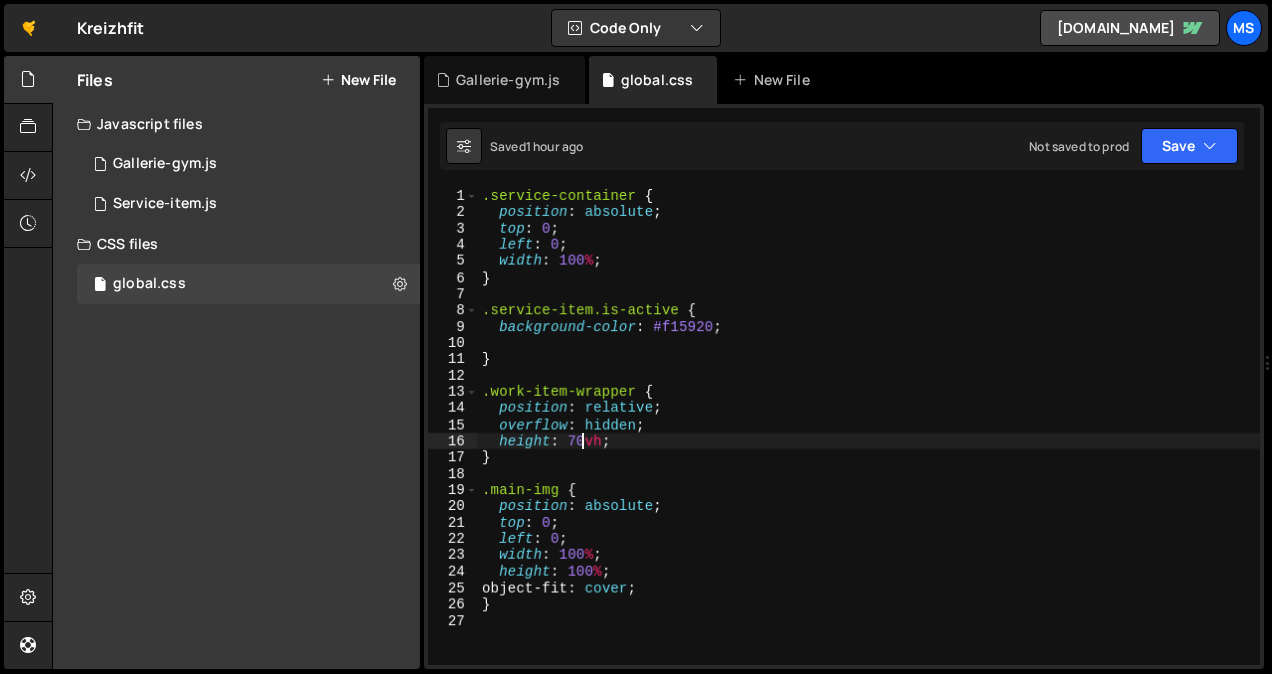 scroll, scrollTop: 0, scrollLeft: 0, axis: both 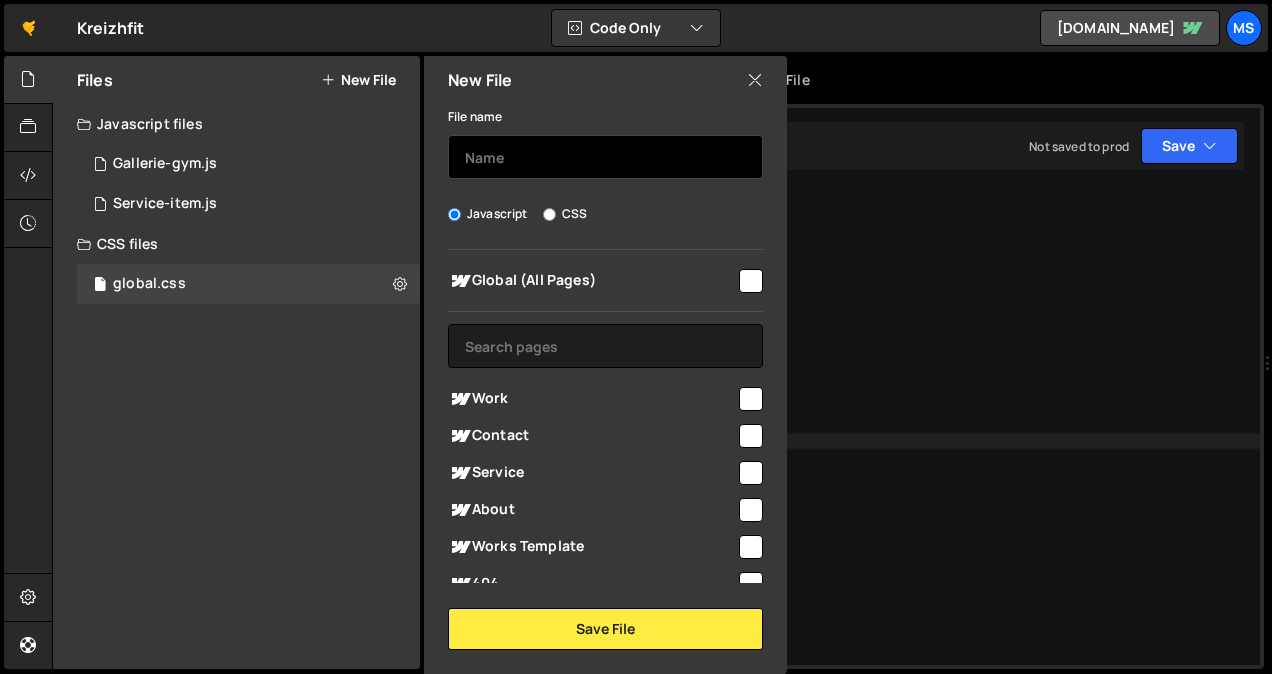 click at bounding box center [605, 157] 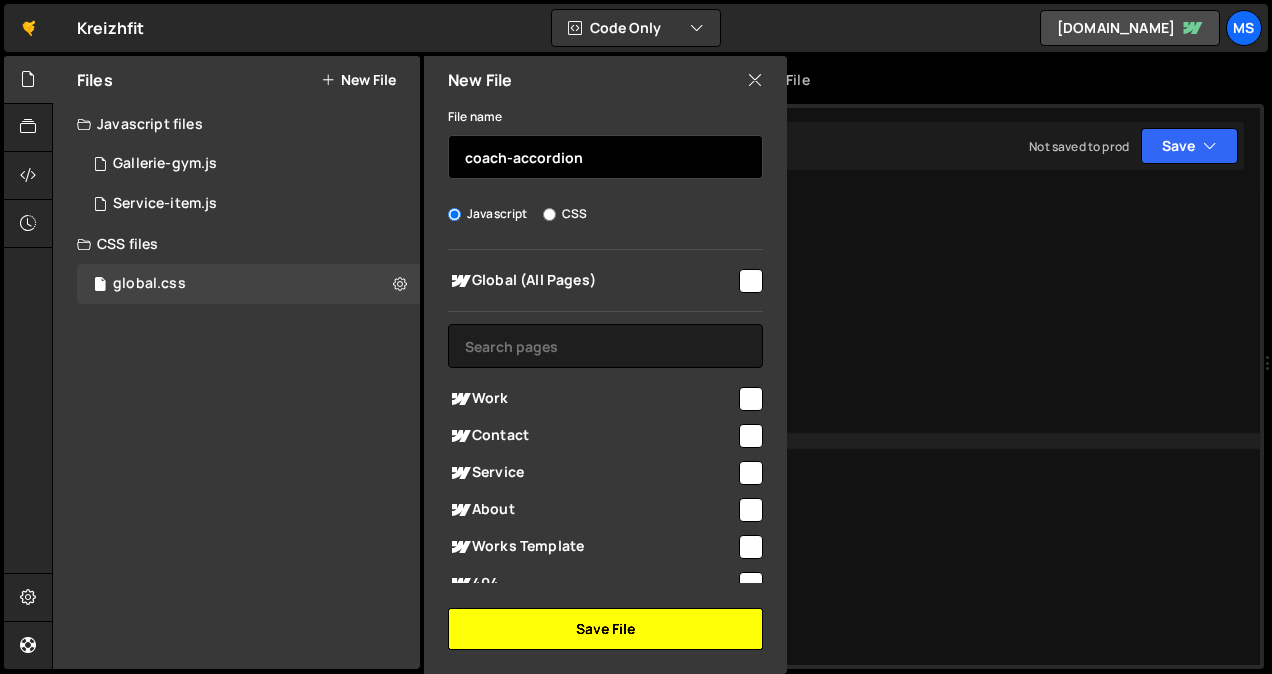 type on "coach-accordion" 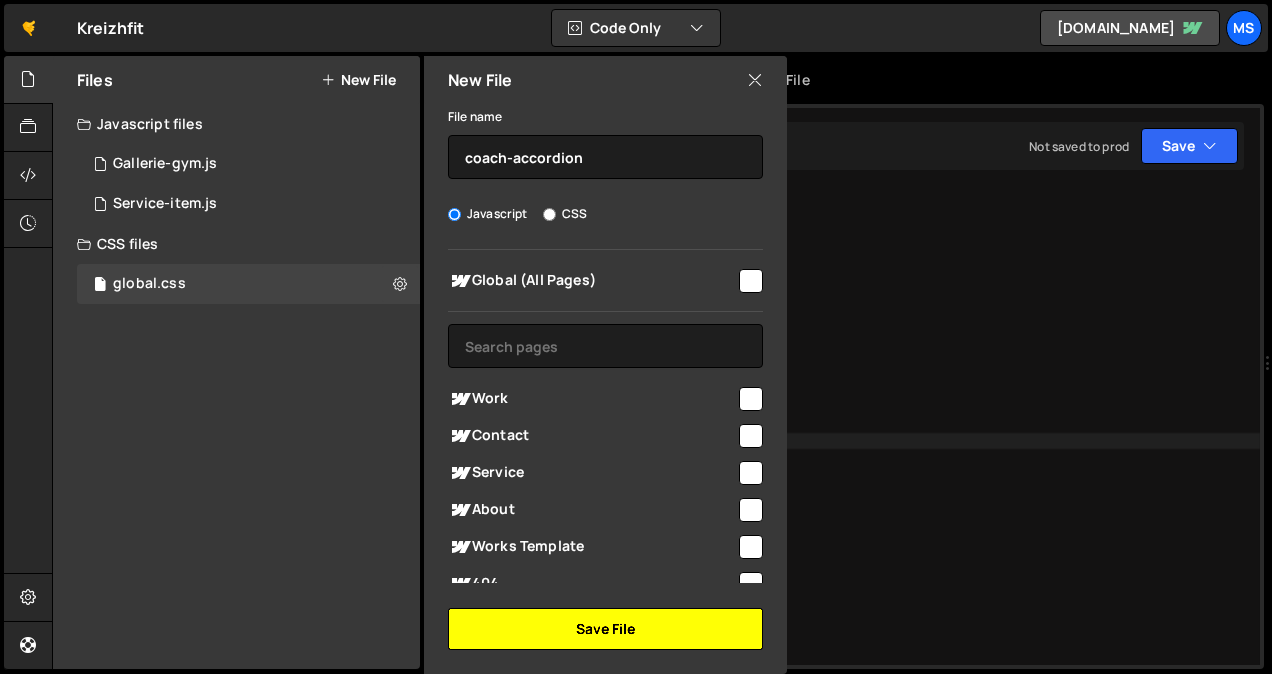 click on "Save File" at bounding box center (605, 629) 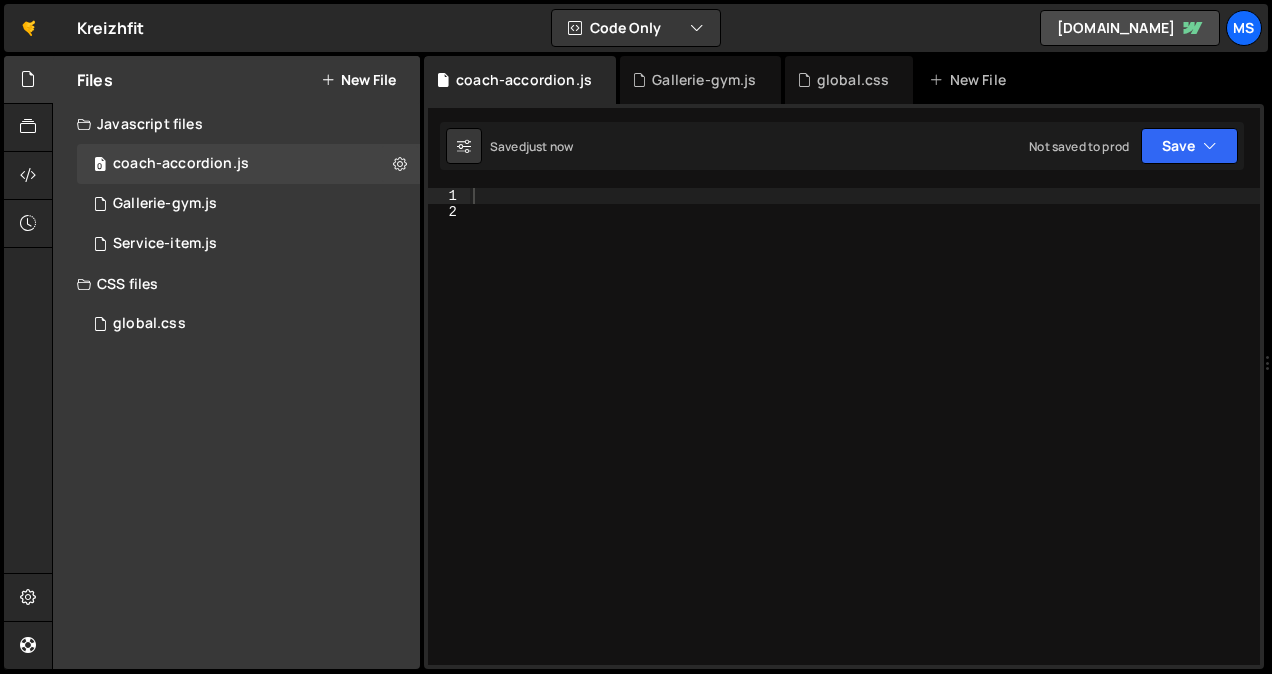 click at bounding box center [864, 443] 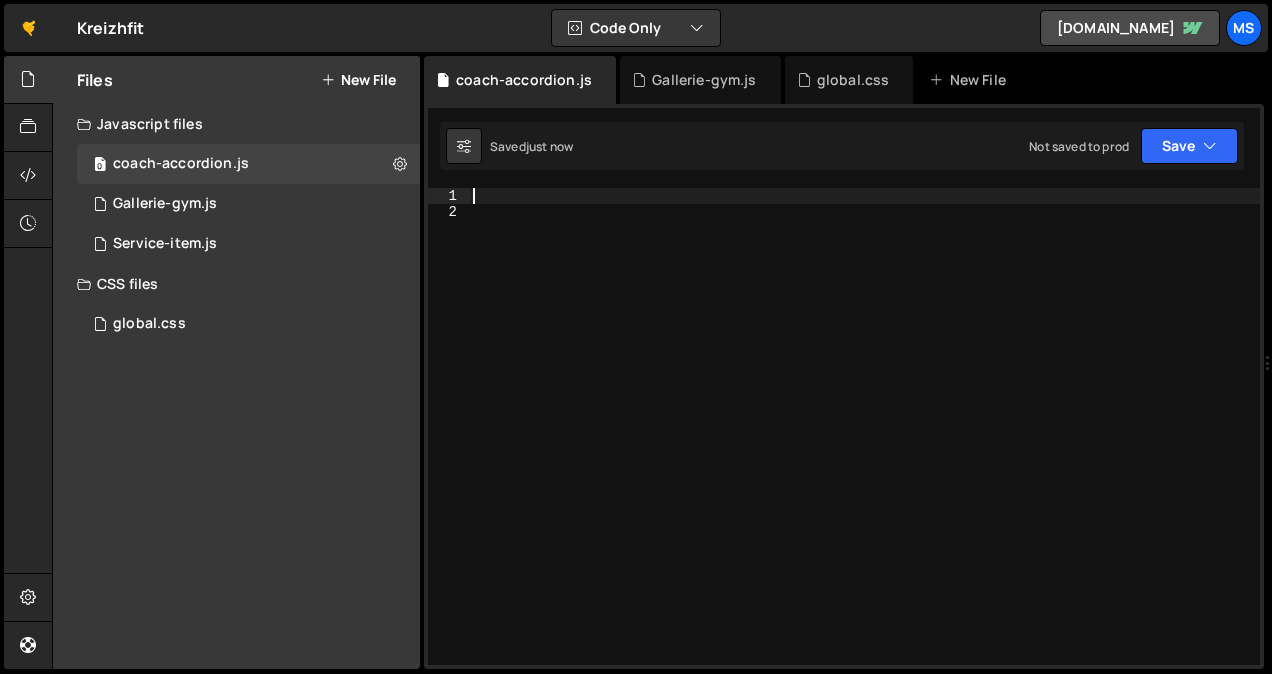 paste on "});" 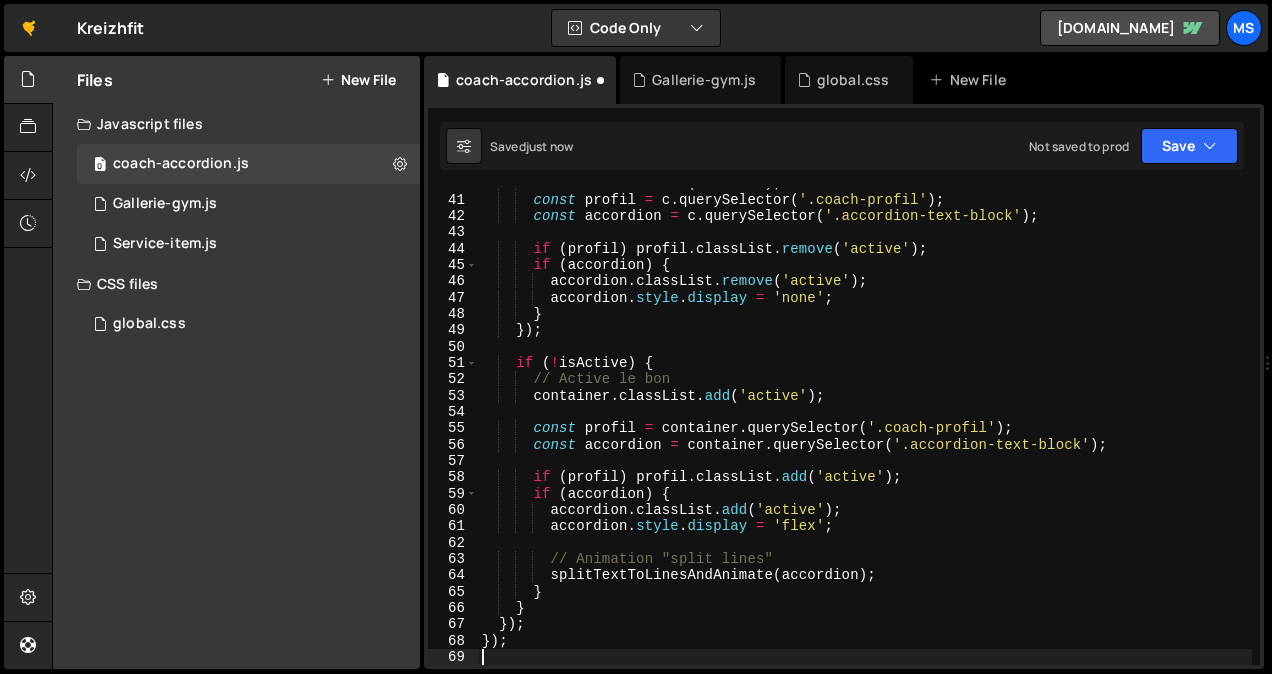 type on "});" 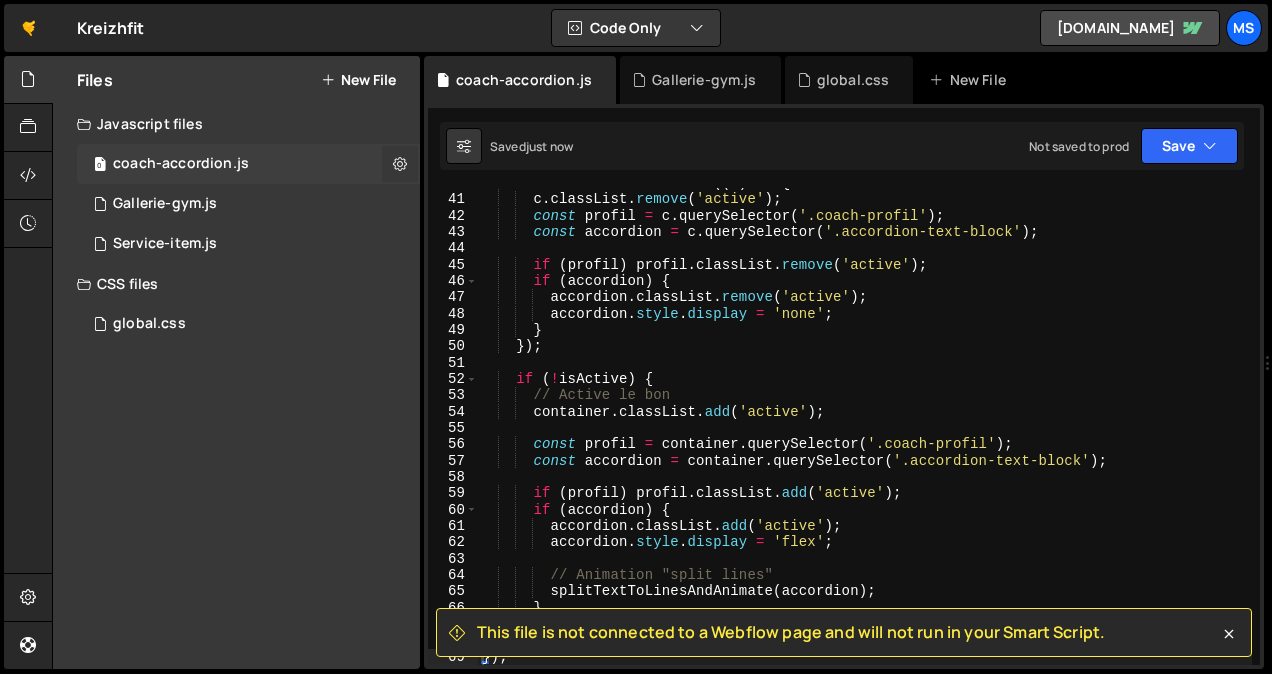 click at bounding box center (400, 163) 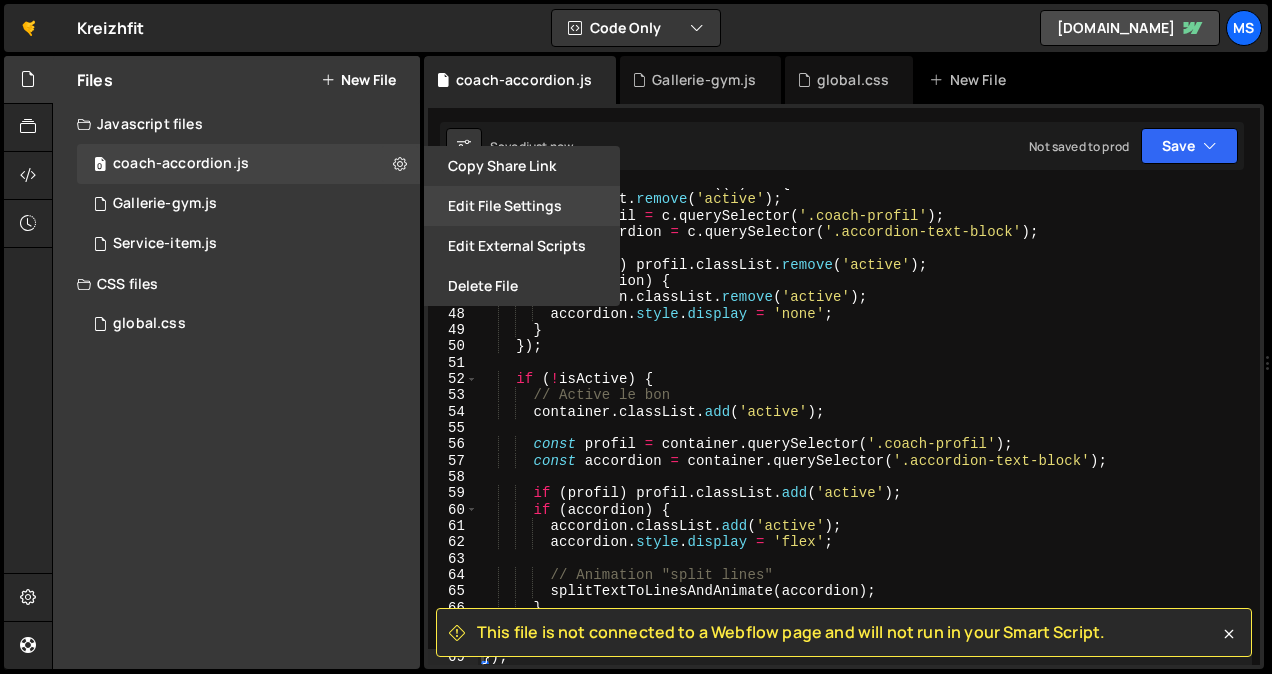 click on "Edit File Settings" at bounding box center [522, 206] 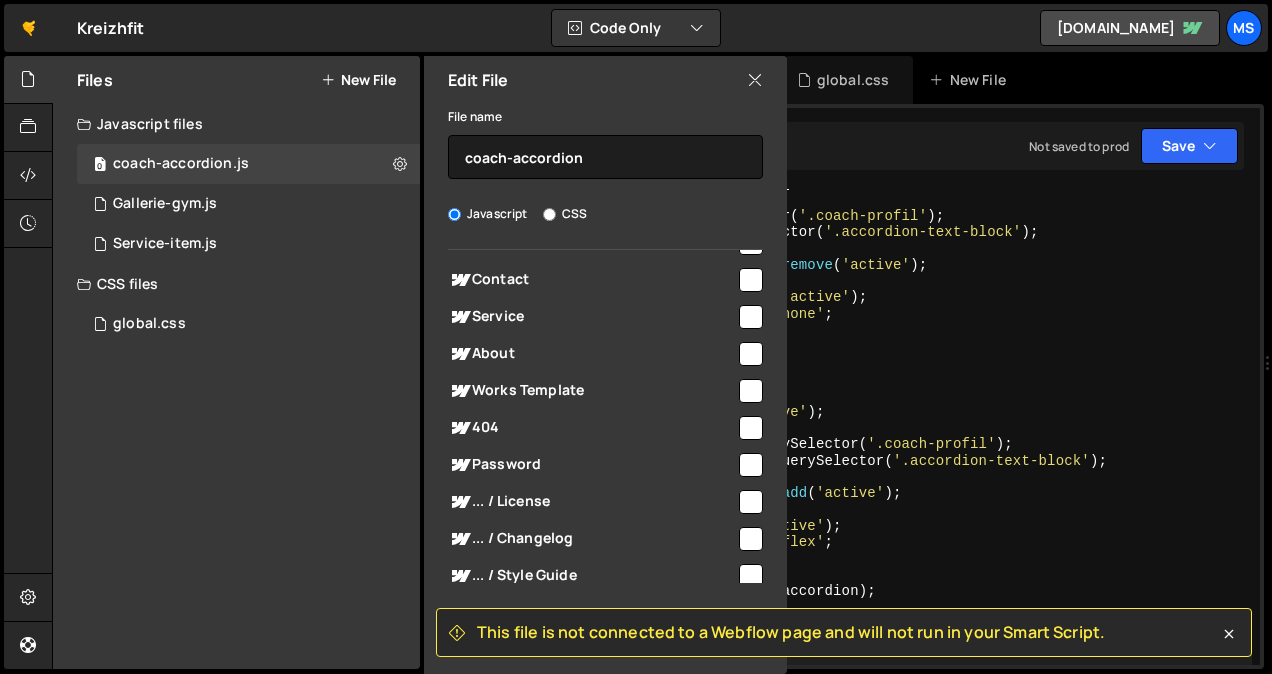 scroll, scrollTop: 232, scrollLeft: 0, axis: vertical 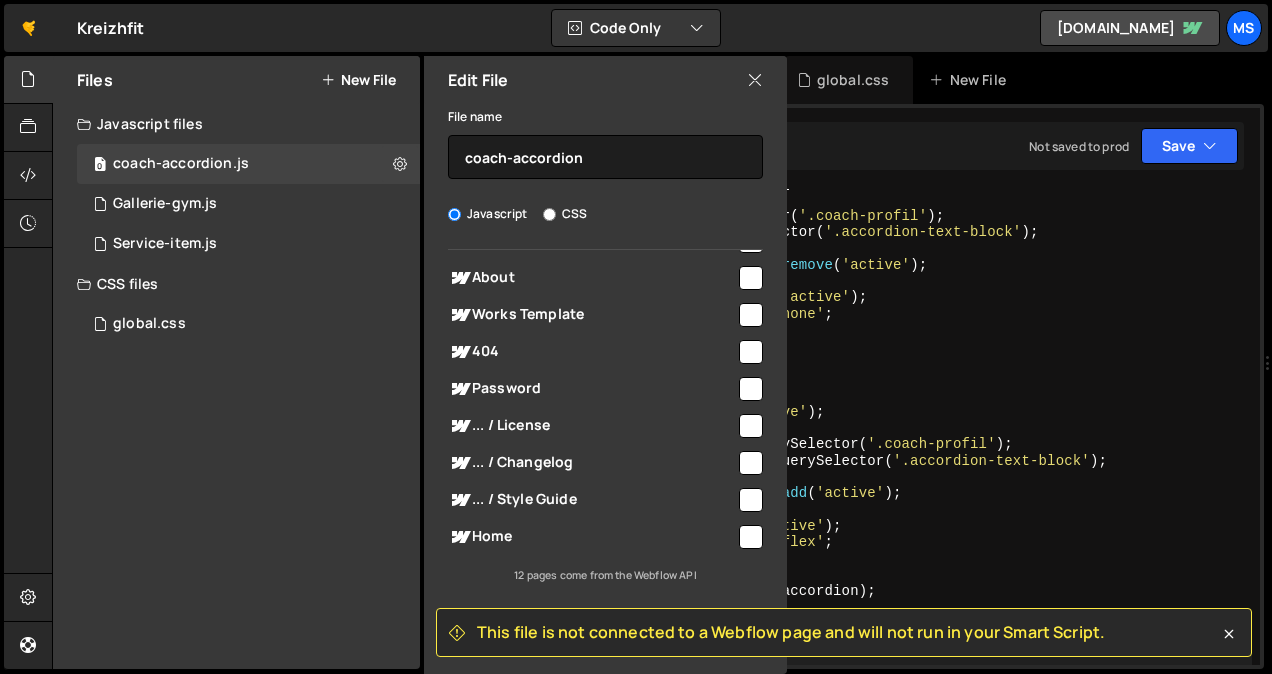 click at bounding box center (751, 537) 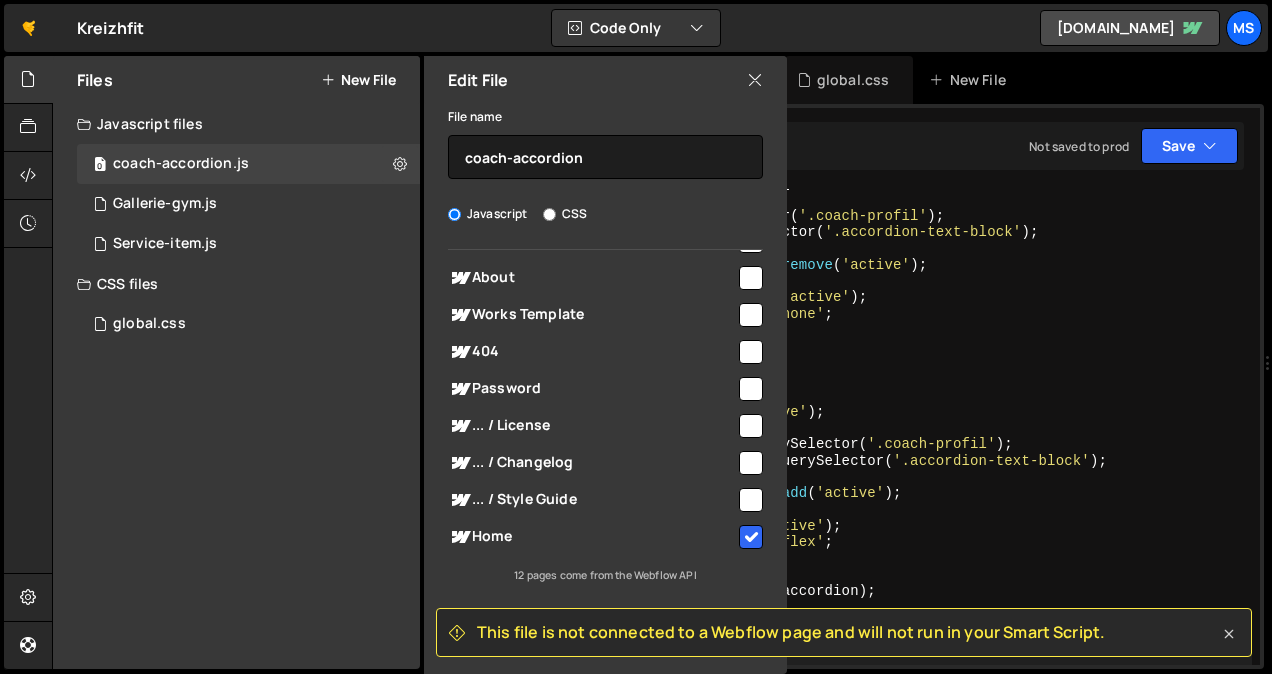 click 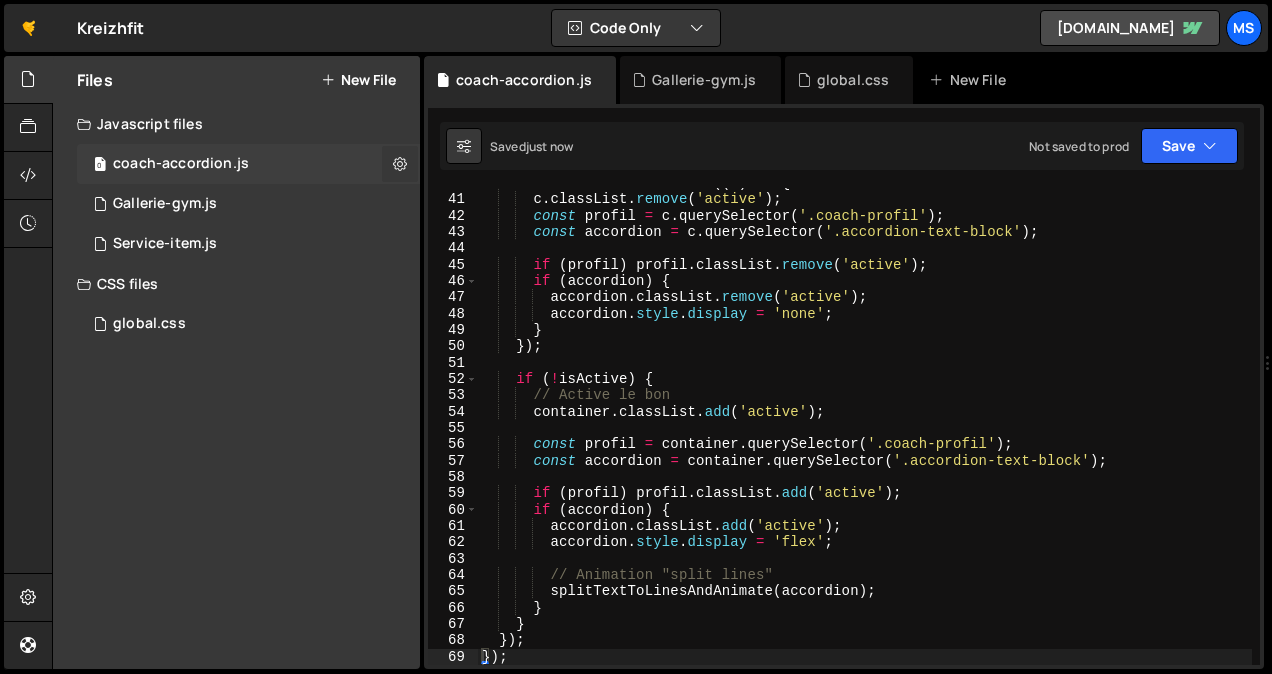 click at bounding box center [400, 164] 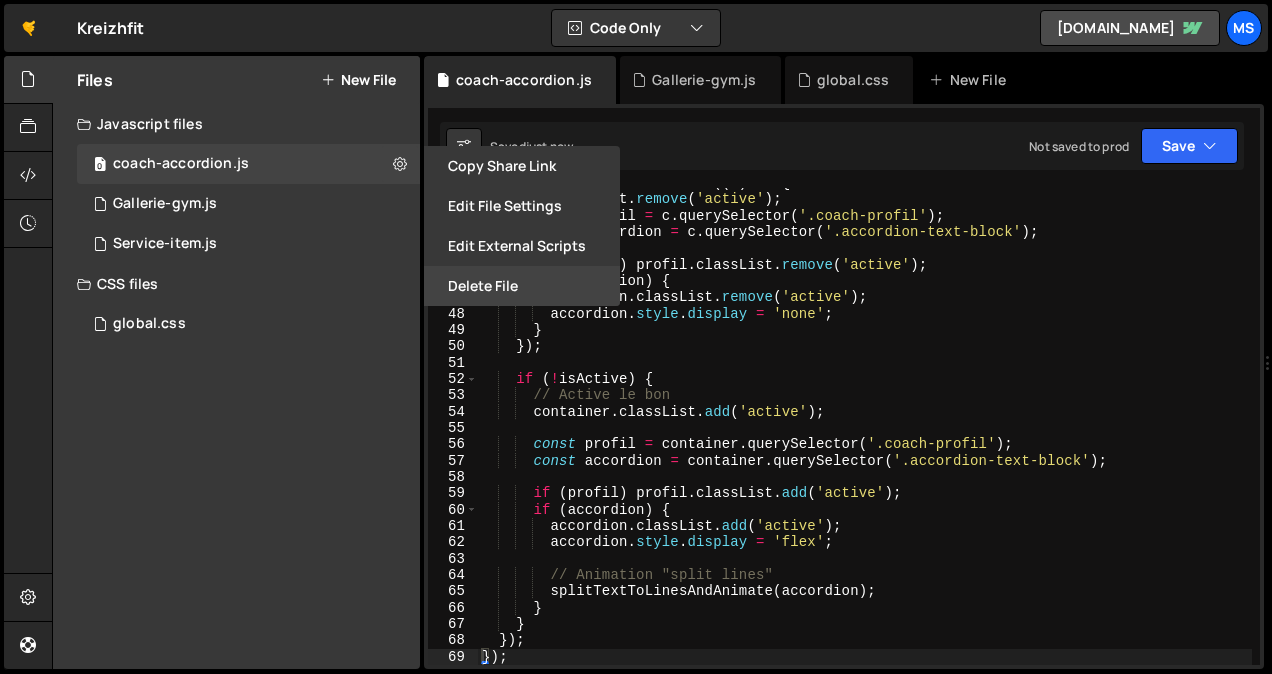 click on "Delete File" at bounding box center (522, 286) 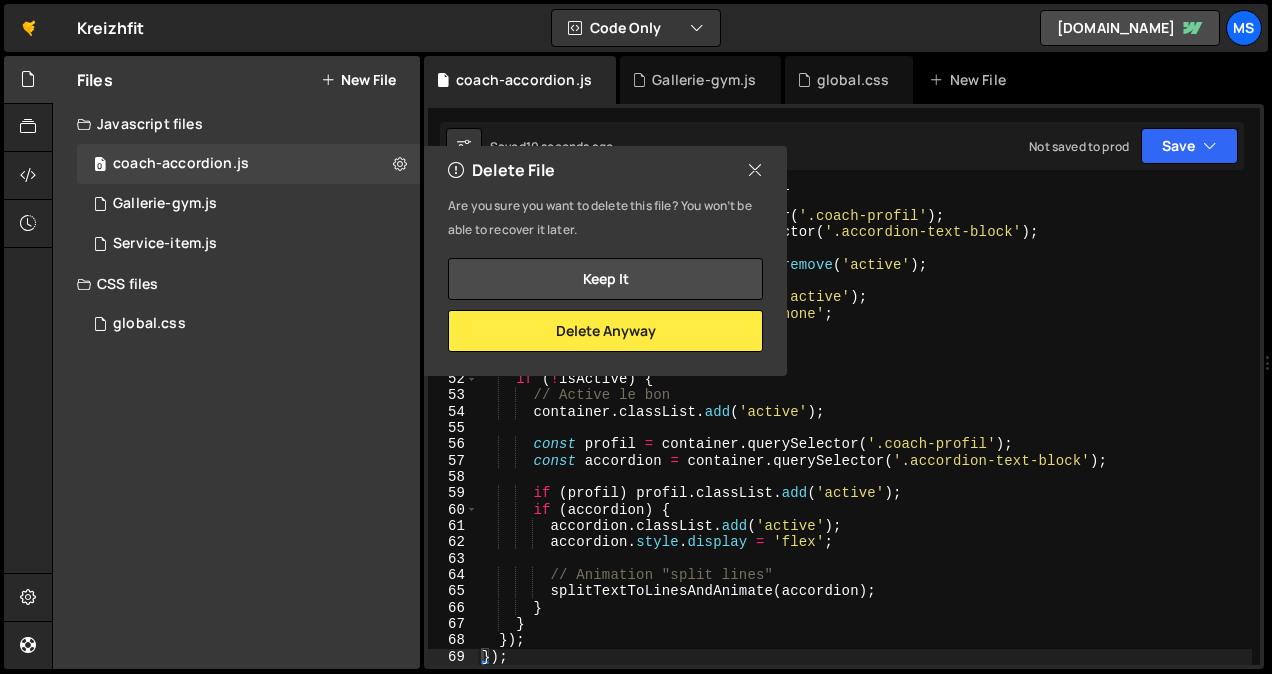 click at bounding box center [755, 170] 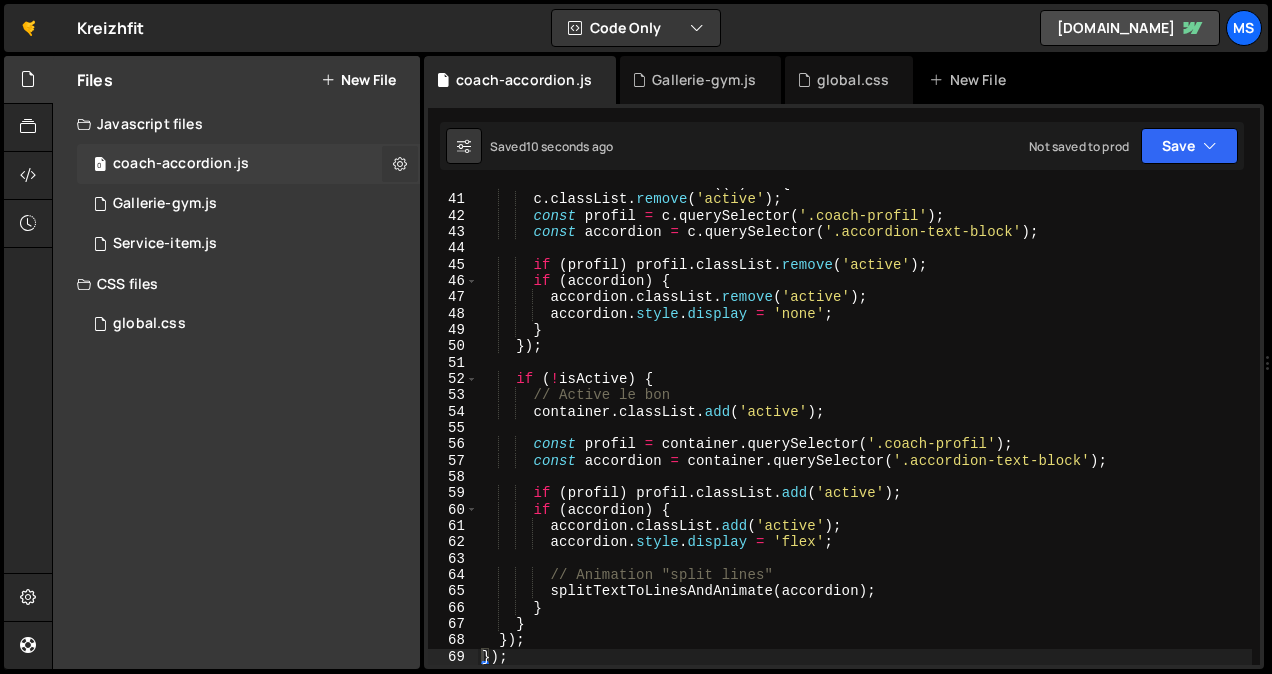 click at bounding box center (400, 163) 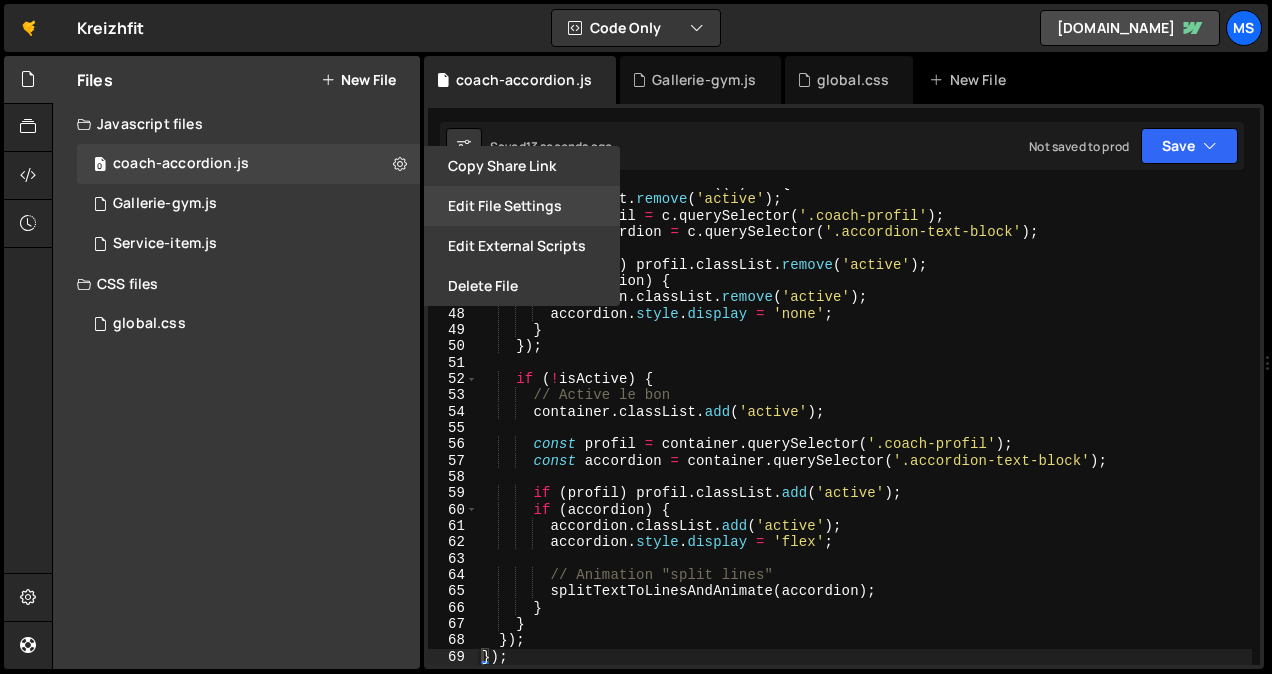 click on "Edit File Settings" at bounding box center [522, 206] 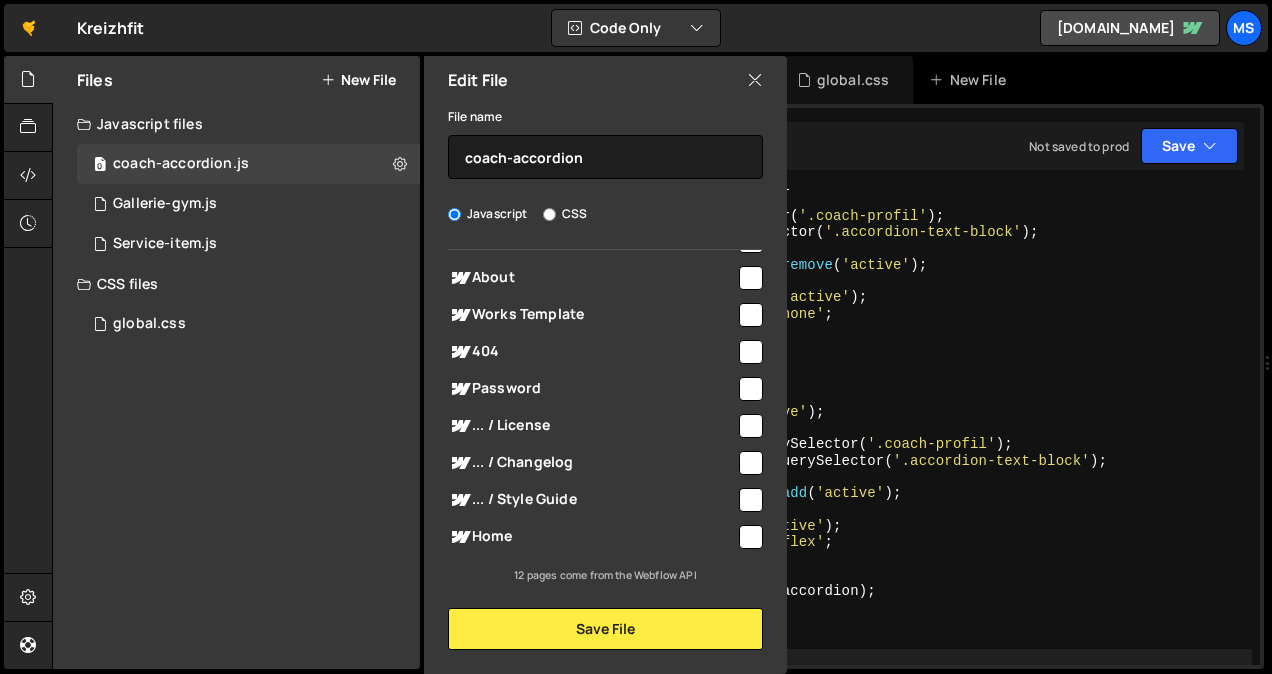 click at bounding box center [751, 537] 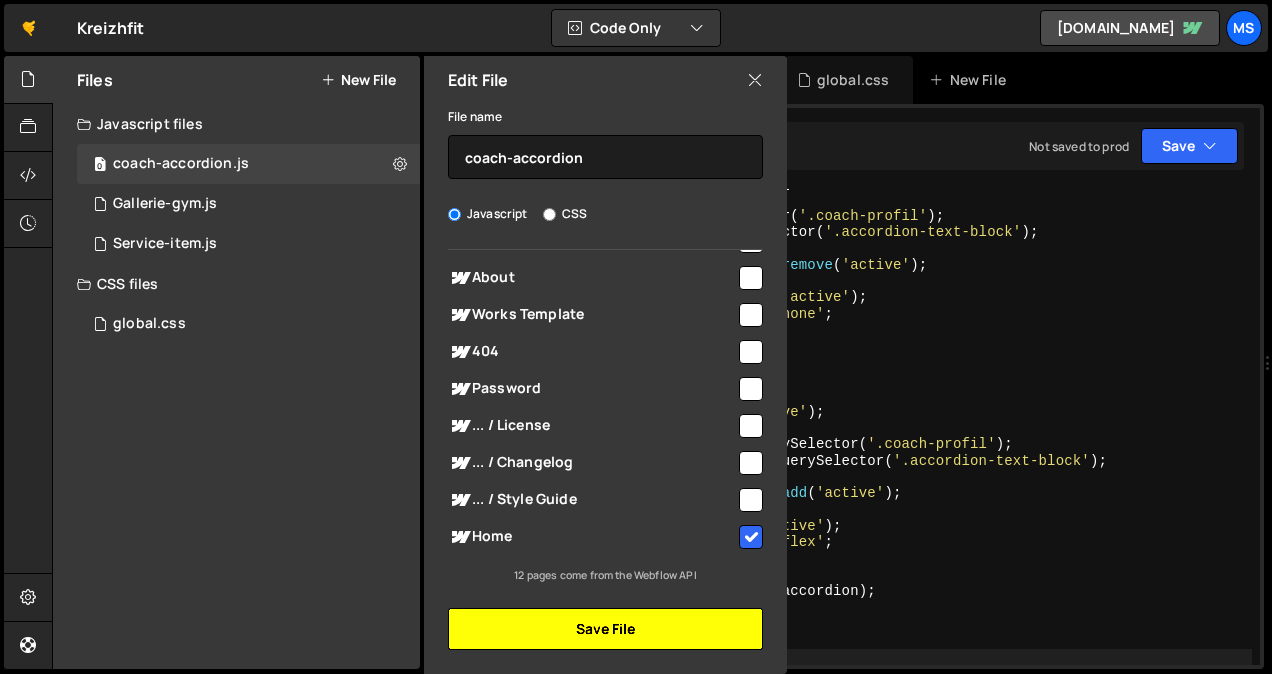 click on "Save File" at bounding box center (605, 629) 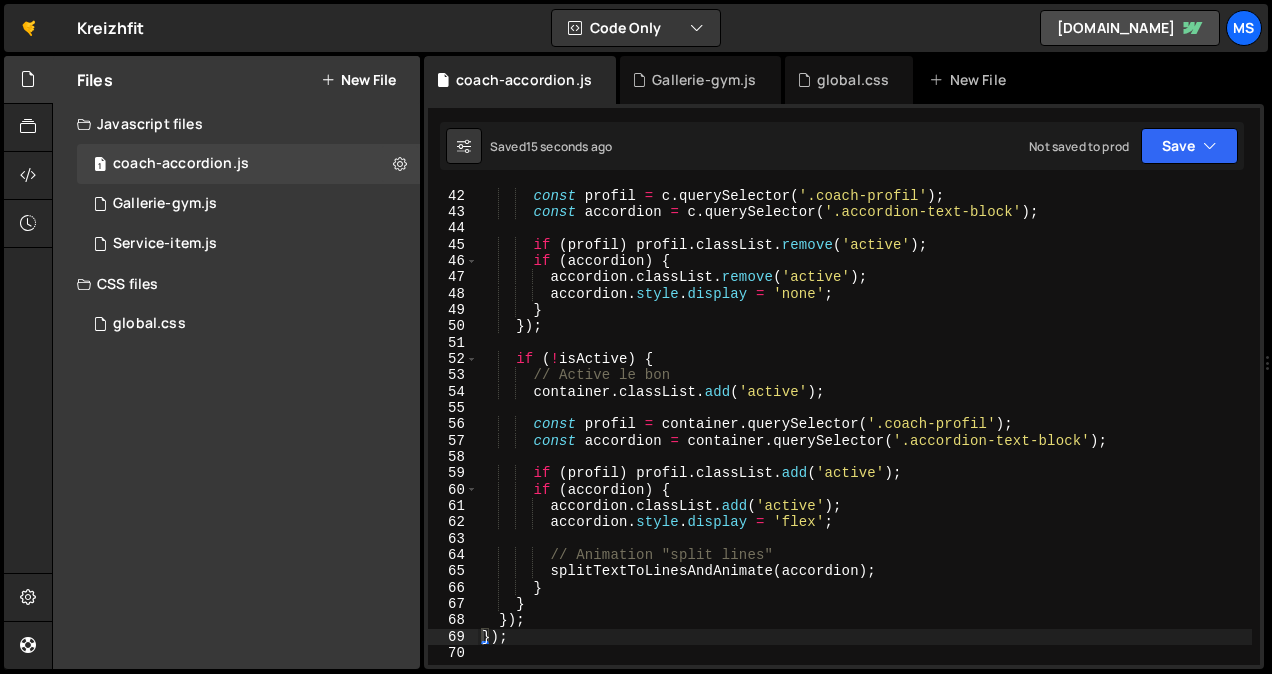 scroll, scrollTop: 730, scrollLeft: 0, axis: vertical 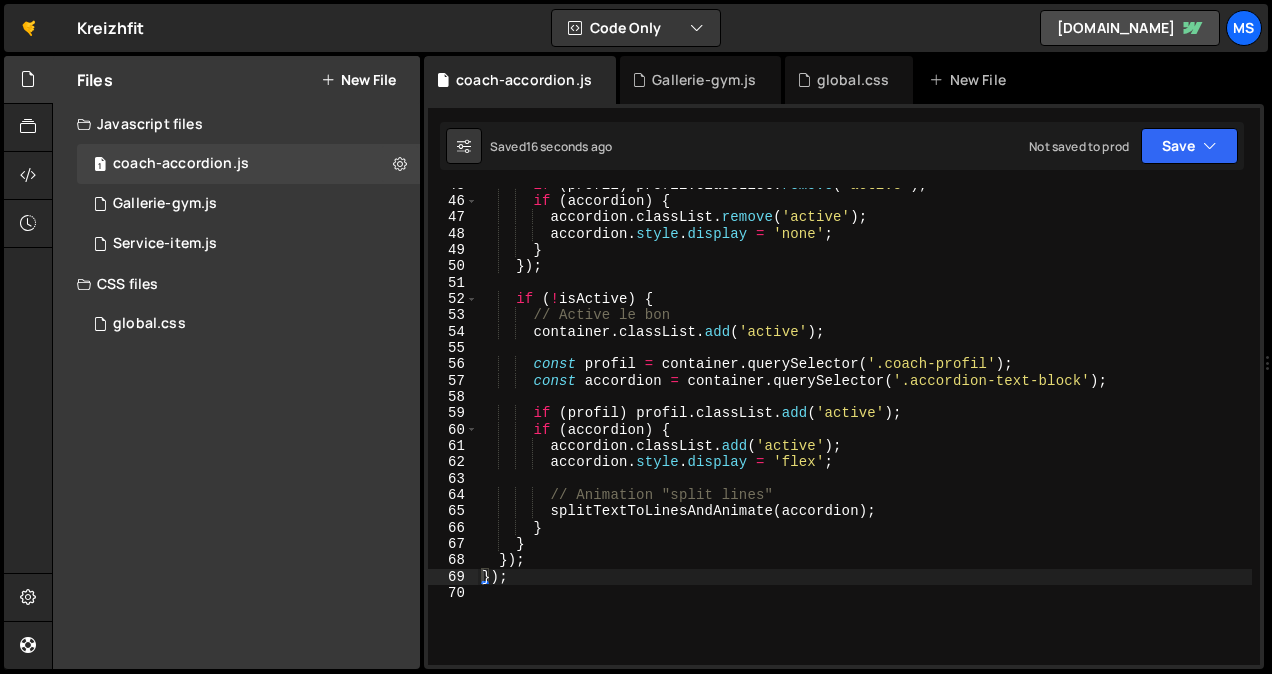 click on "if   ( profil )   profil . classList . remove ( 'active' ) ;          if   ( accordion )   {             accordion . classList . remove ( 'active' ) ;             accordion . style . display   =   'none' ;          }       }) ;       if   ( ! isActive )   {          // Active le bon          container . classList . add ( 'active' ) ;          const   profil   =   container . querySelector ( '.coach-profil' ) ;          const   accordion   =   container . querySelector ( '.accordion-text-block' ) ;          if   ( profil )   profil . classList . add ( 'active' ) ;          if   ( accordion )   {             accordion . classList . add ( 'active' ) ;             accordion . style . display   =   'flex' ;             // Animation "split lines"             splitTextToLinesAndAnimate ( accordion ) ;          }       }    }) ; }) ;" at bounding box center [865, 432] 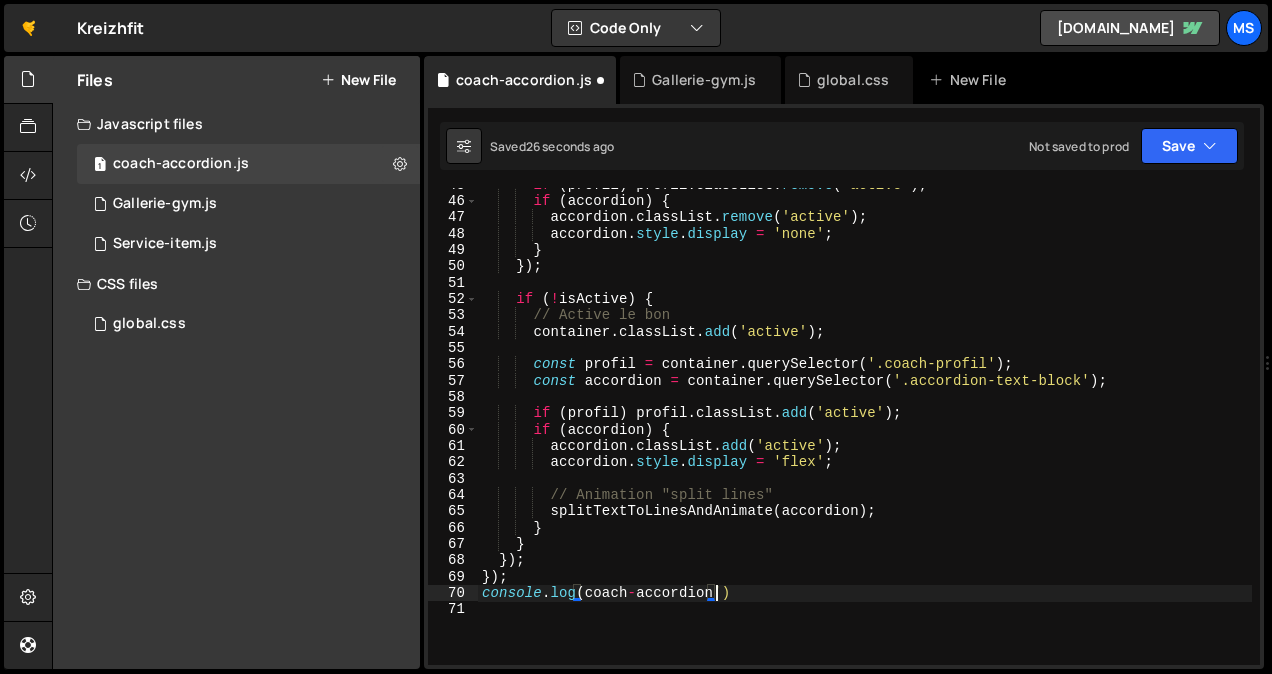 scroll, scrollTop: 0, scrollLeft: 15, axis: horizontal 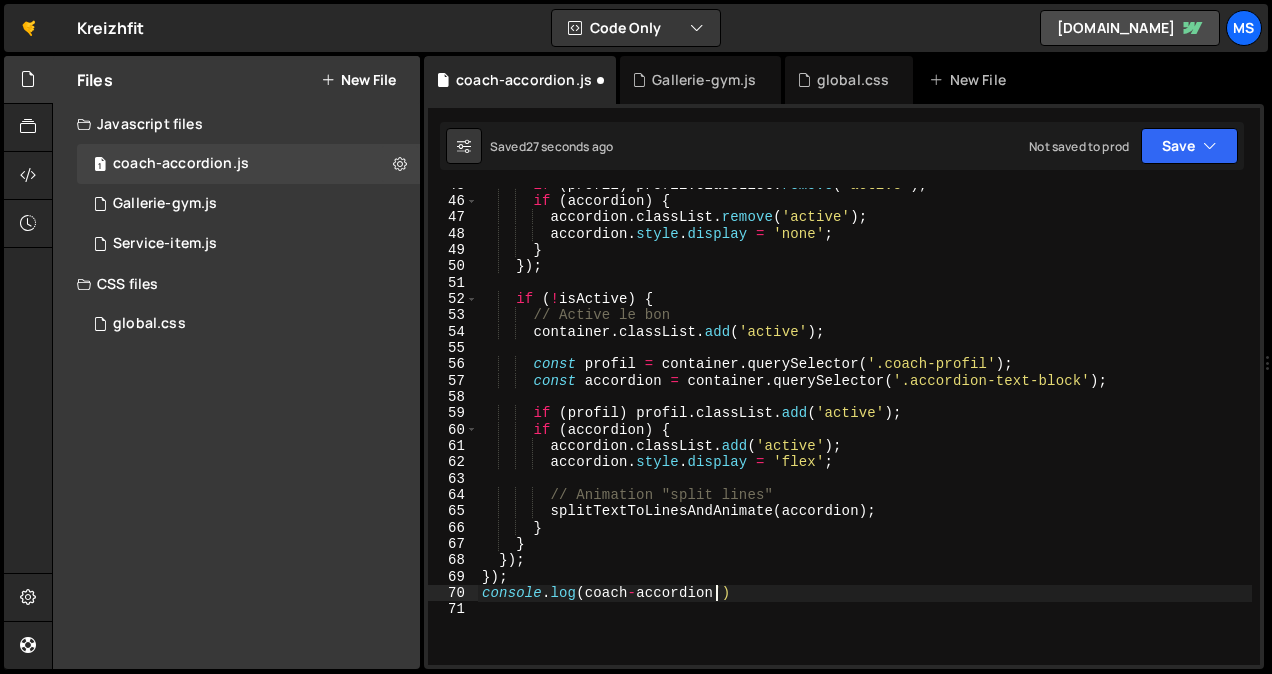 click on "if   ( profil )   profil . classList . remove ( 'active' ) ;          if   ( accordion )   {             accordion . classList . remove ( 'active' ) ;             accordion . style . display   =   'none' ;          }       }) ;       if   ( ! isActive )   {          // Active le bon          container . classList . add ( 'active' ) ;          const   profil   =   container . querySelector ( '.coach-profil' ) ;          const   accordion   =   container . querySelector ( '.accordion-text-block' ) ;          if   ( profil )   profil . classList . add ( 'active' ) ;          if   ( accordion )   {             accordion . classList . add ( 'active' ) ;             accordion . style . display   =   'flex' ;             // Animation "split lines"             splitTextToLinesAndAnimate ( accordion ) ;          }       }    }) ; }) ; console . log ( coach - accordion ')" at bounding box center [865, 432] 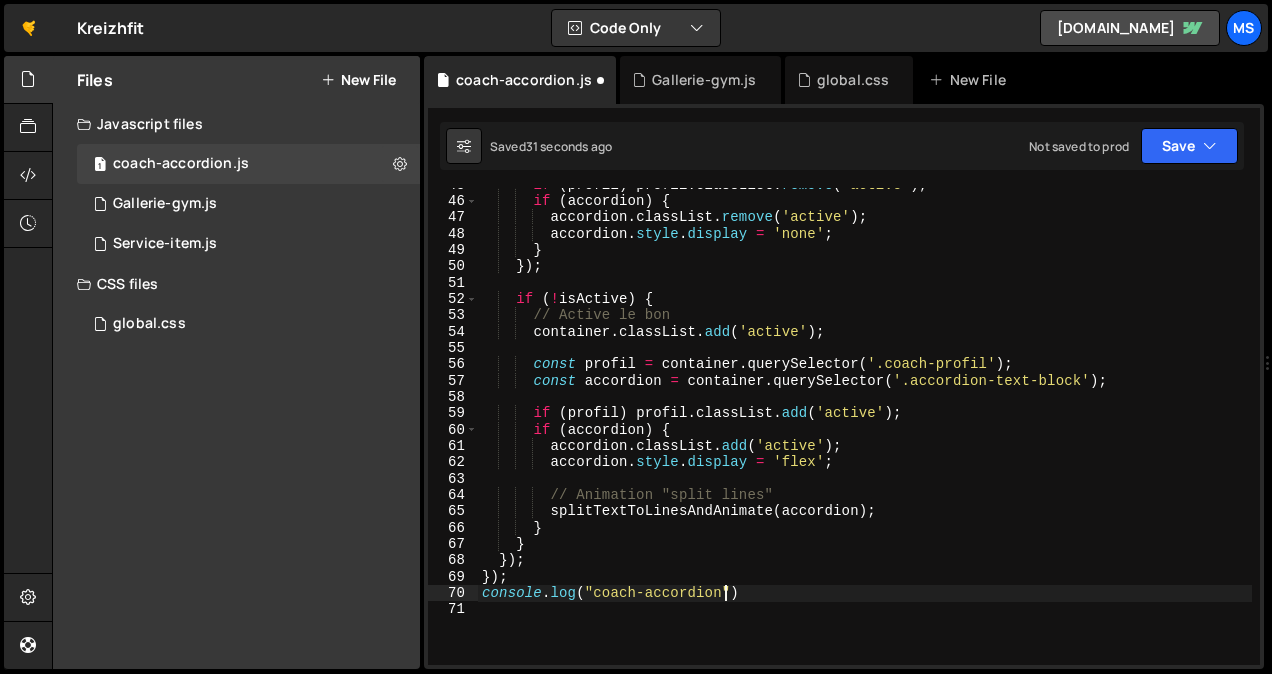 scroll, scrollTop: 0, scrollLeft: 16, axis: horizontal 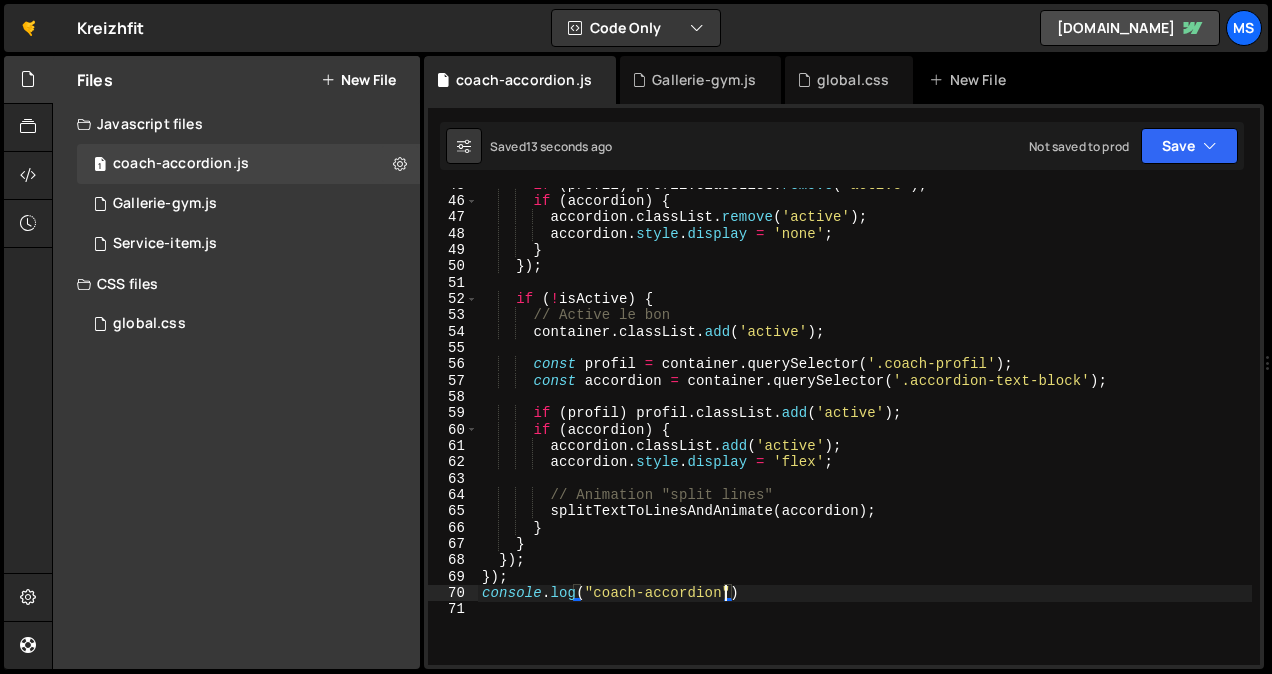 drag, startPoint x: 1179, startPoint y: 175, endPoint x: 1190, endPoint y: 169, distance: 12.529964 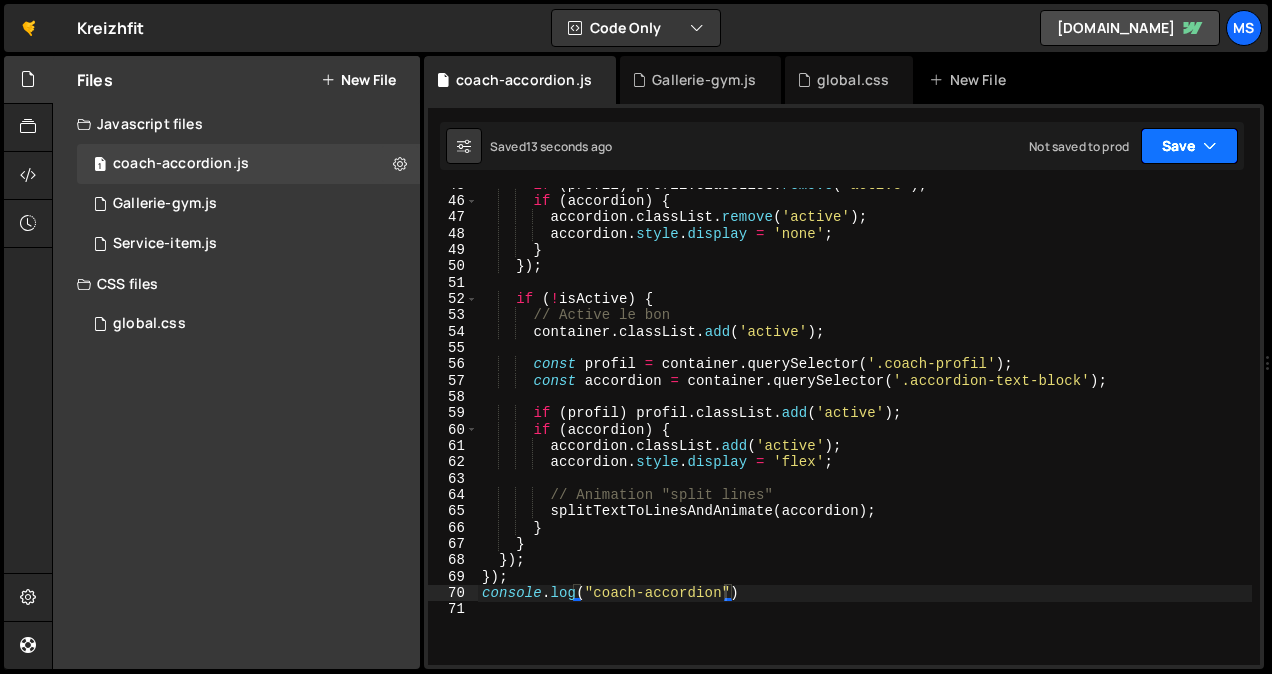 click on "Save" at bounding box center [1189, 146] 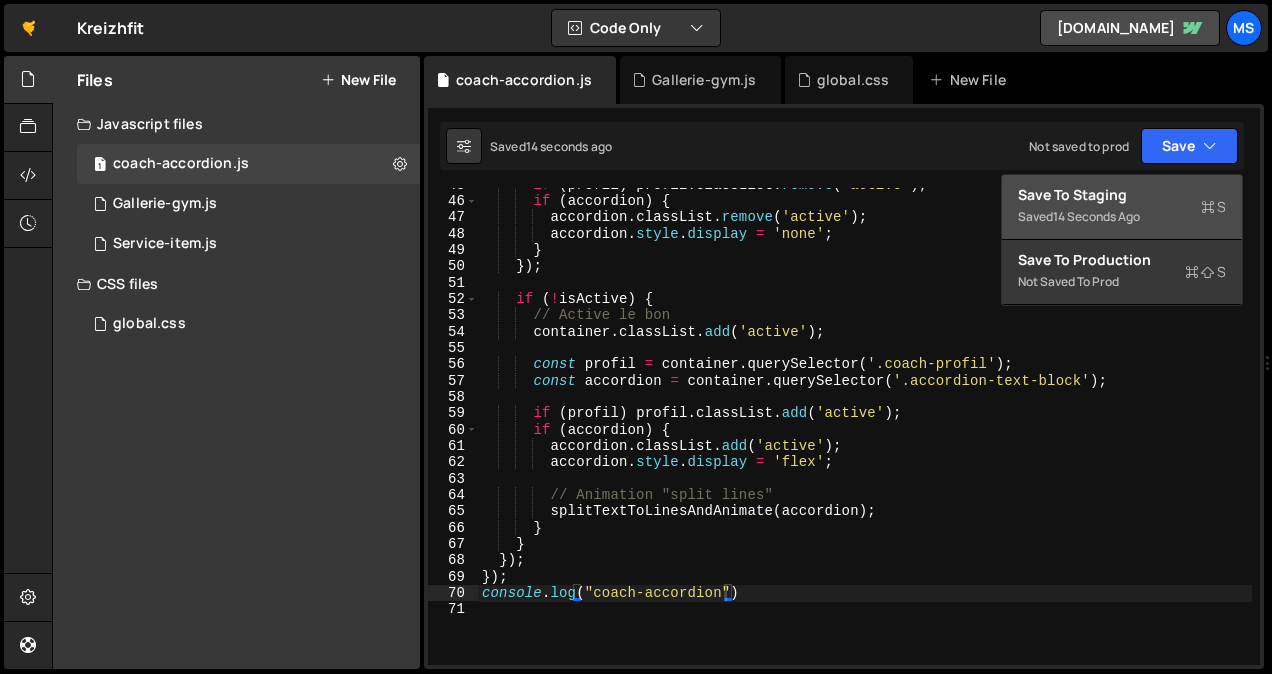 click on "14 seconds ago" at bounding box center [1096, 216] 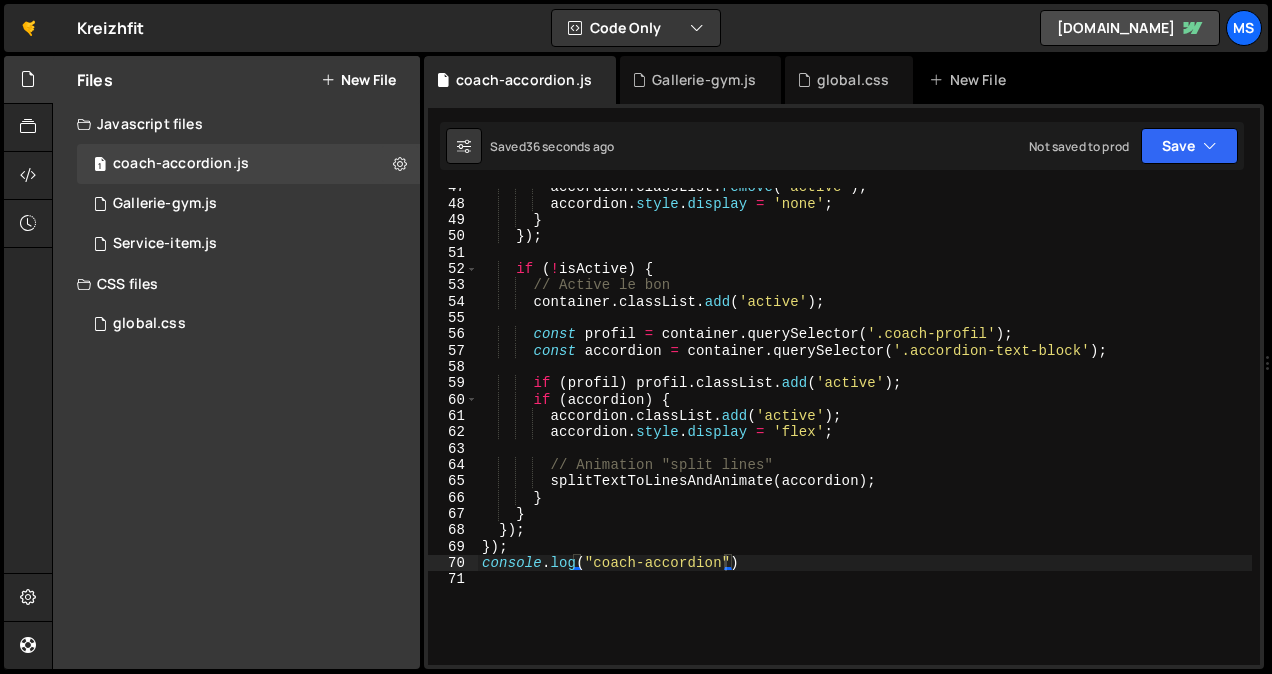 scroll, scrollTop: 780, scrollLeft: 0, axis: vertical 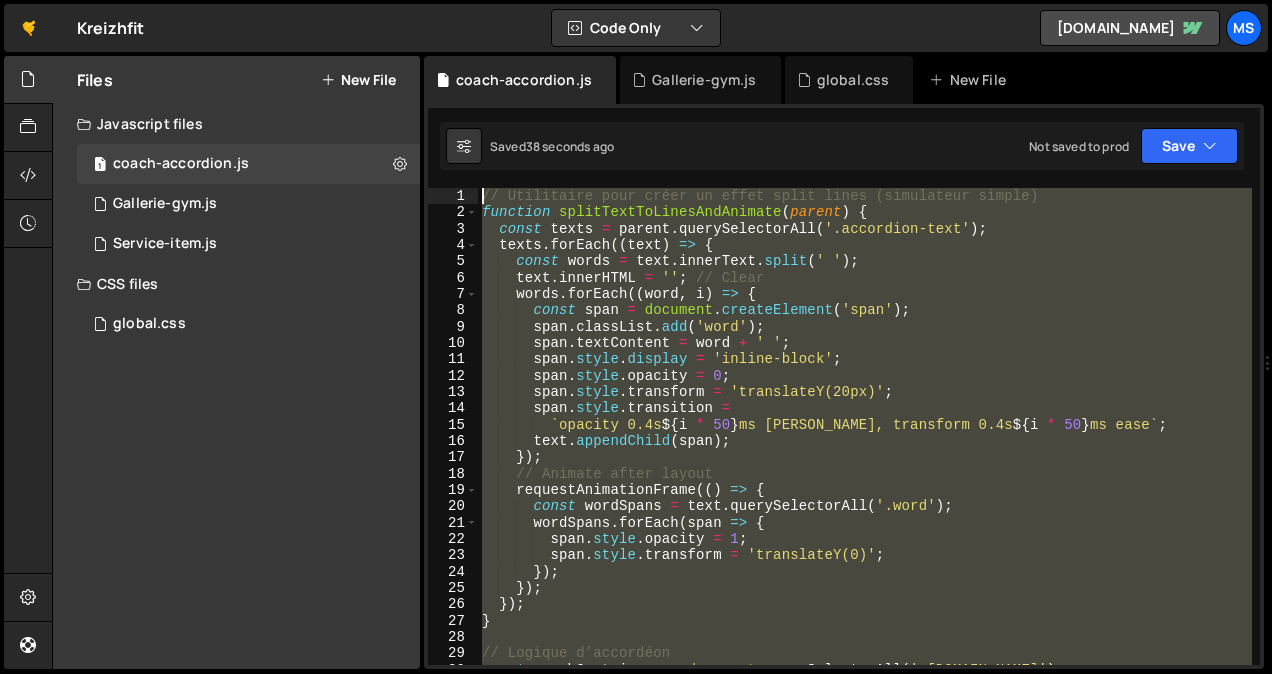drag, startPoint x: 517, startPoint y: 526, endPoint x: 424, endPoint y: 33, distance: 501.69513 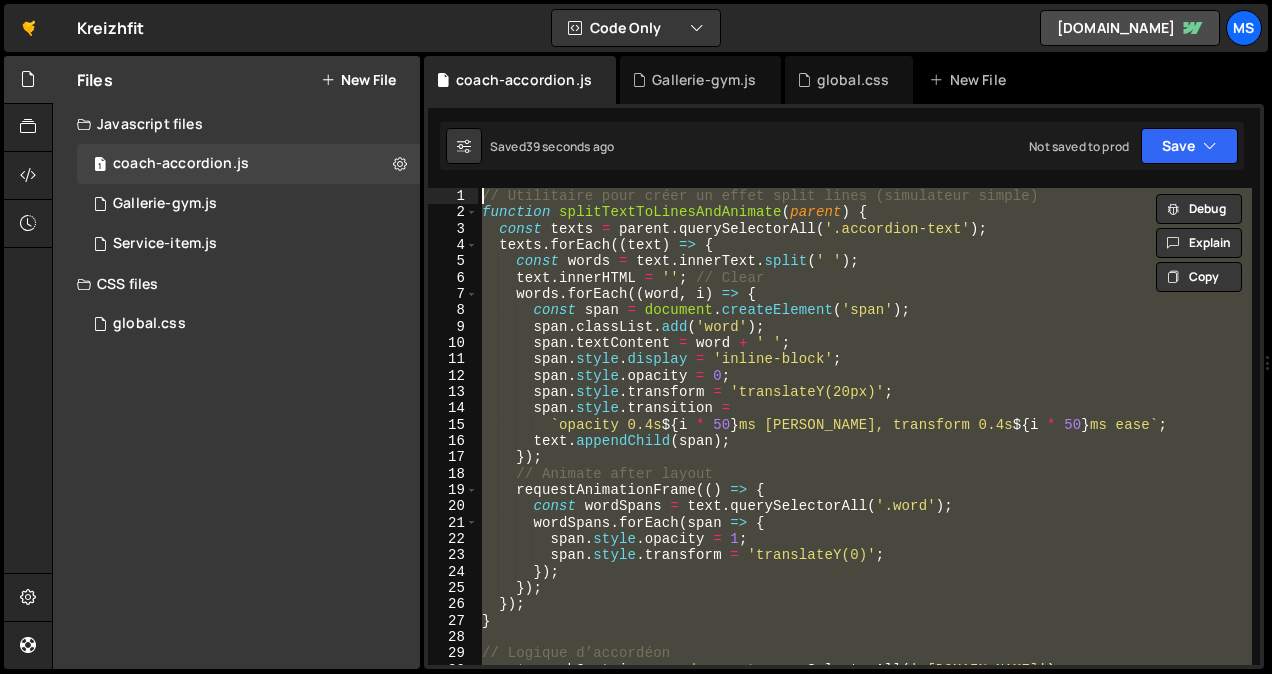 scroll, scrollTop: 0, scrollLeft: 0, axis: both 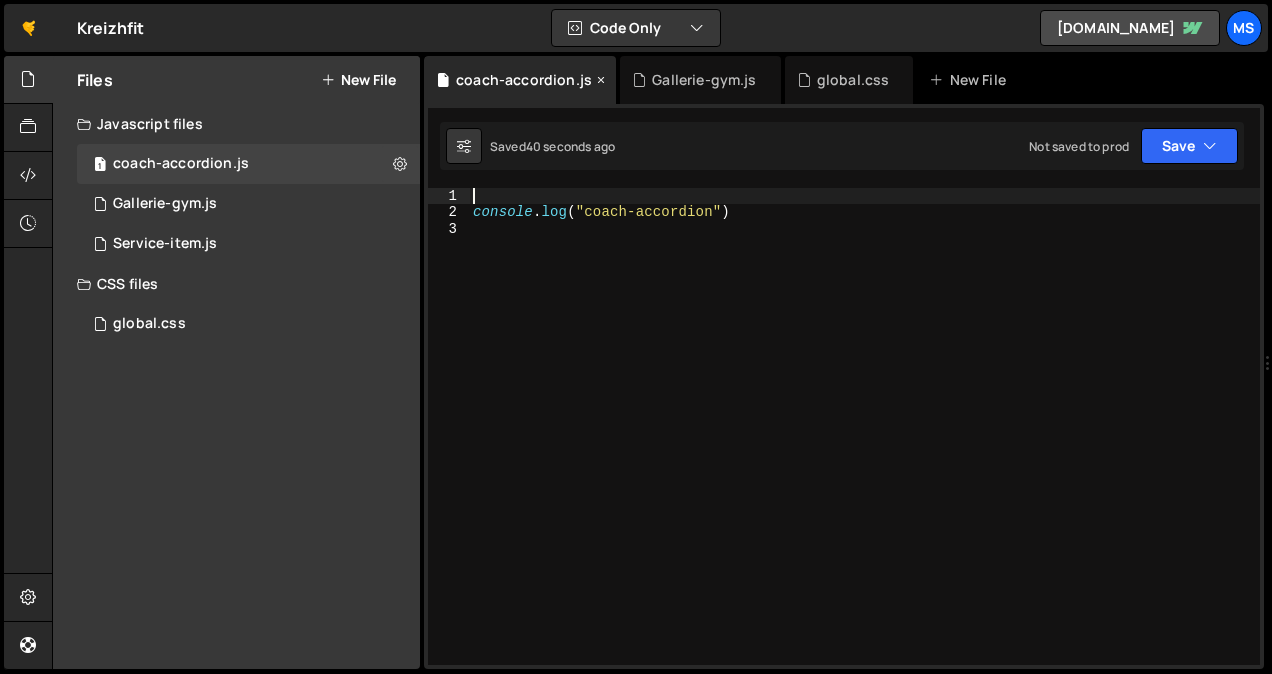 type on "console.log("coach-accordion")" 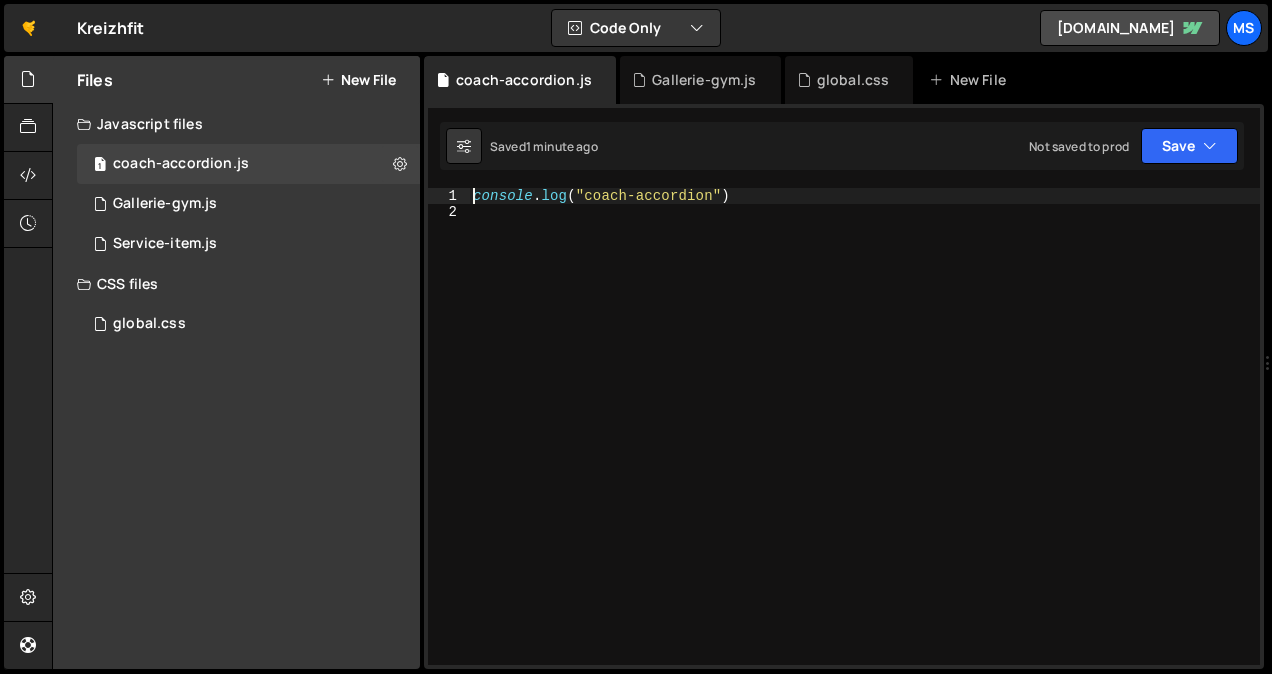 click on "console . log ( "coach-accordion" )" at bounding box center [864, 443] 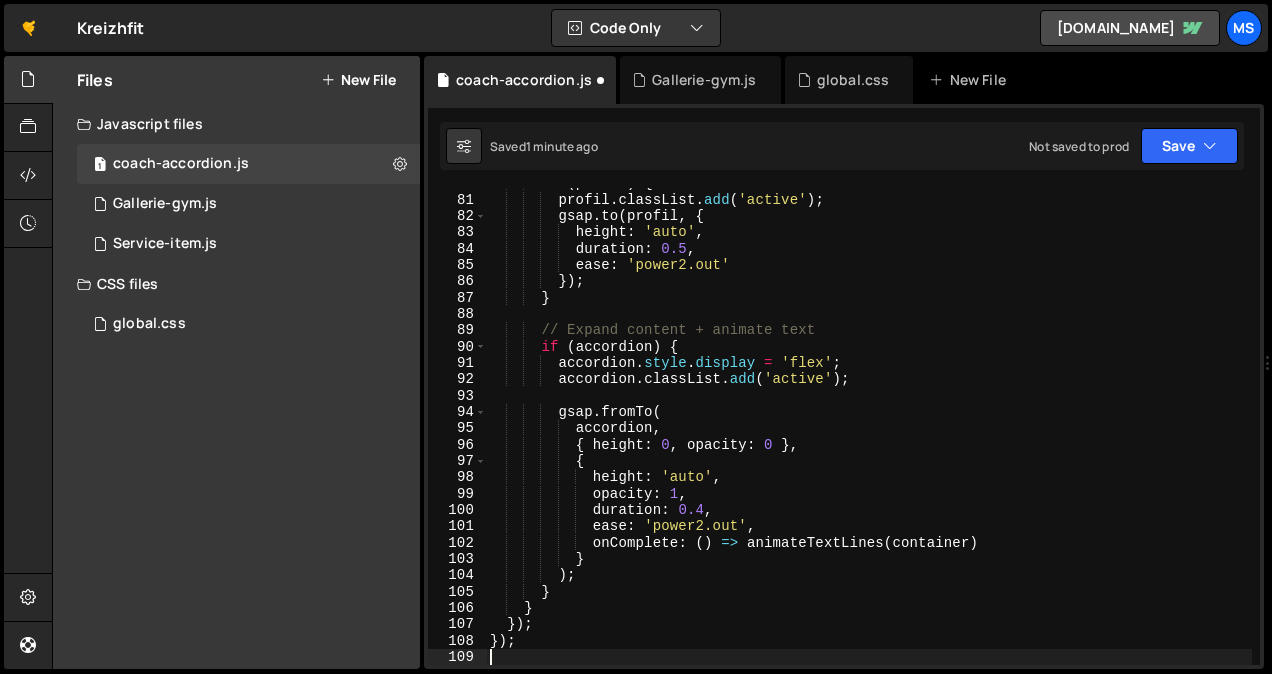 scroll, scrollTop: 1303, scrollLeft: 0, axis: vertical 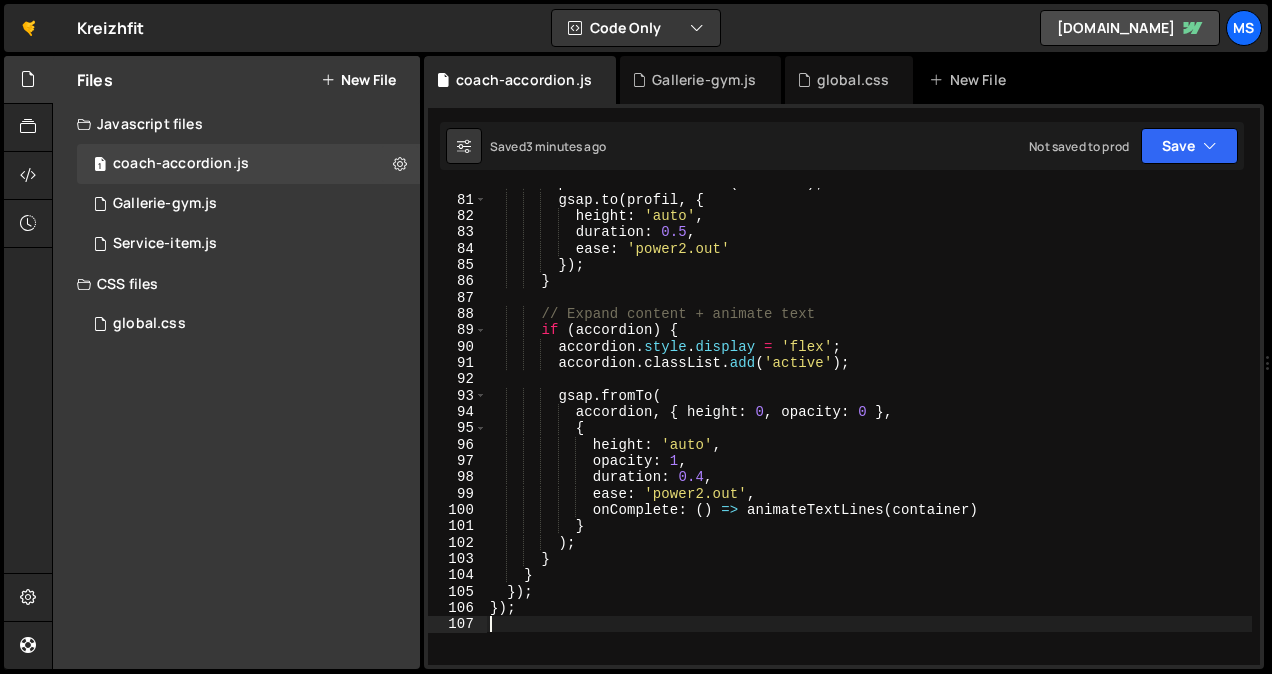 type on "});" 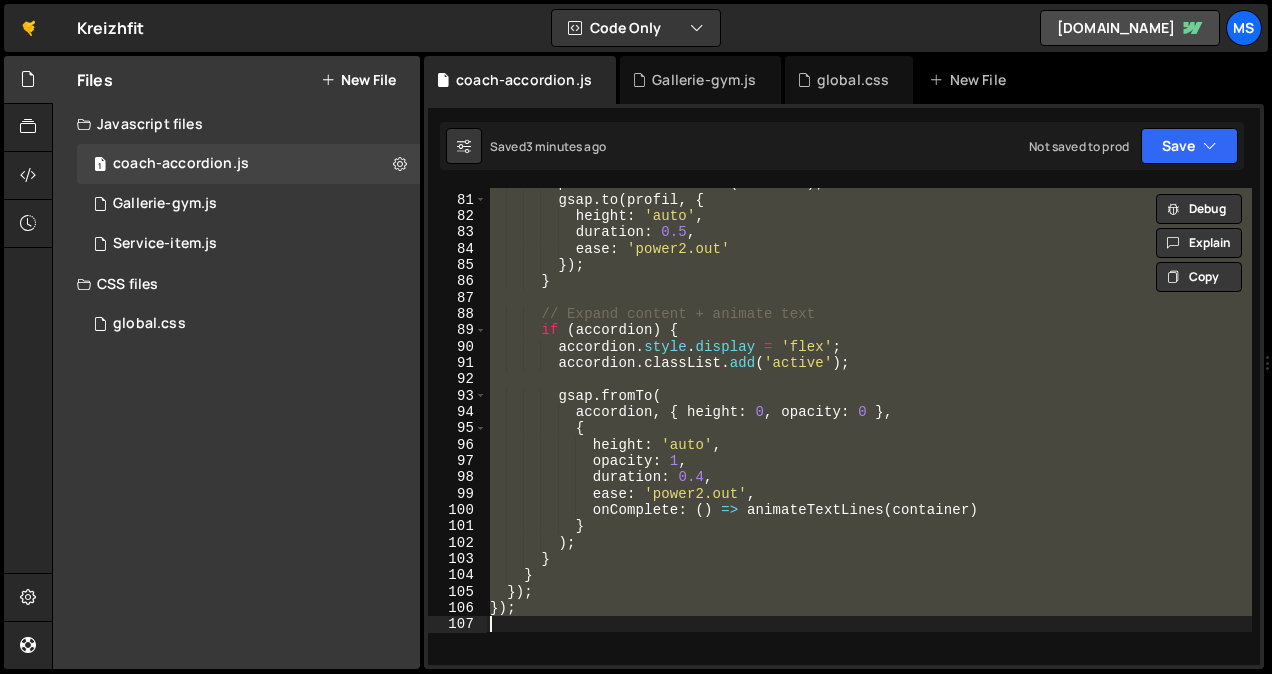 paste 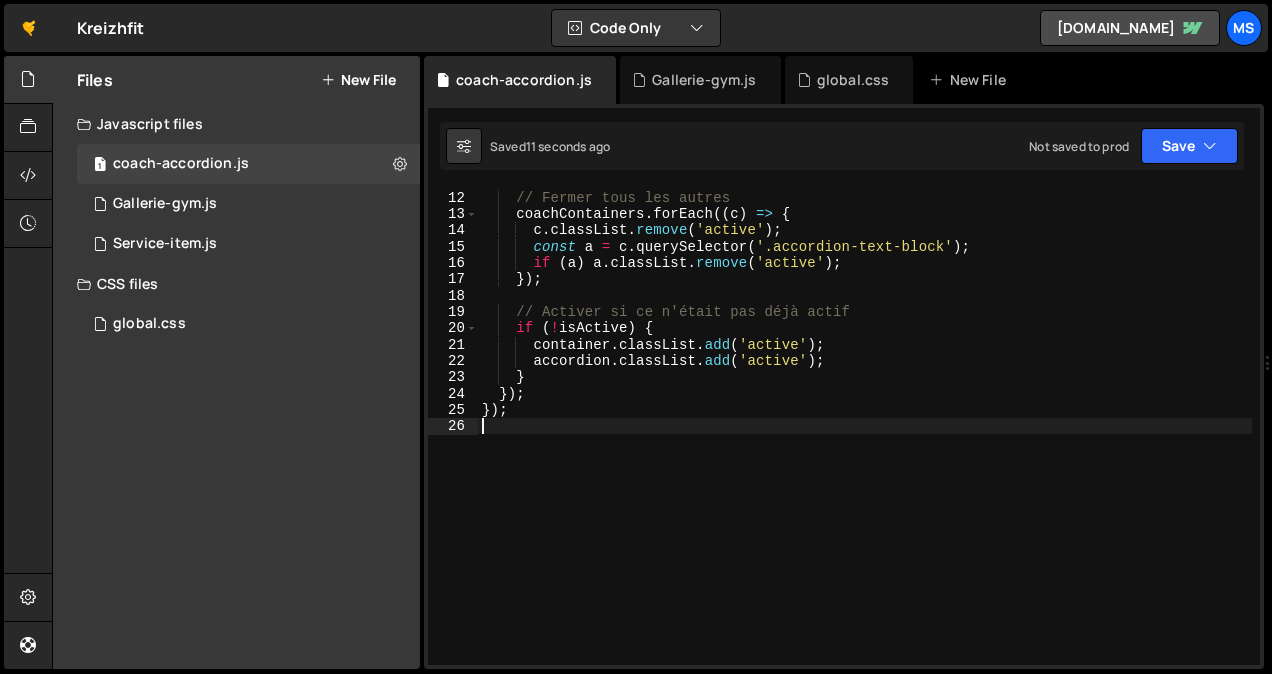 click on "// Fermer tous les autres       coachContainers . forEach (( c )   =>   {          c . classList . remove ( 'active' ) ;          const   a   =   c . querySelector ( '.accordion-text-block' ) ;          if   ( a )   a . classList . remove ( 'active' ) ;       }) ;       // Activer si ce n'était pas déjà actif       if   ( ! isActive )   {          container . classList . add ( 'active' ) ;          accordion . classList . add ( 'active' ) ;       }    }) ; }) ;" at bounding box center (865, 428) 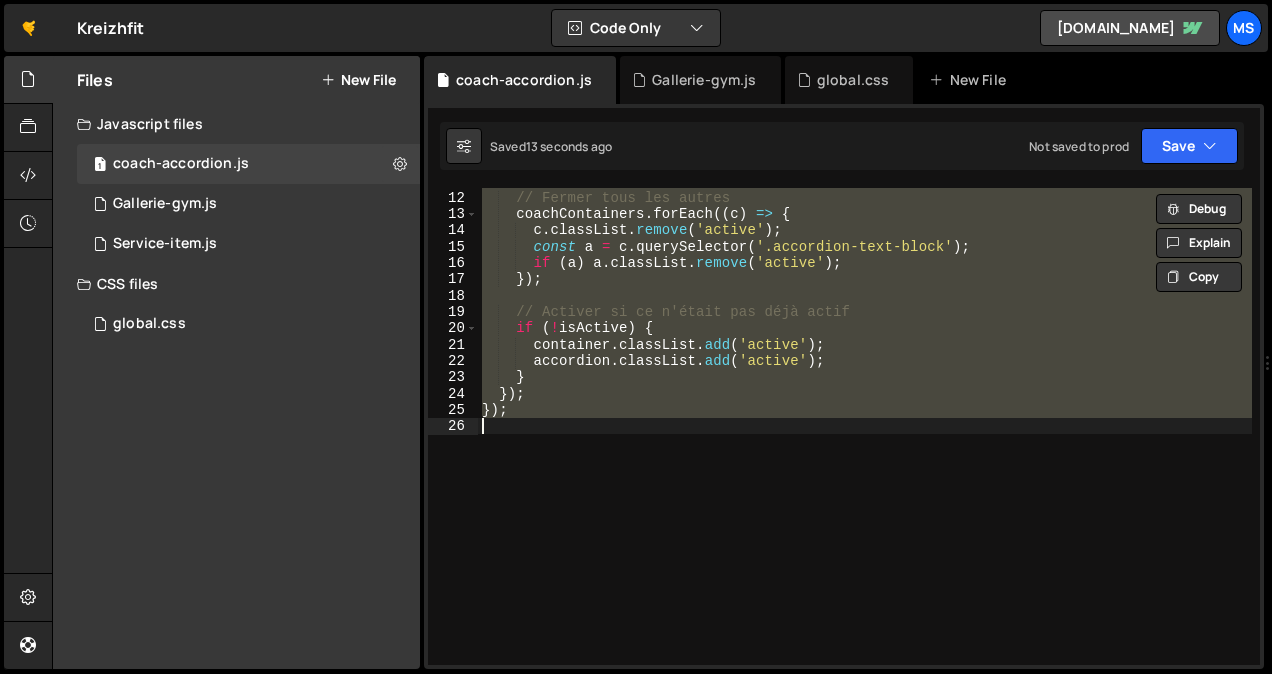 type 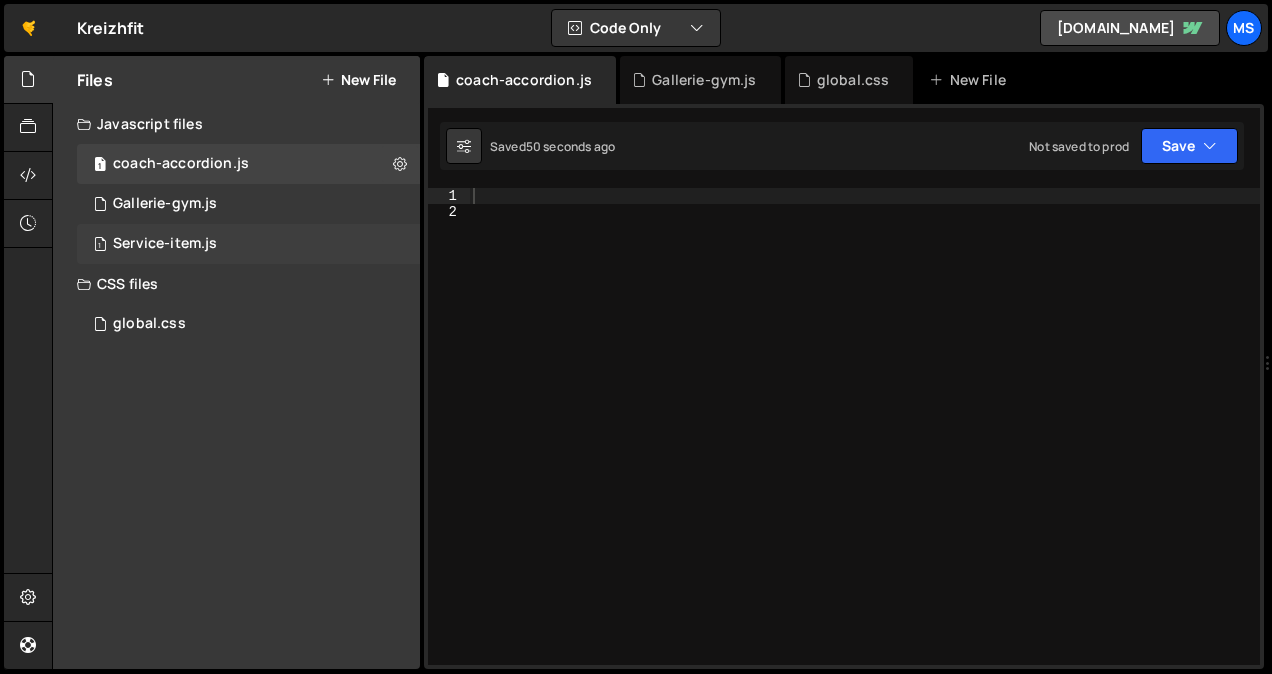 click on "Service-item.js" at bounding box center [165, 244] 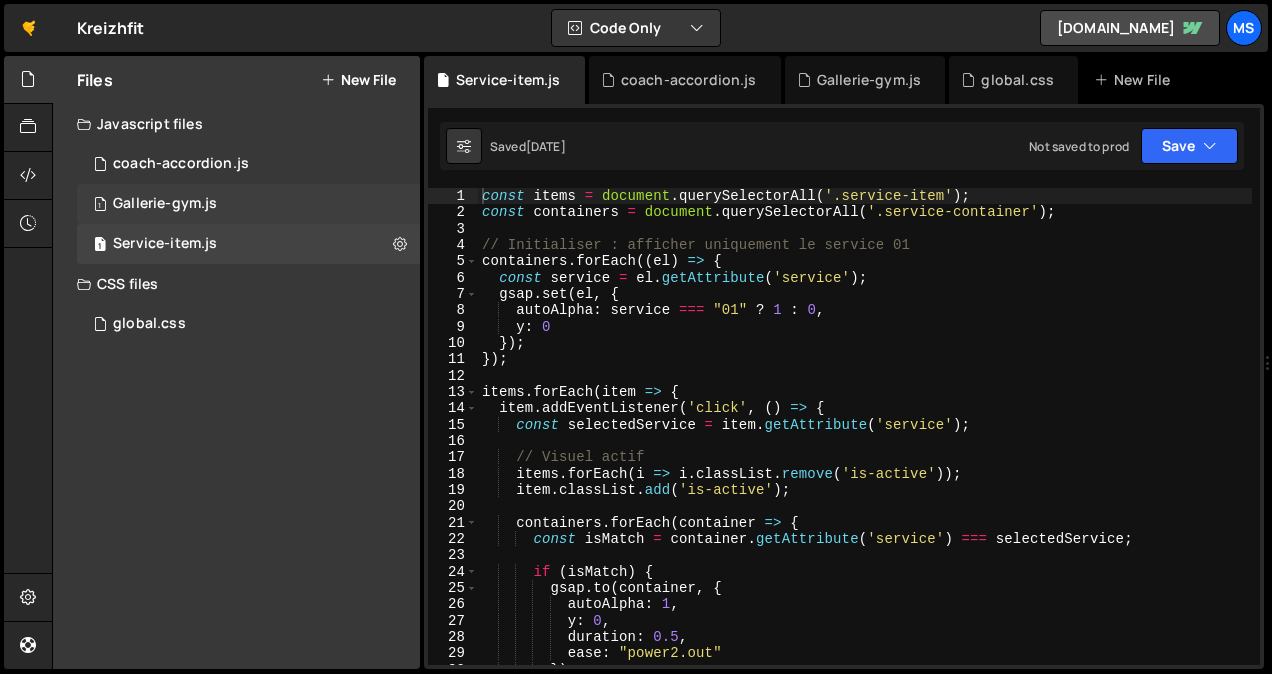 click on "Gallerie-gym.js" at bounding box center (165, 204) 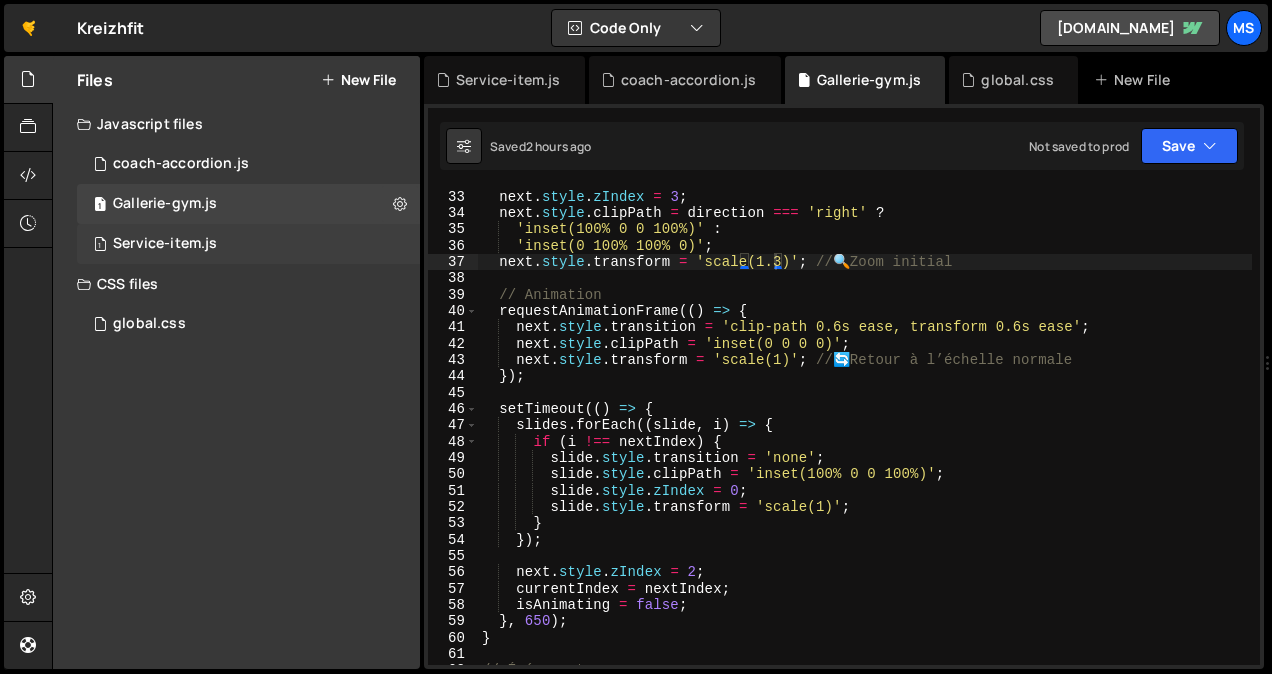 click on "1
Service-item.js
0" at bounding box center (248, 244) 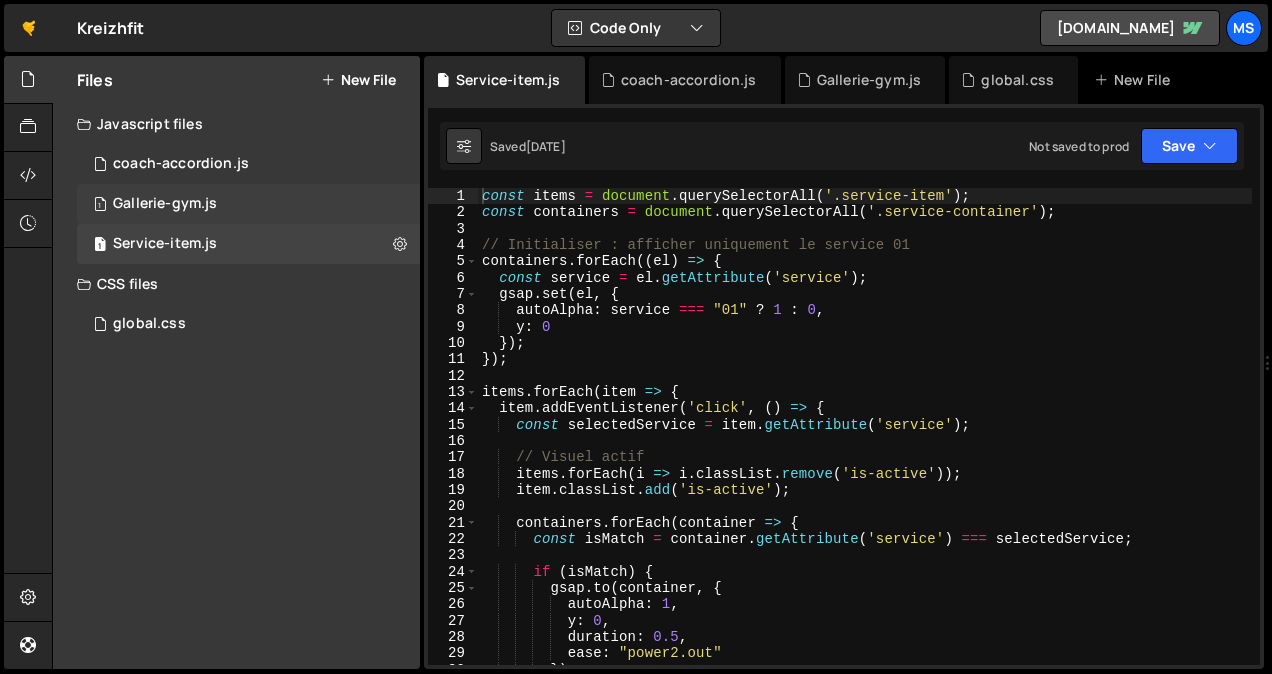 click on "Gallerie-gym.js" at bounding box center (165, 204) 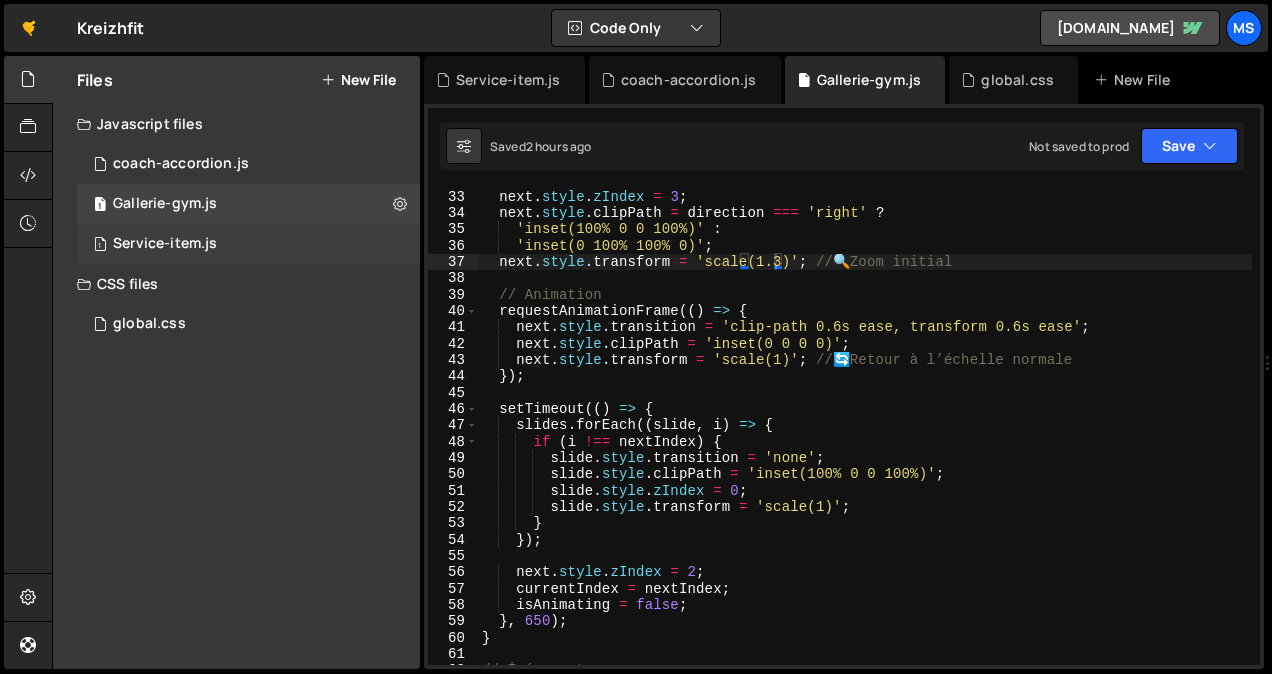 click on "Service-item.js" at bounding box center (165, 244) 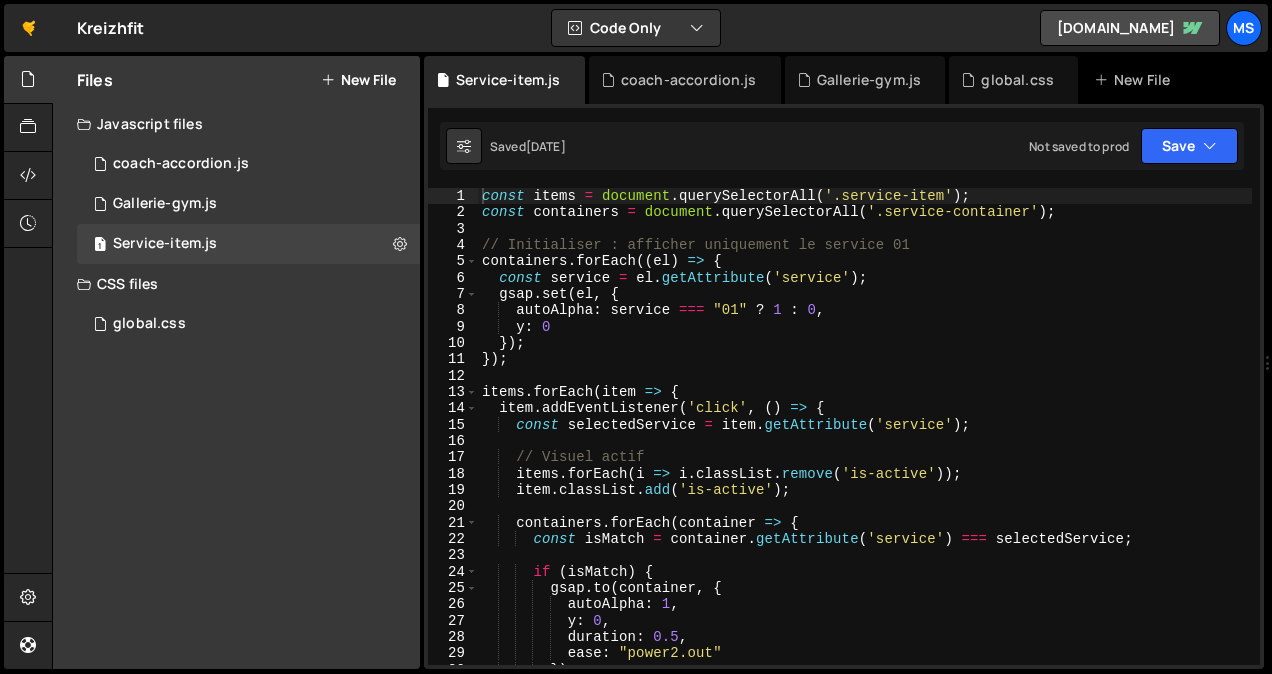 type on "// Initialiser : afficher uniquement le service 01" 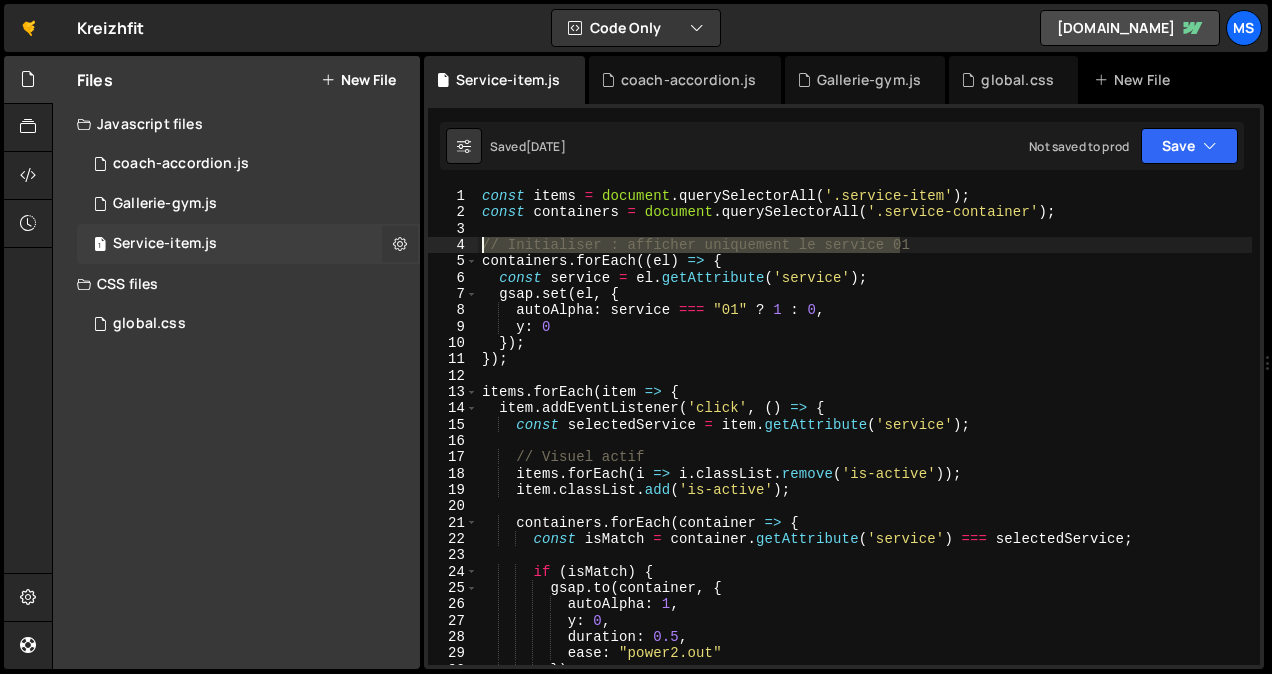 drag, startPoint x: 946, startPoint y: 246, endPoint x: 387, endPoint y: 251, distance: 559.02234 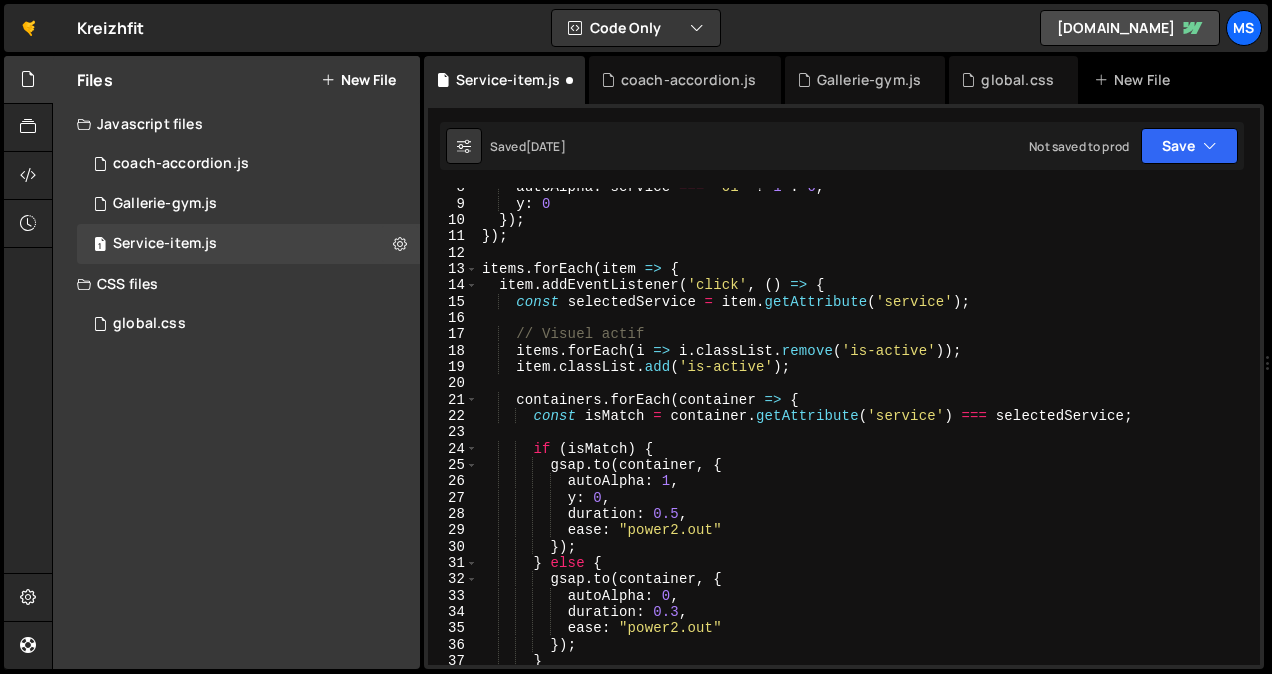 scroll, scrollTop: 143, scrollLeft: 0, axis: vertical 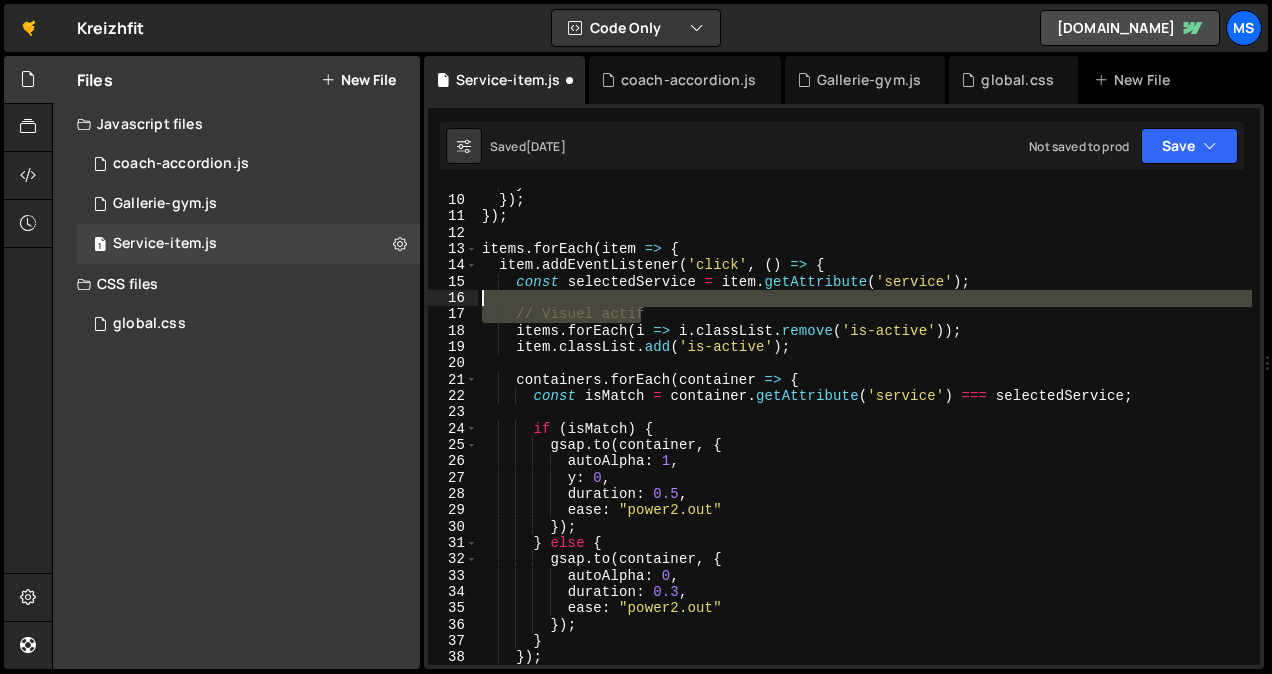 drag, startPoint x: 638, startPoint y: 306, endPoint x: 460, endPoint y: 301, distance: 178.0702 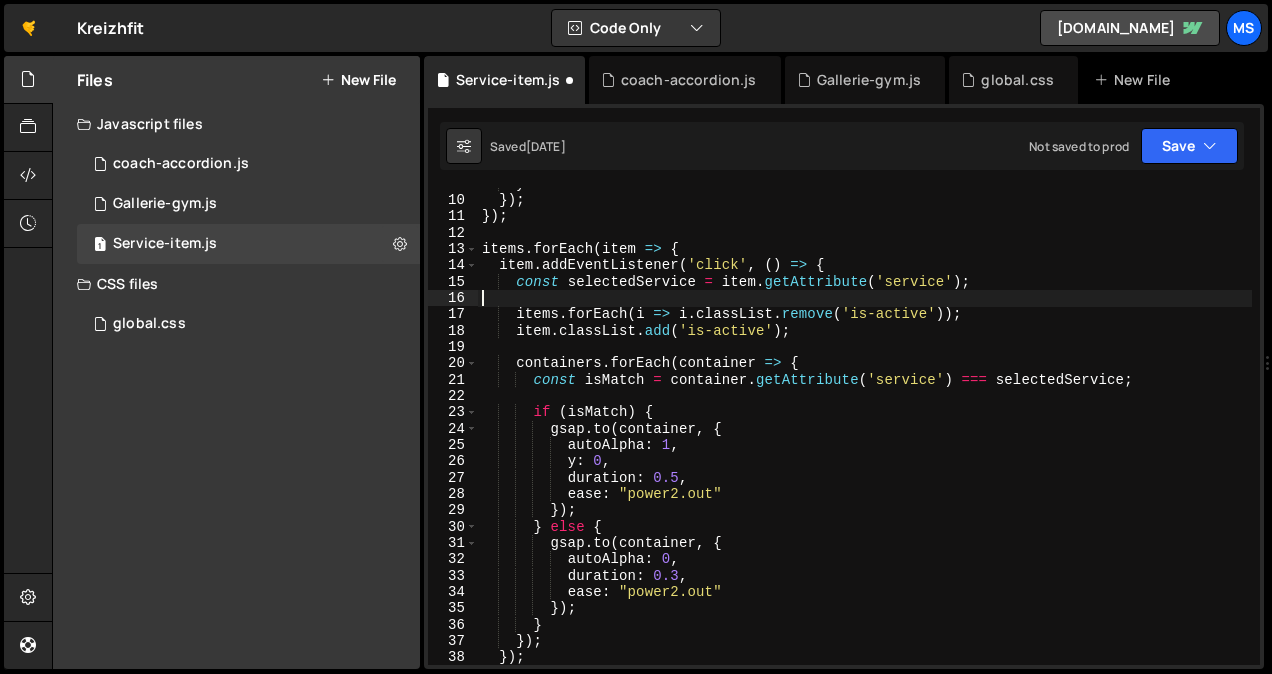 type on "items.forEach(i => i.classList.remove('is-active'));" 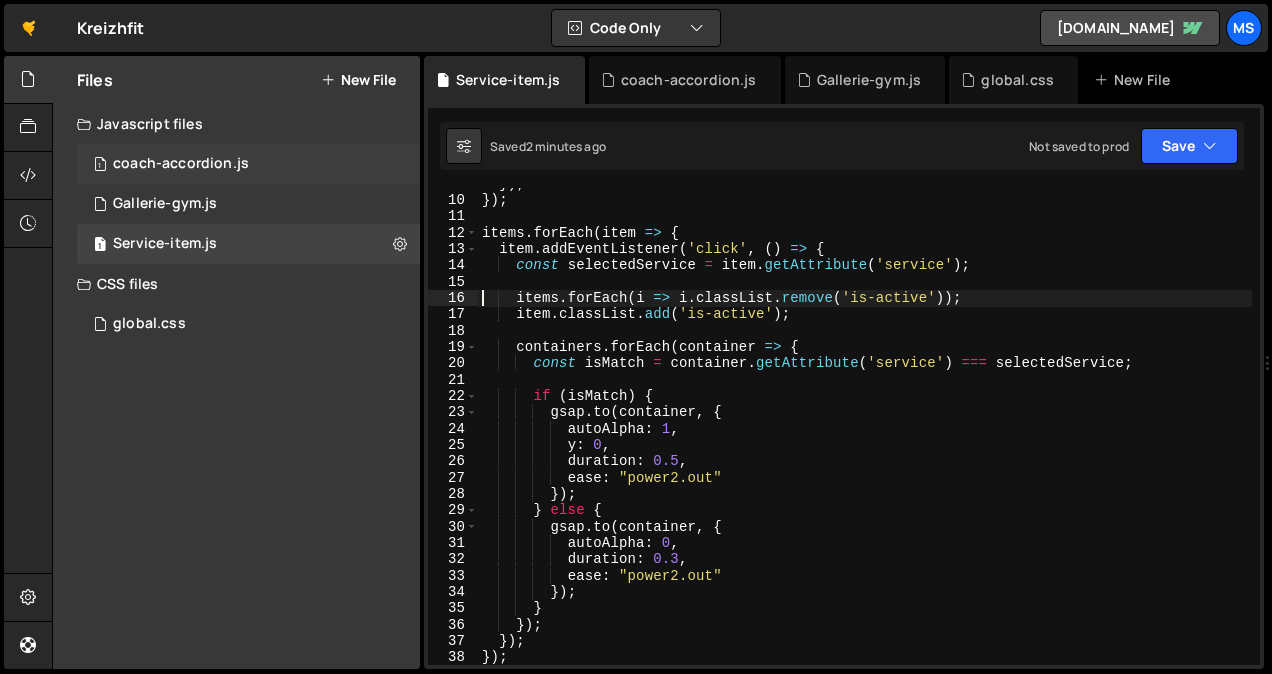 click on "coach-accordion.js" at bounding box center (181, 164) 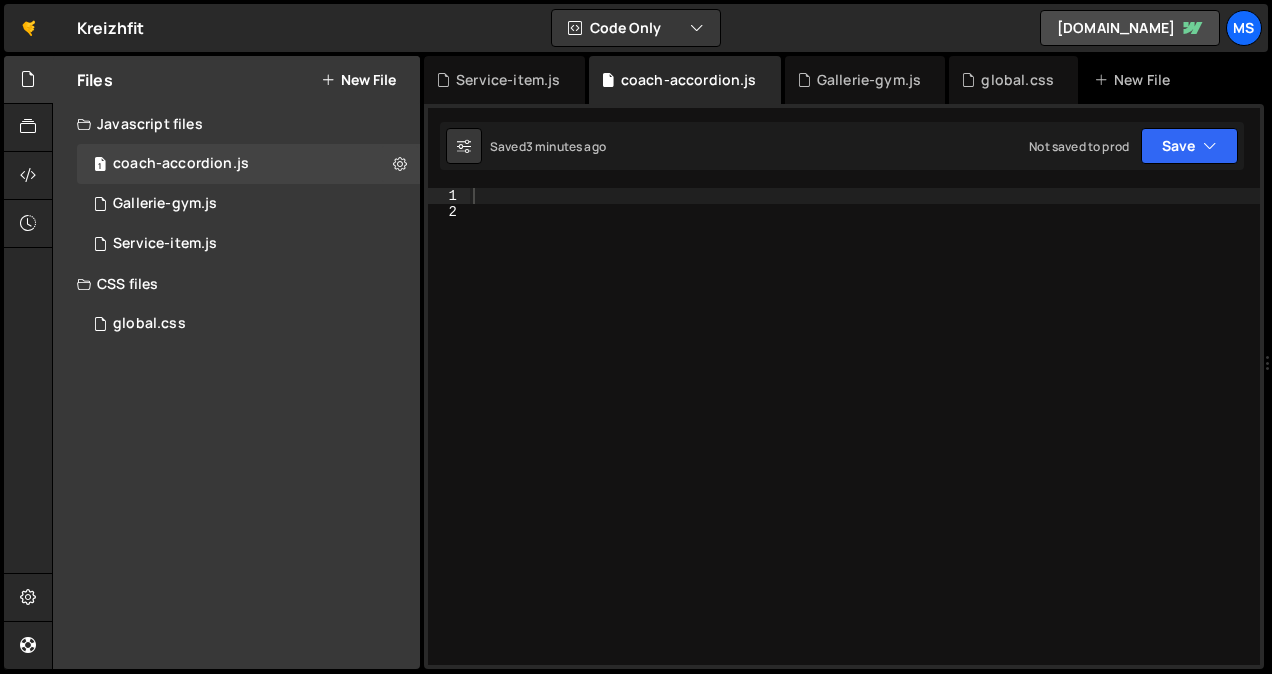 click at bounding box center [864, 443] 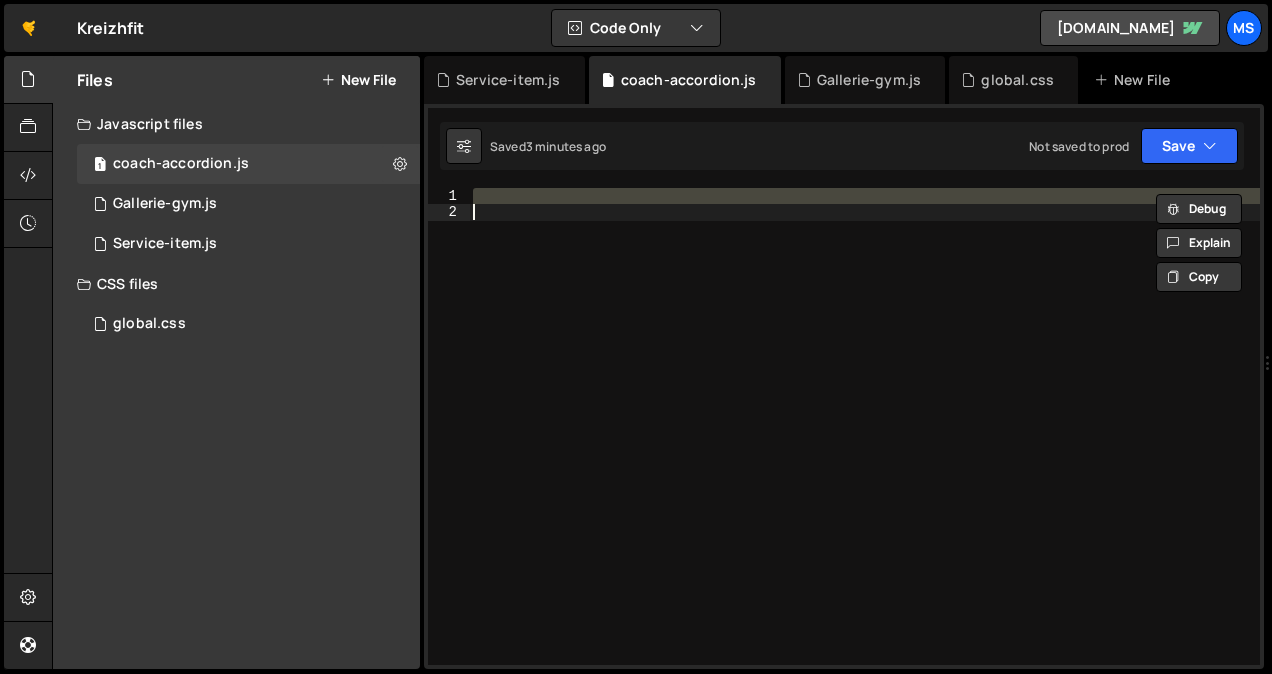 paste 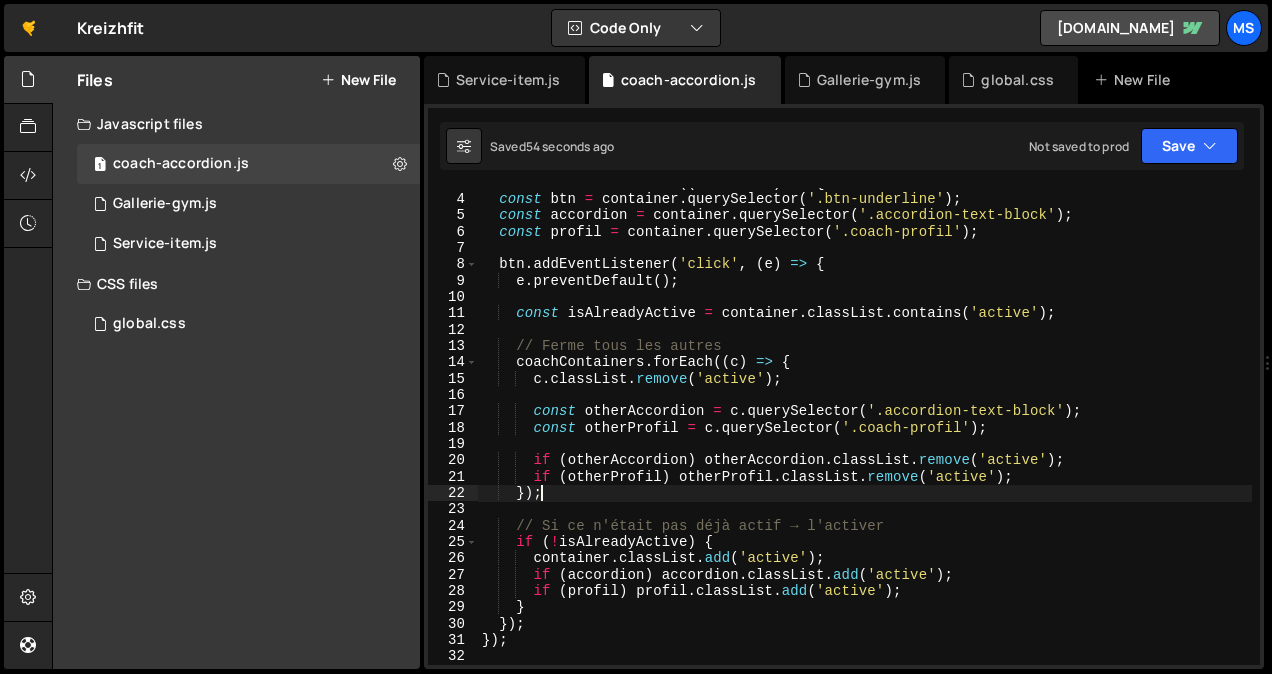 click on "coachContainers . forEach (( container )   =>   {    const   btn   =   container . querySelector ( '.btn-underline' ) ;    const   accordion   =   container . querySelector ( '.accordion-text-block' ) ;    const   profil   =   container . querySelector ( '.coach-profil' ) ;    btn . addEventListener ( 'click' ,   ( e )   =>   {       e . preventDefault ( ) ;       const   isAlreadyActive   =   container . classList . contains ( 'active' ) ;       // Ferme tous les autres       coachContainers . forEach (( c )   =>   {          c . classList . remove ( 'active' ) ;          const   otherAccordion   =   c . querySelector ( '.accordion-text-block' ) ;          const   otherProfil   =   c . querySelector ( '.coach-profil' ) ;          if   ( otherAccordion )   otherAccordion . classList . remove ( 'active' ) ;          if   ( otherProfil )   otherProfil . classList . remove ( 'active' ) ;       }) ;       // Si ce n'était pas déjà actif → l'activer       if   ( ! isAlreadyActive )   {          container . ." at bounding box center [865, 430] 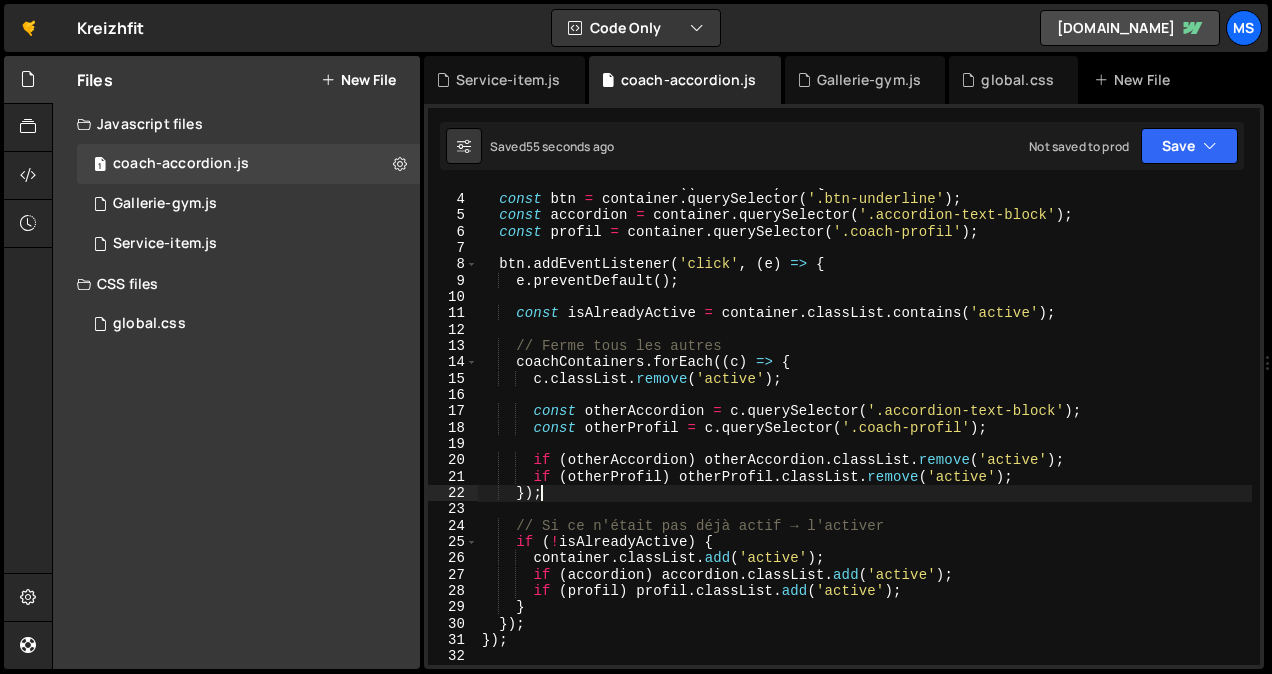 type on "});" 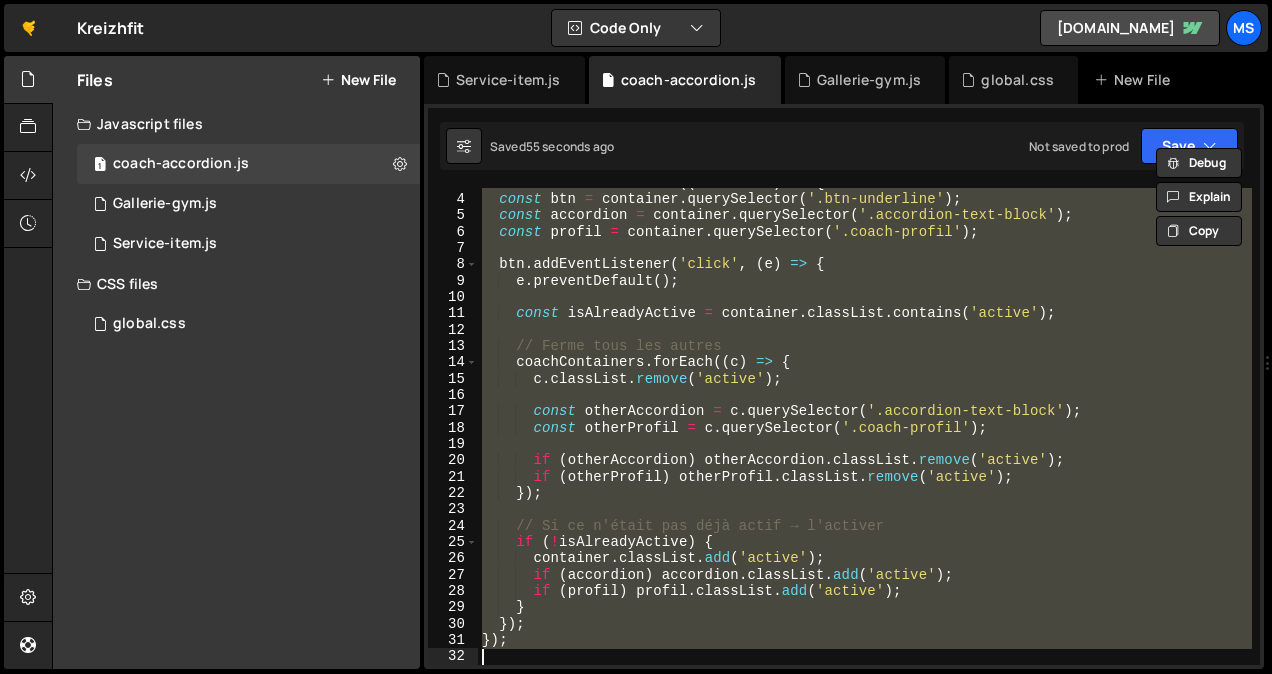 paste 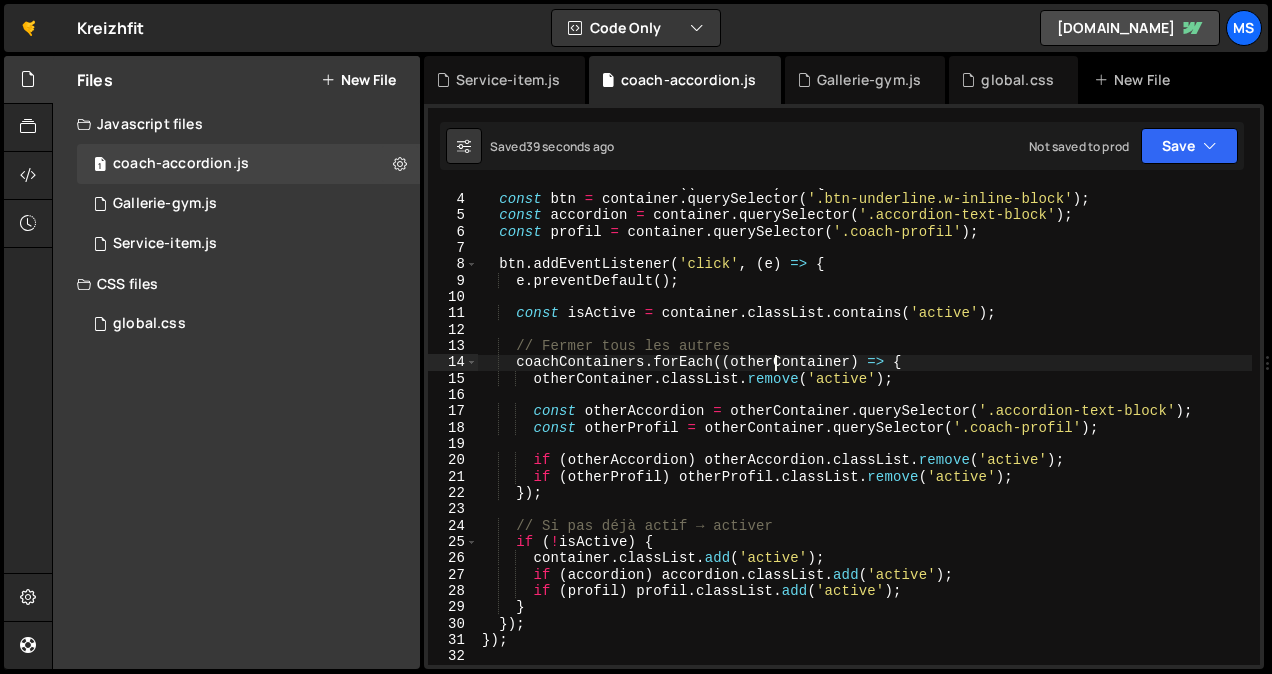 click on "coachContainers . forEach (( container )   =>   {    const   btn   =   container . querySelector ( '.btn-underline.w-inline-block' ) ;    const   accordion   =   container . querySelector ( '.accordion-text-block' ) ;    const   profil   =   container . querySelector ( '.coach-profil' ) ;    btn . addEventListener ( 'click' ,   ( e )   =>   {       e . preventDefault ( ) ;       const   isActive   =   container . classList . contains ( 'active' ) ;       // Fermer tous les autres       coachContainers . forEach (( otherContainer )   =>   {          otherContainer . classList . remove ( 'active' ) ;          const   otherAccordion   =   otherContainer . querySelector ( '.accordion-text-block' ) ;          const   otherProfil   =   otherContainer . querySelector ( '.coach-profil' ) ;          if   ( otherAccordion )   otherAccordion . classList . remove ( 'active' ) ;          if   ( otherProfil )   otherProfil . classList . remove ( 'active' ) ;       }) ;       // Si pas déjà actif → activer       if   (" at bounding box center (865, 430) 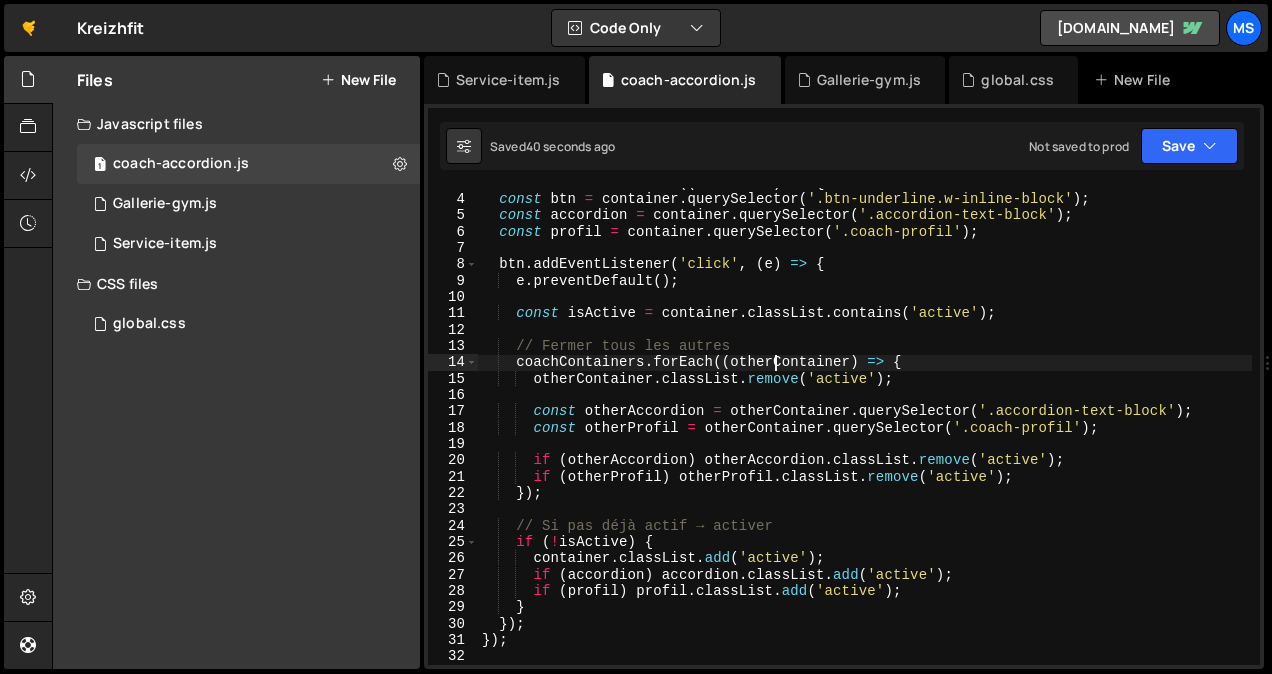 type on "});" 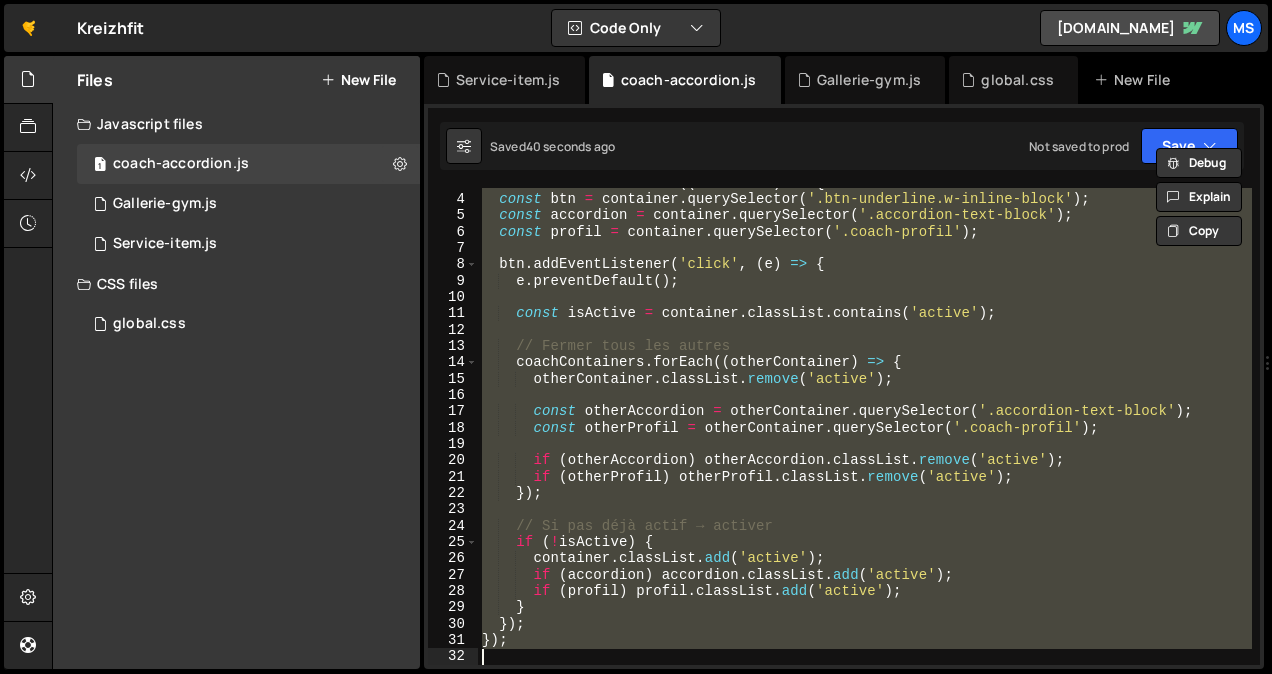 paste 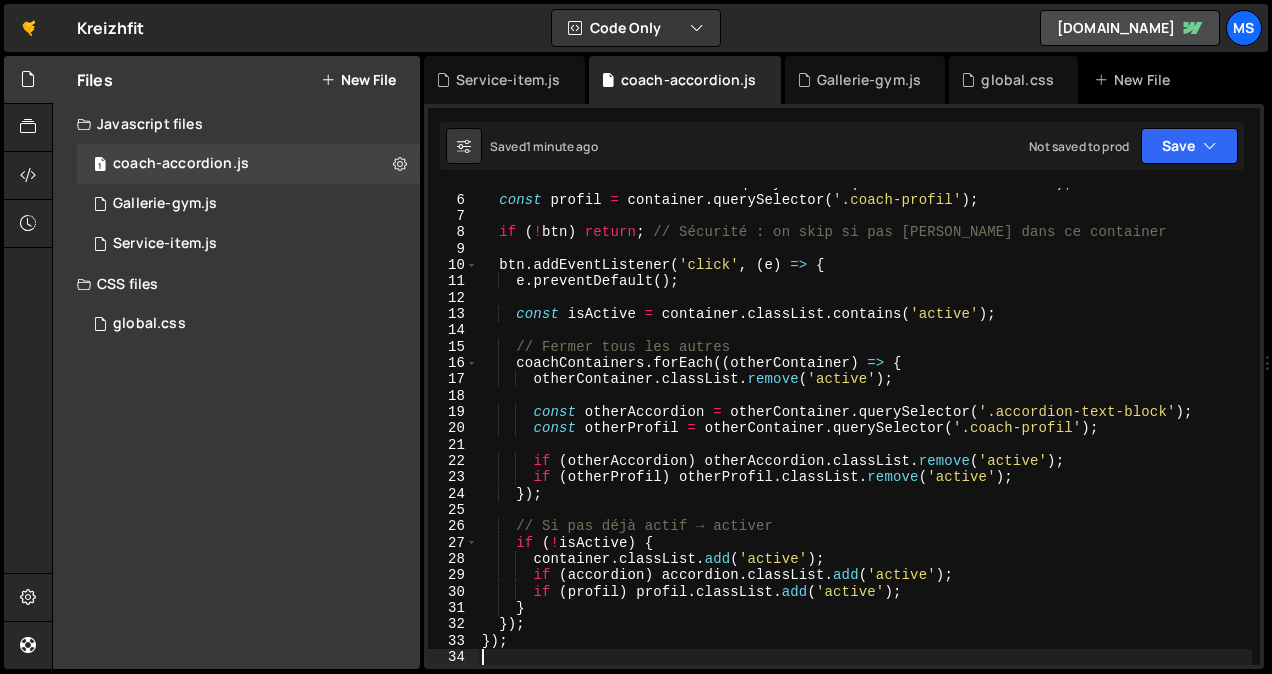 scroll, scrollTop: 0, scrollLeft: 0, axis: both 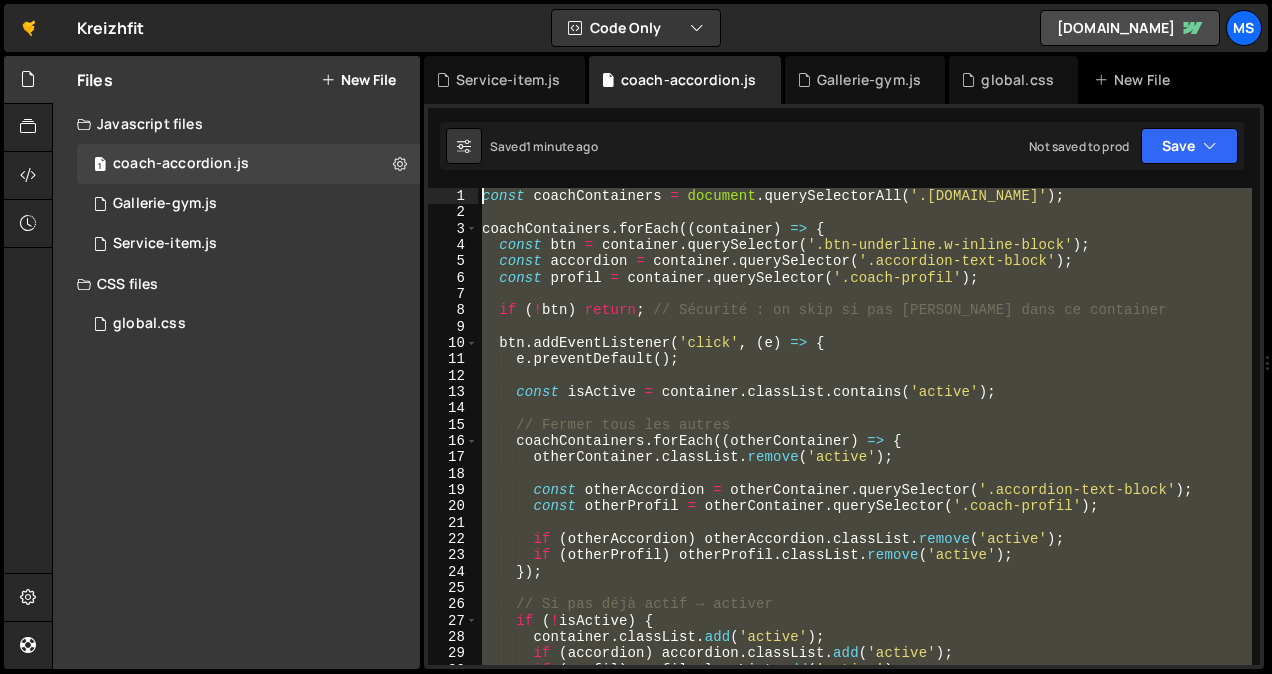 drag, startPoint x: 584, startPoint y: 652, endPoint x: 475, endPoint y: 192, distance: 472.73776 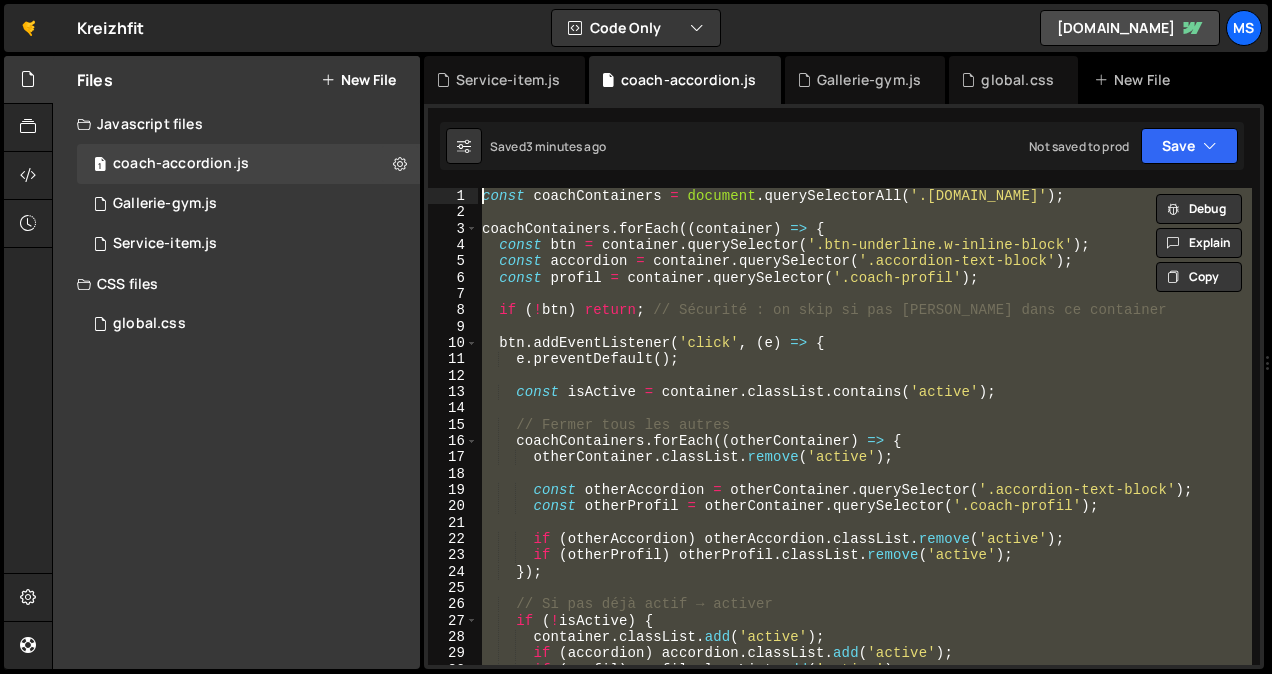 type on "// const coachContainers = document.querySelectorAll('.[DOMAIN_NAME]');" 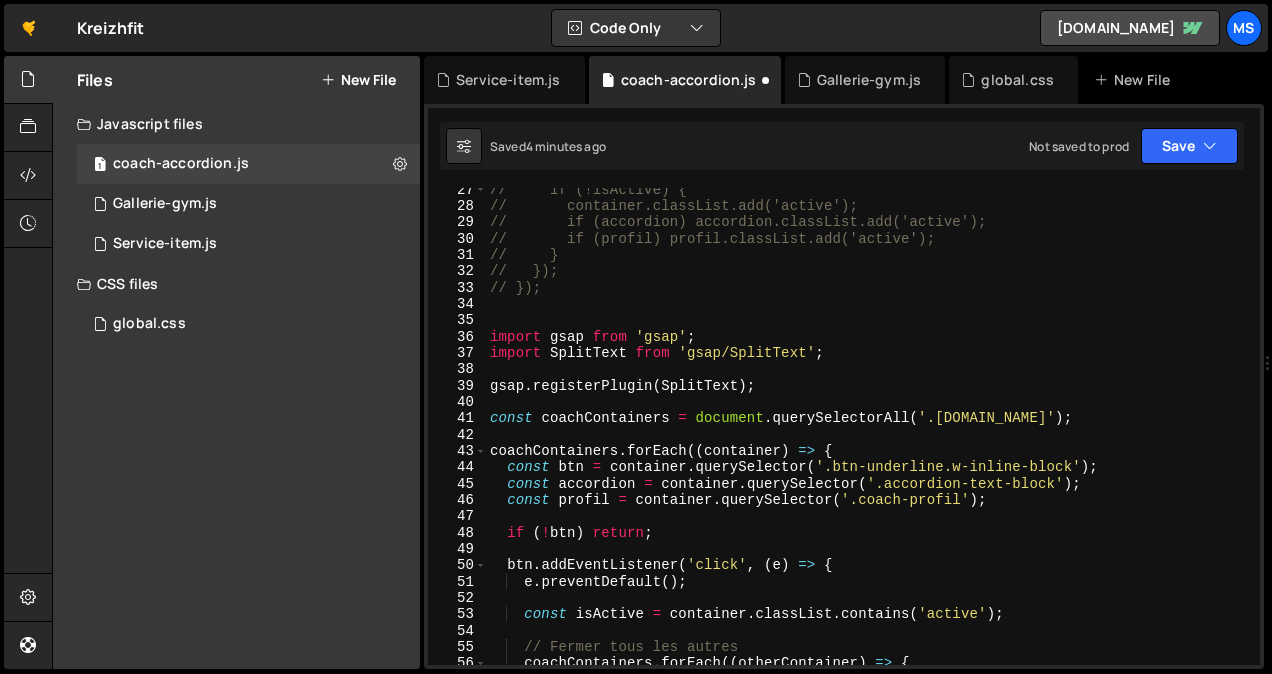scroll, scrollTop: 430, scrollLeft: 0, axis: vertical 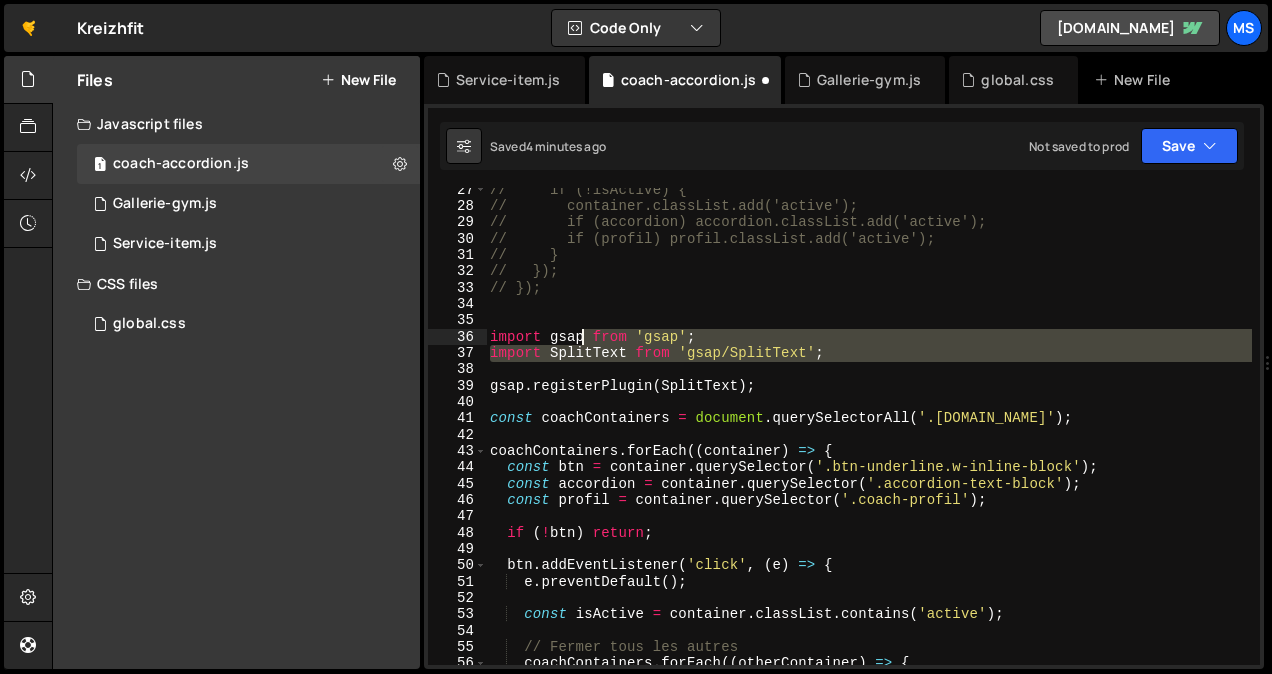 drag, startPoint x: 757, startPoint y: 375, endPoint x: 583, endPoint y: 339, distance: 177.68512 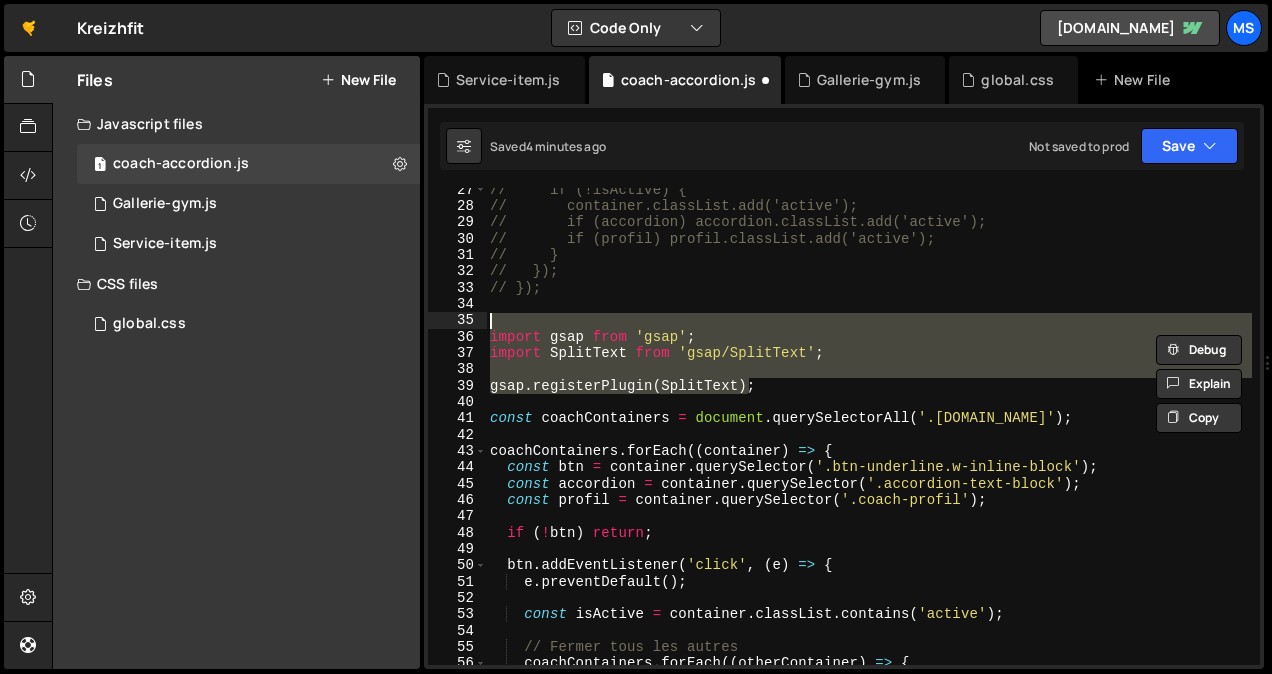 drag, startPoint x: 765, startPoint y: 380, endPoint x: 501, endPoint y: 324, distance: 269.87405 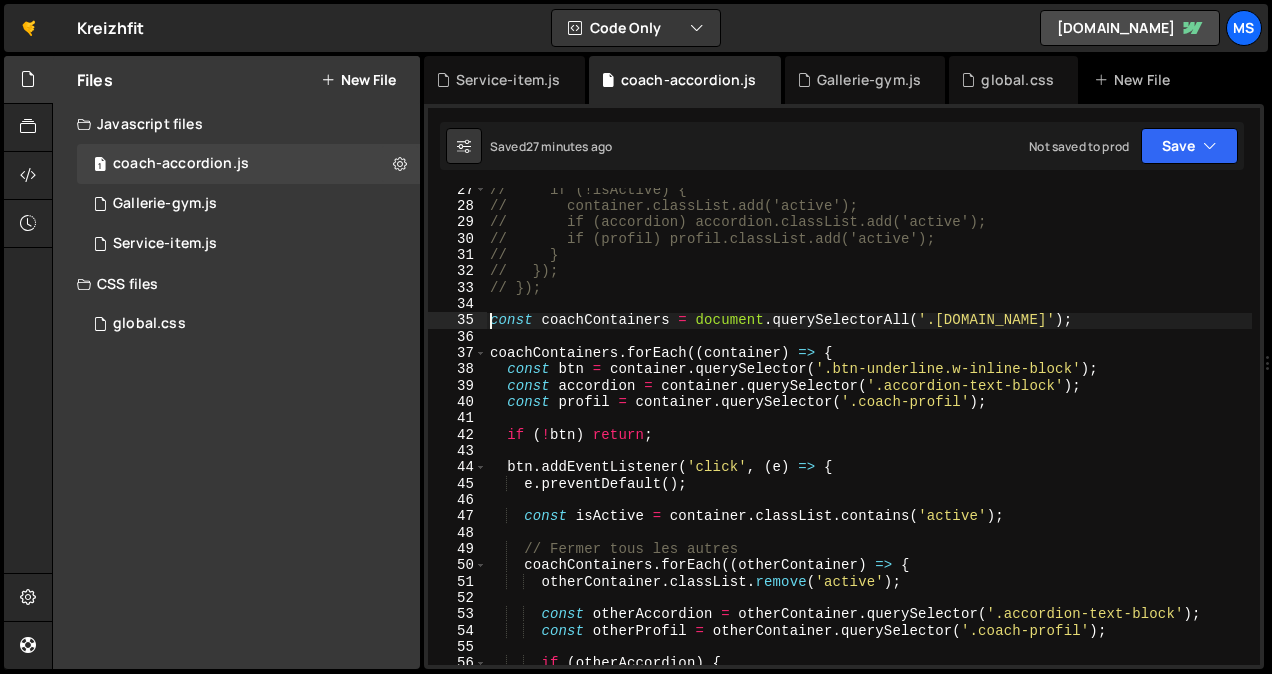 type on "});" 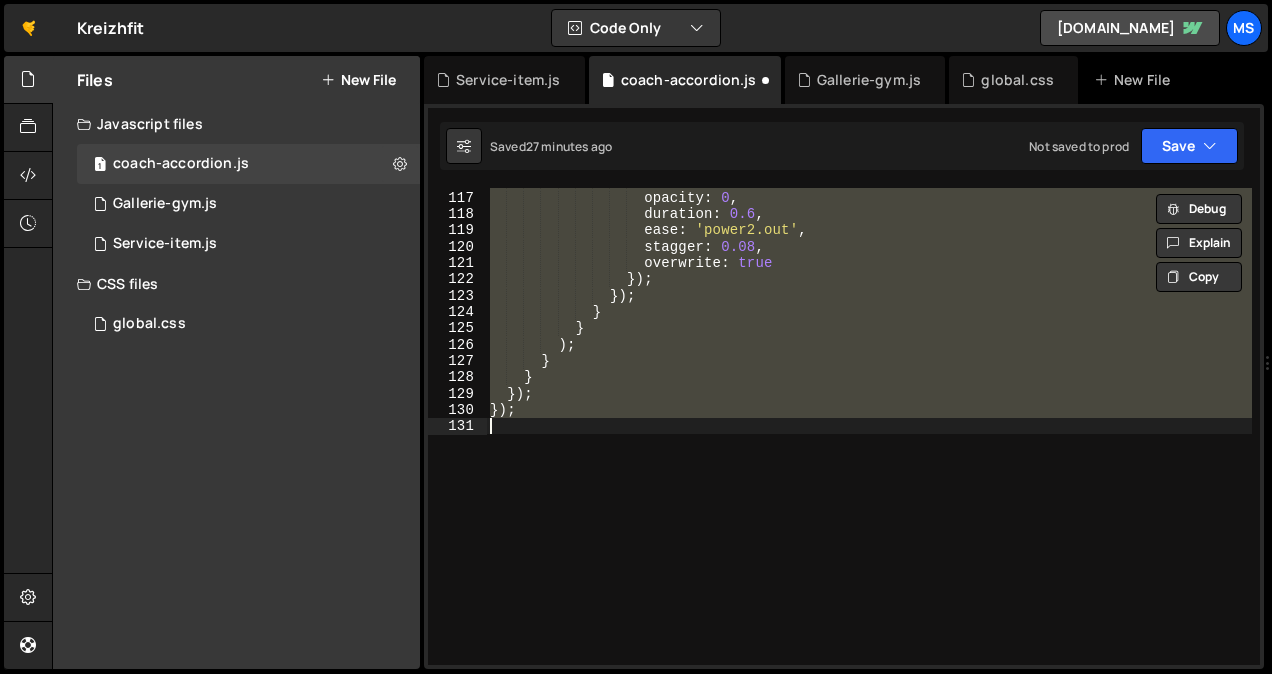 scroll, scrollTop: 1893, scrollLeft: 0, axis: vertical 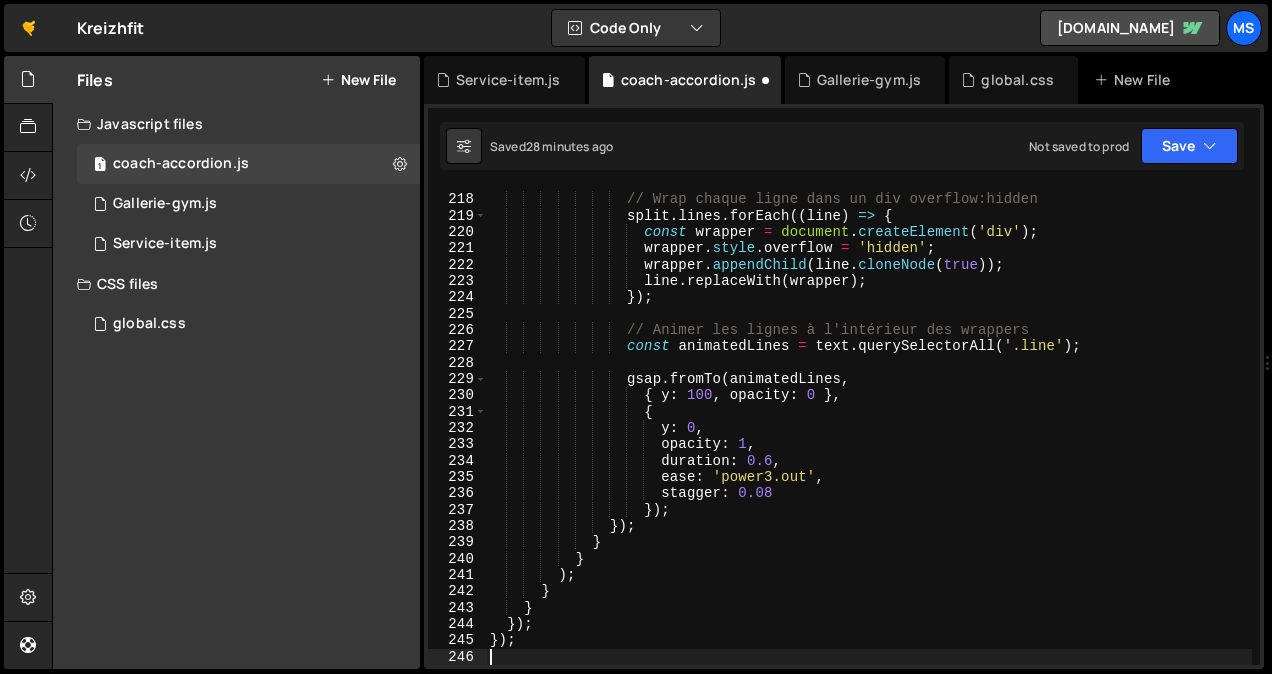 click on "// Wrap chaque ligne dans un div overflow:hidden                         split . lines . forEach (( line )   =>   {                            const   wrapper   =   document . createElement ( 'div' ) ;                            wrapper . style . overflow   =   'hidden' ;                            wrapper . appendChild ( line . cloneNode ( true )) ;                            line . replaceWith ( wrapper ) ;                         }) ;                         // Animer les lignes à l'intérieur des wrappers                         const   animatedLines   =   text . querySelectorAll ( '.line' ) ;                         gsap . fromTo ( animatedLines ,                            {   y :   100 ,   opacity :   0   } ,                            {                               y :   0 ,                               opacity :   1 ,                               duration :   0.6 ,                               ease :   'power3.out' ,                               stagger :   0.08" at bounding box center (869, 430) 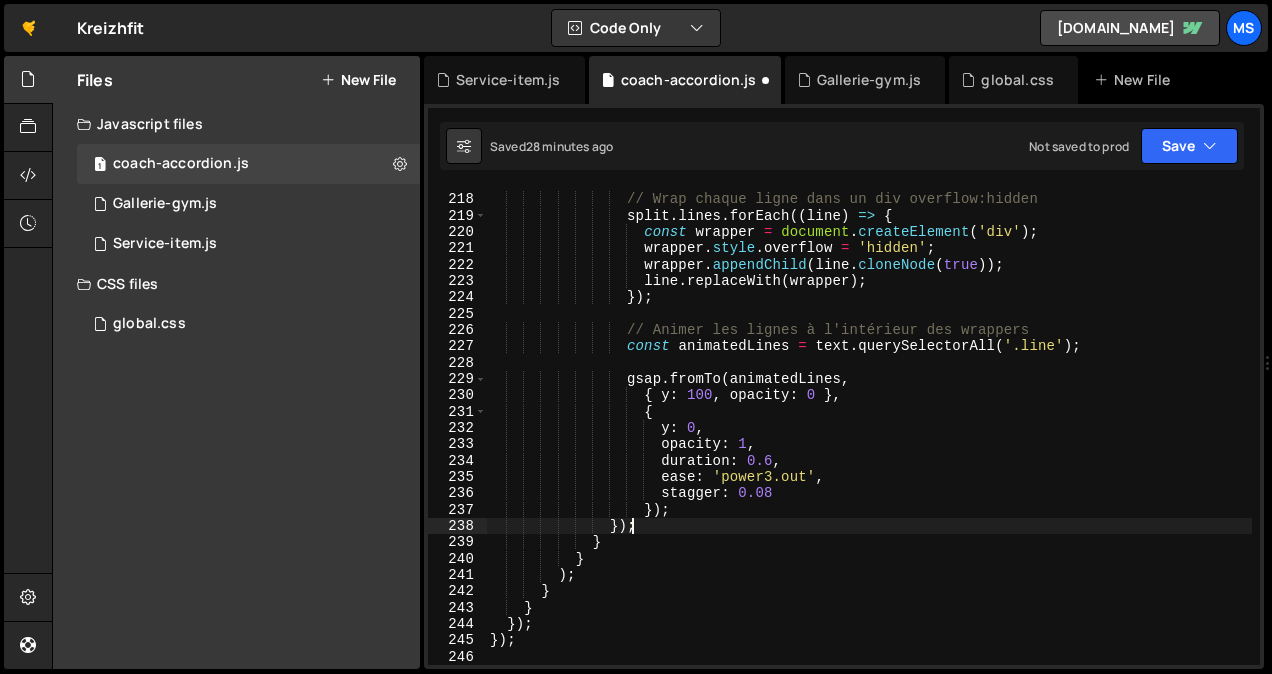 type on "});" 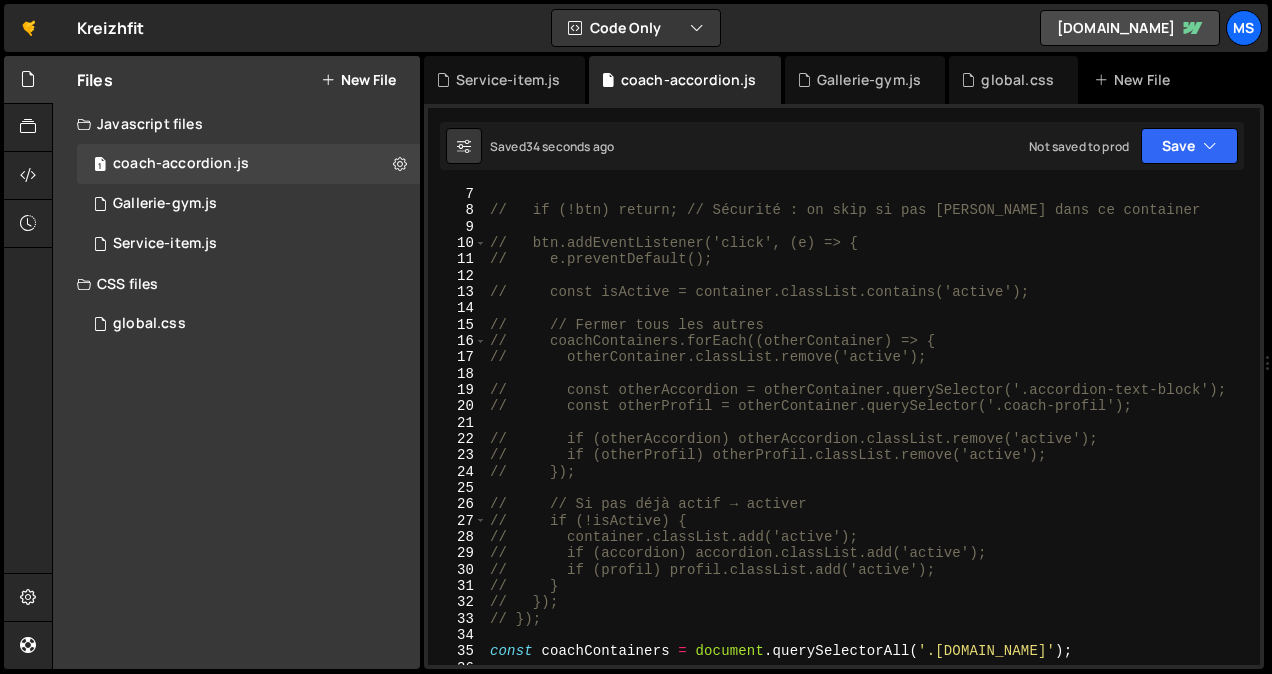 scroll, scrollTop: 160, scrollLeft: 0, axis: vertical 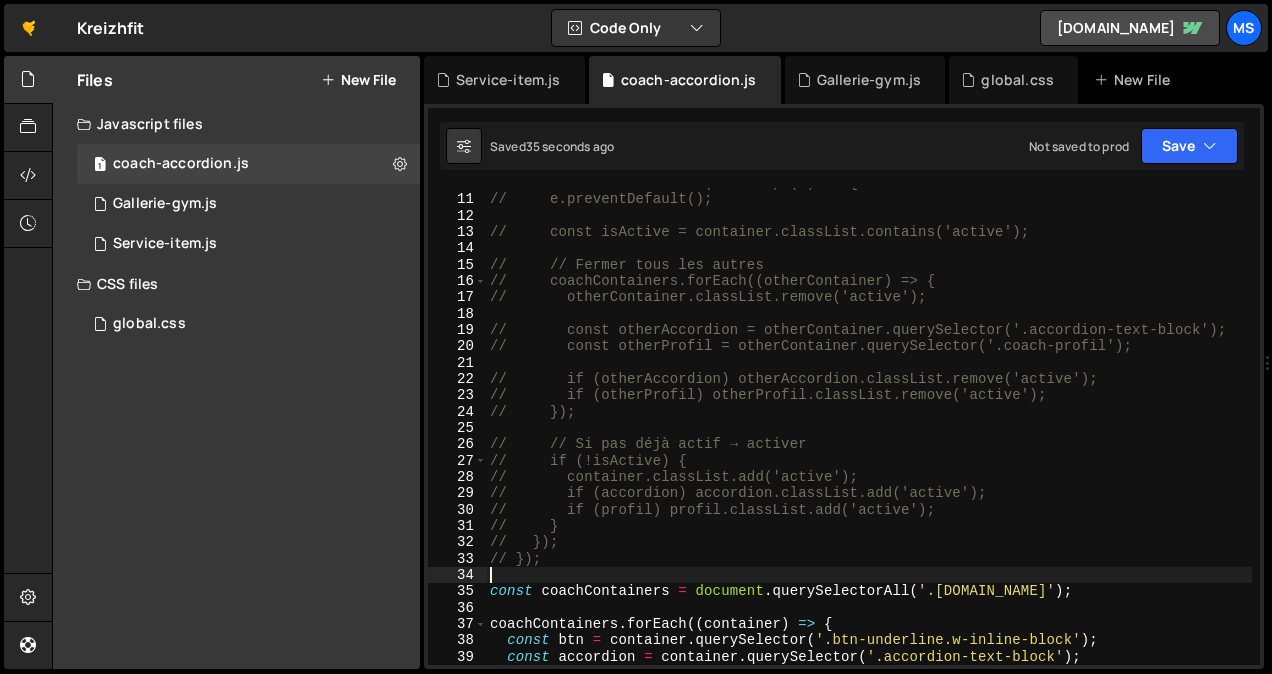 click on "//   btn.addEventListener('click', (e) => { //     e.preventDefault(); //     const isActive = container.classList.contains('active'); //     // Fermer tous les autres //     coachContainers.forEach((otherContainer) => { //       otherContainer.classList.remove('active'); //       const otherAccordion = otherContainer.querySelector('.accordion-text-block'); //       const otherProfil = otherContainer.querySelector('.coach-profil'); //       if (otherAccordion) otherAccordion.classList.remove('active'); //       if (otherProfil) otherProfil.classList.remove('active'); //     }); //     // Si pas déjà actif → activer //     if (!isActive) { //       container.classList.add('active'); //       if (accordion) accordion.classList.add('active'); //       if (profil) profil.classList.add('active'); //     } //   }); // }); const   coachContainers   =   document . querySelectorAll ( '.[DOMAIN_NAME]' ) ; coachContainers . forEach (( container )   =>   {    const   btn   =   container . querySelector ( ) ;" at bounding box center [869, 430] 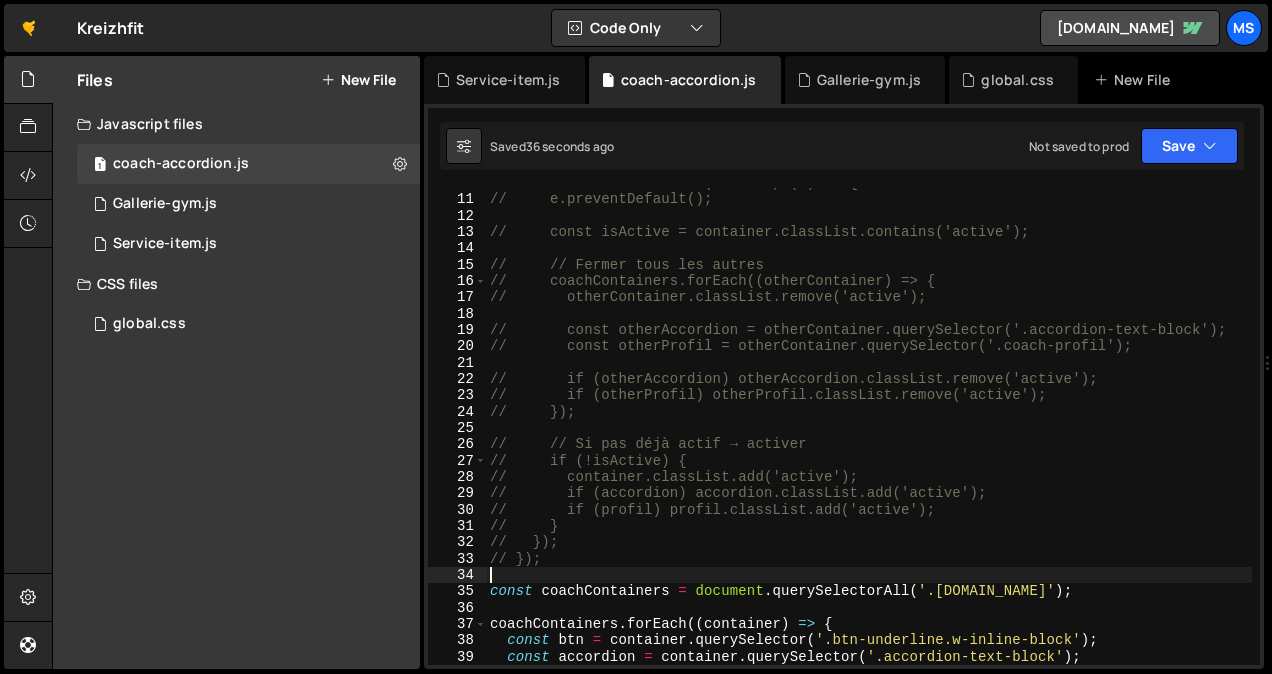 scroll, scrollTop: 0, scrollLeft: 0, axis: both 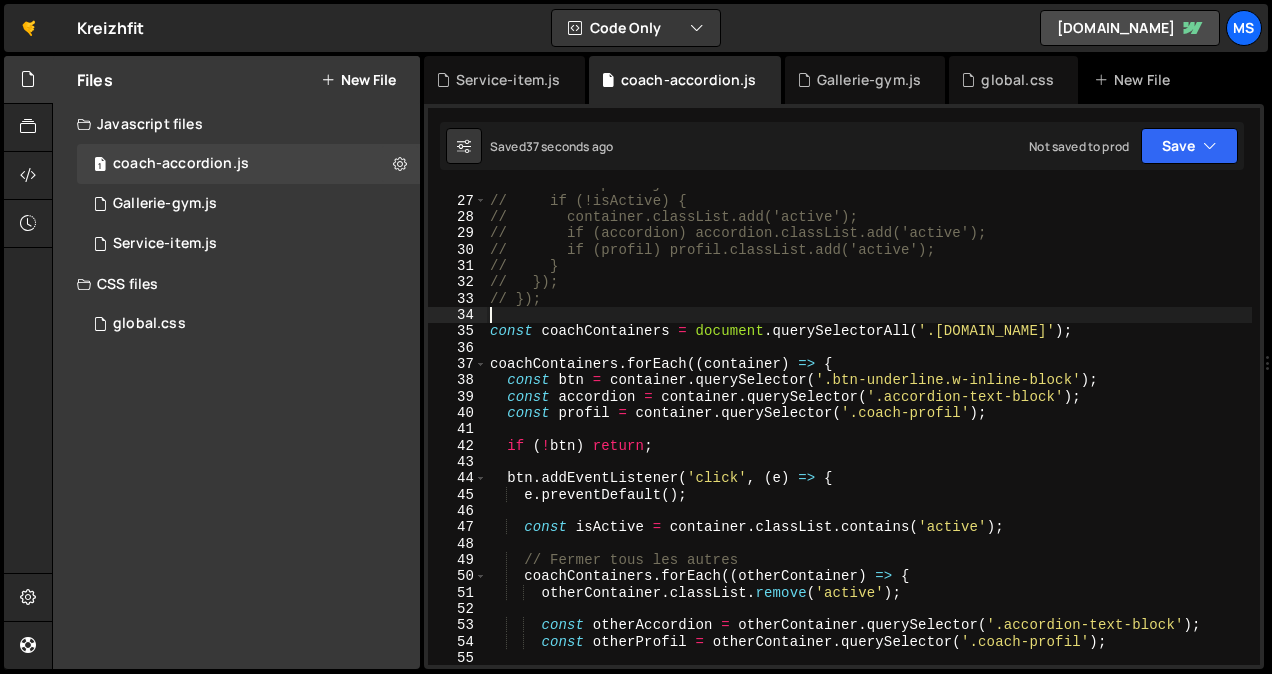 type on "});" 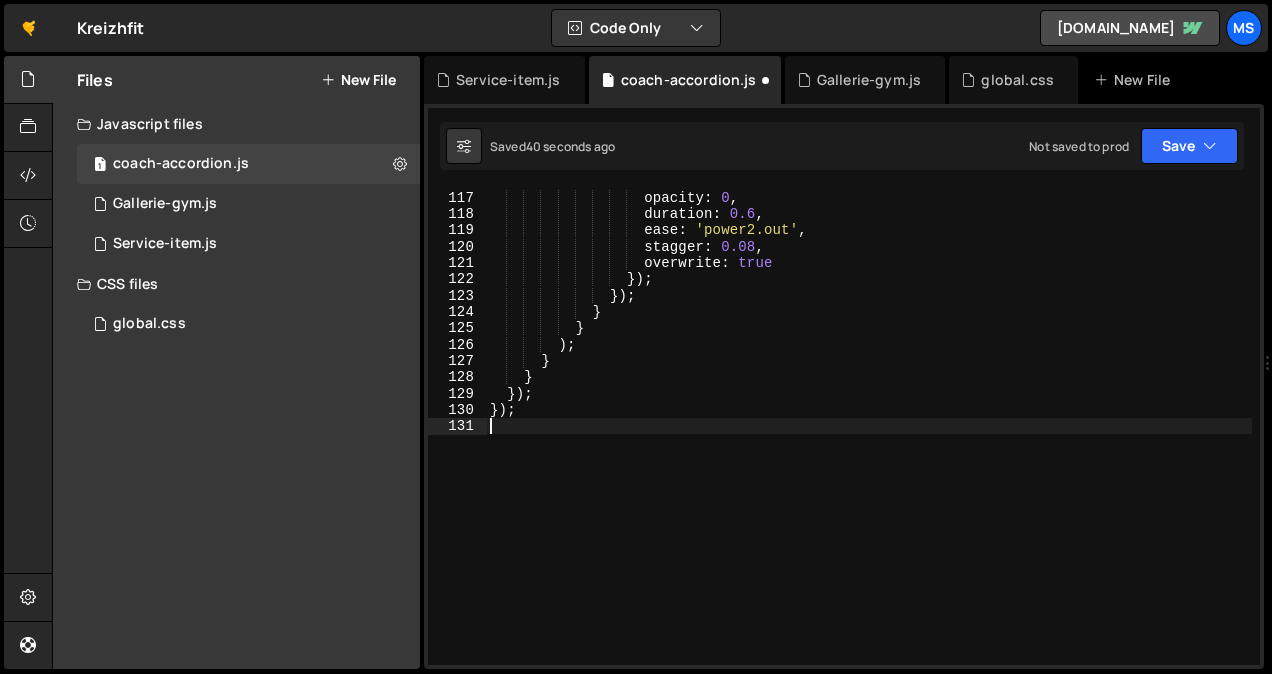 type on "gsap.registerPlugin(SplitText);" 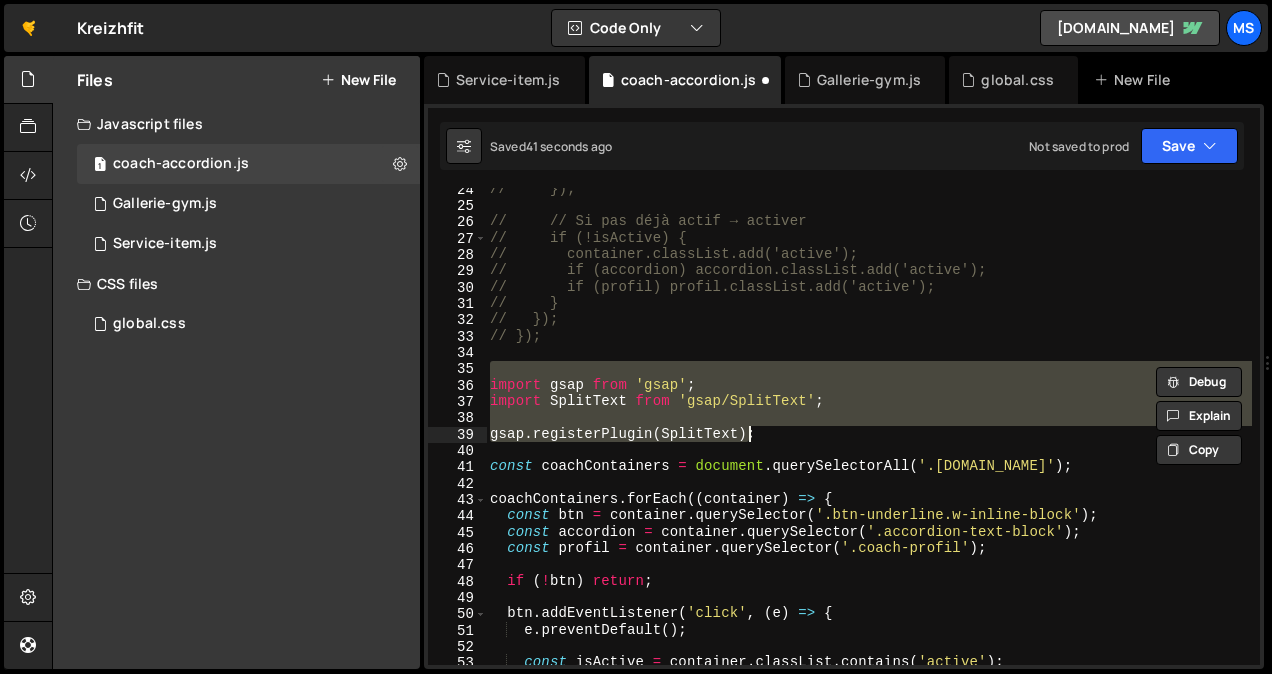 scroll, scrollTop: 382, scrollLeft: 0, axis: vertical 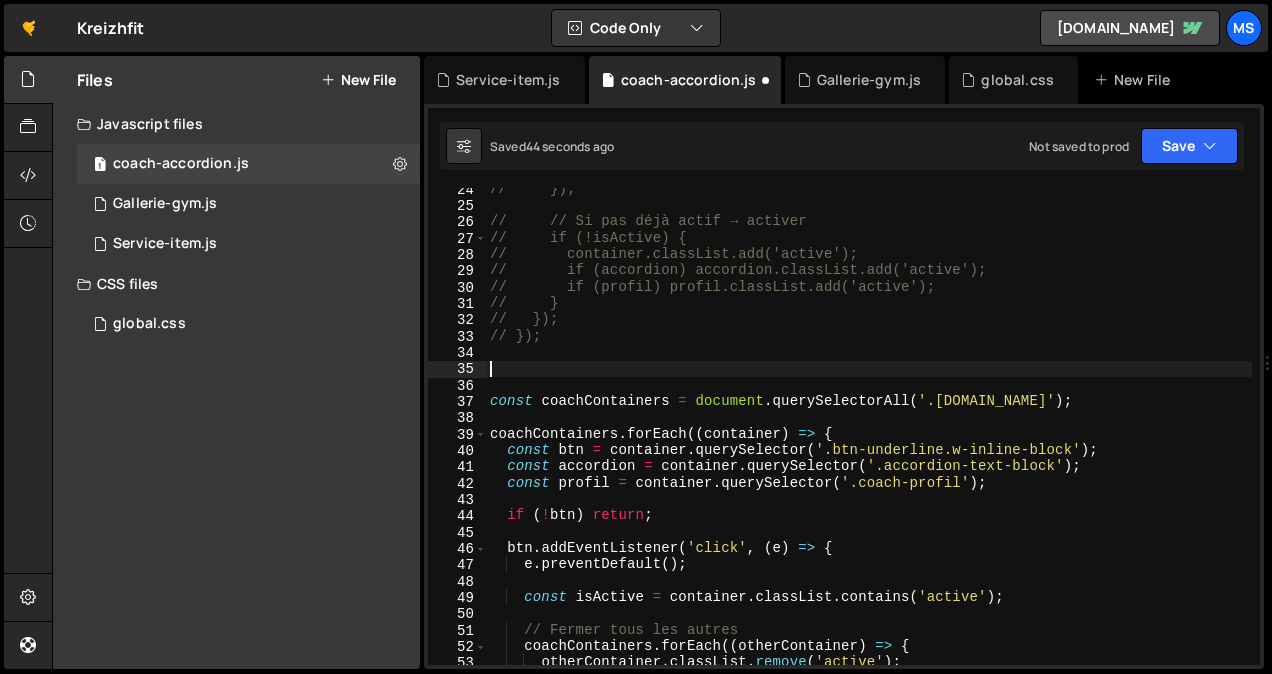 type on "gsap.registerPlugin(SplitText);" 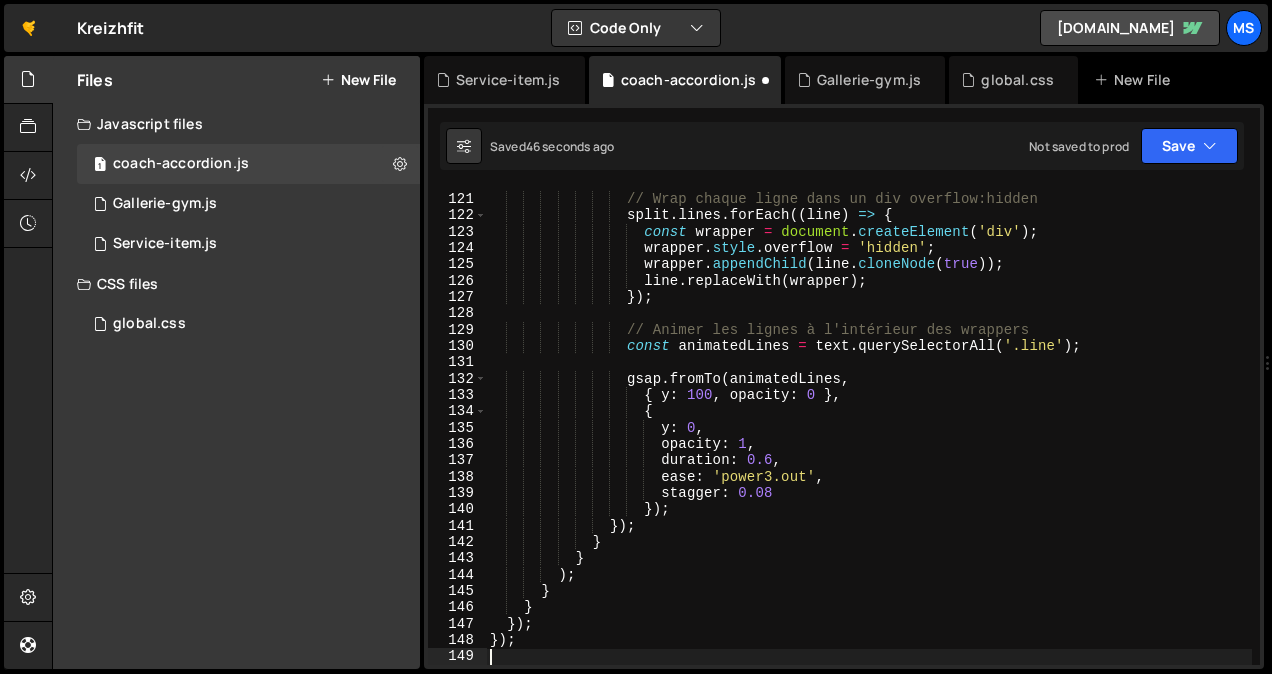 scroll, scrollTop: 1956, scrollLeft: 0, axis: vertical 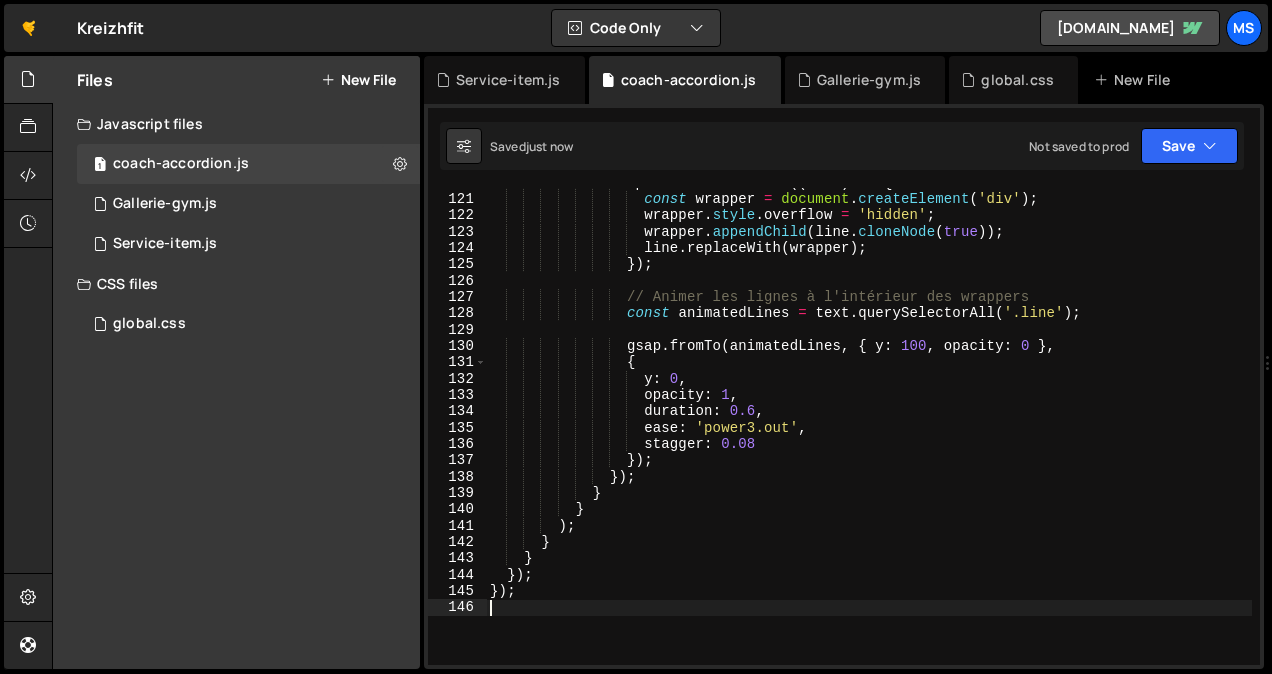 type on "});" 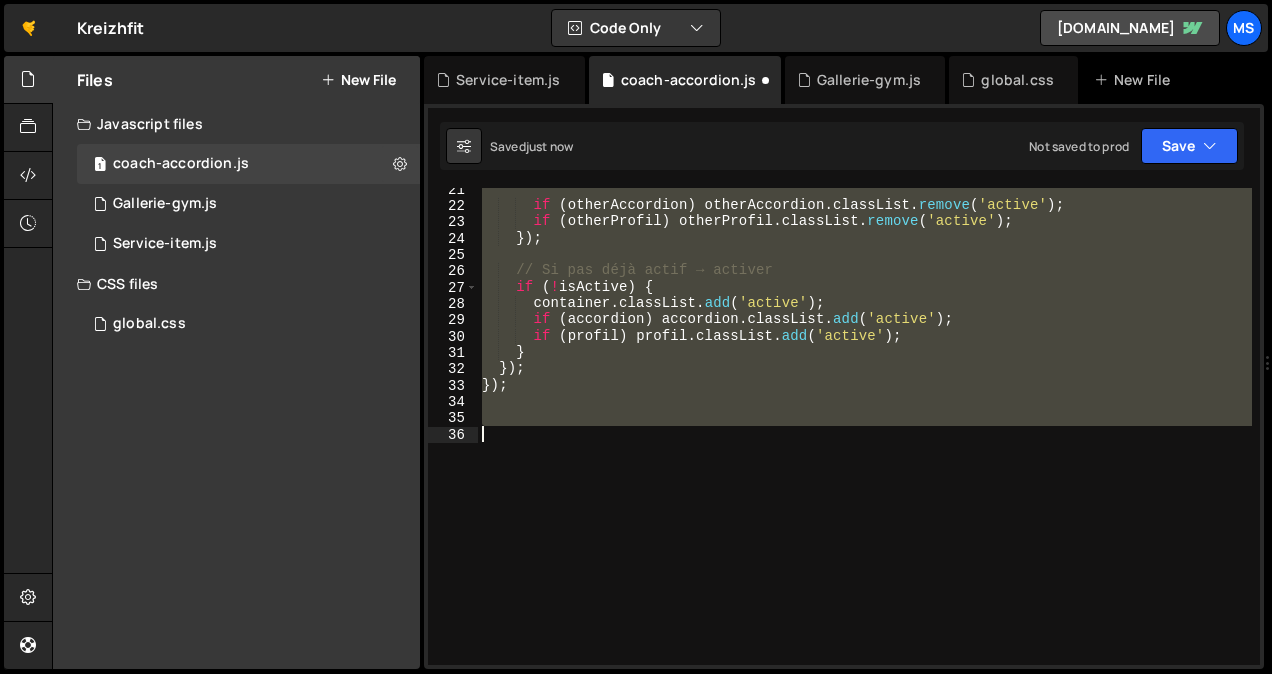 scroll, scrollTop: 308, scrollLeft: 0, axis: vertical 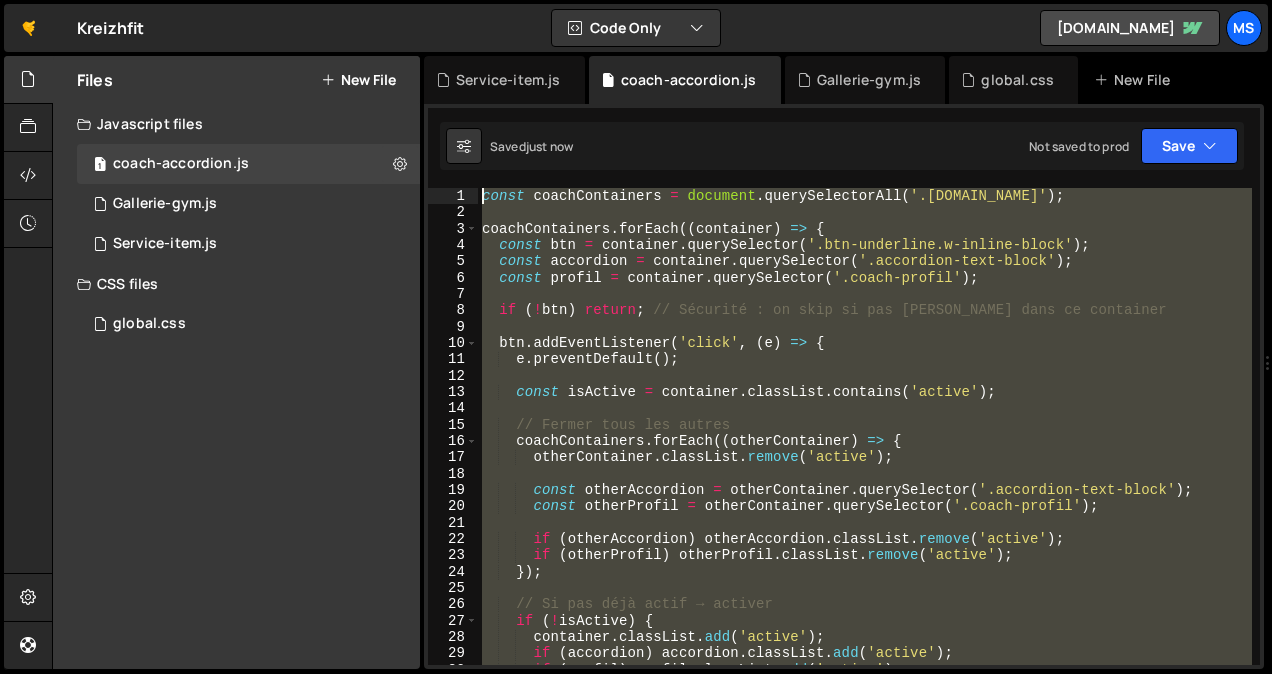 drag, startPoint x: 553, startPoint y: 435, endPoint x: 438, endPoint y: -3, distance: 452.84546 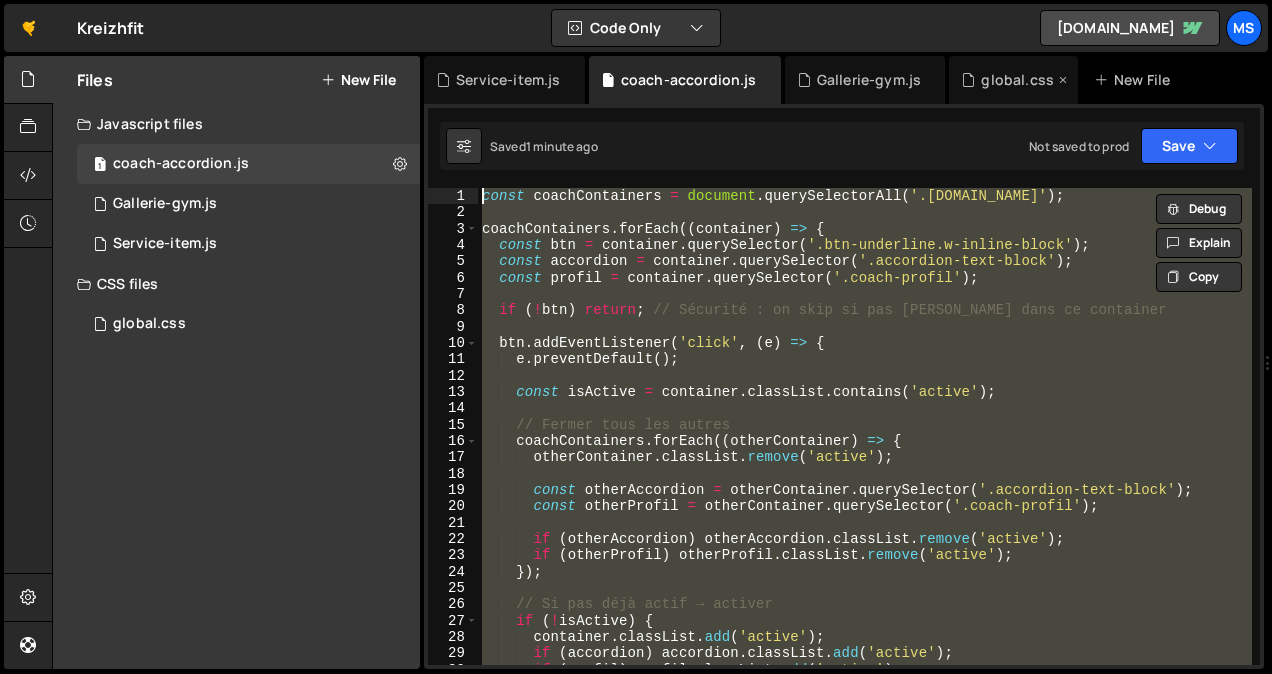 click on "global.css" at bounding box center (1017, 80) 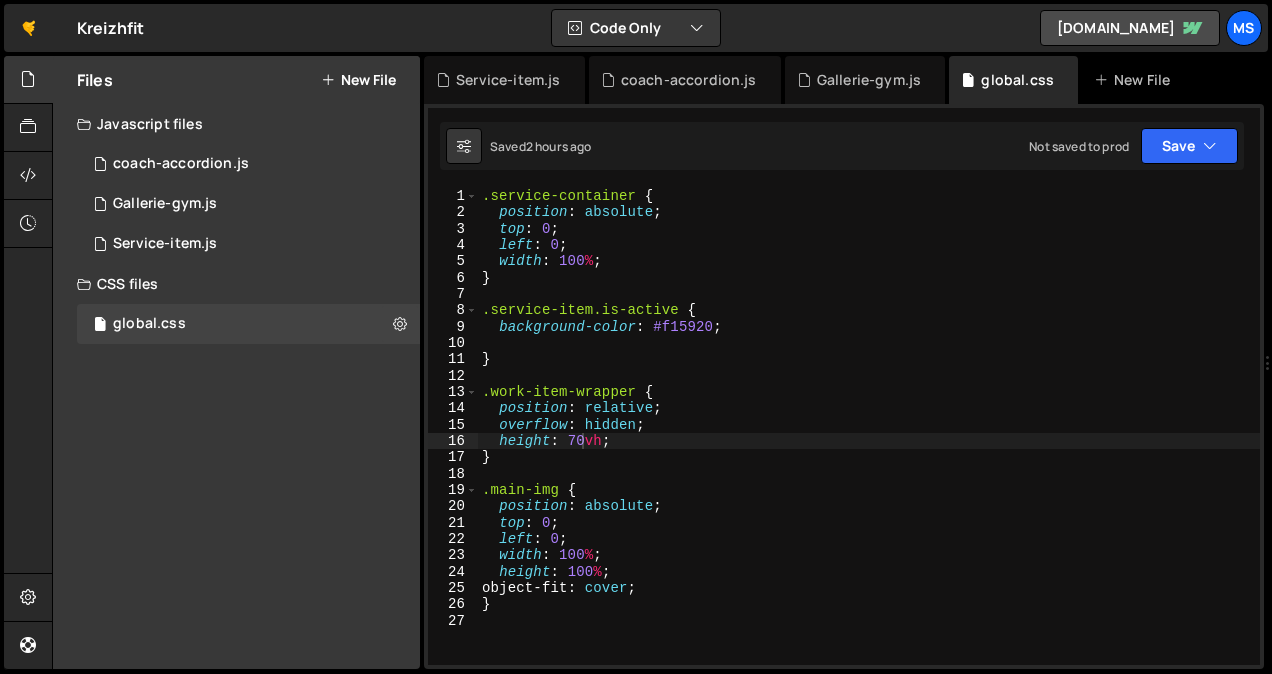 drag, startPoint x: 564, startPoint y: 637, endPoint x: 584, endPoint y: 632, distance: 20.615528 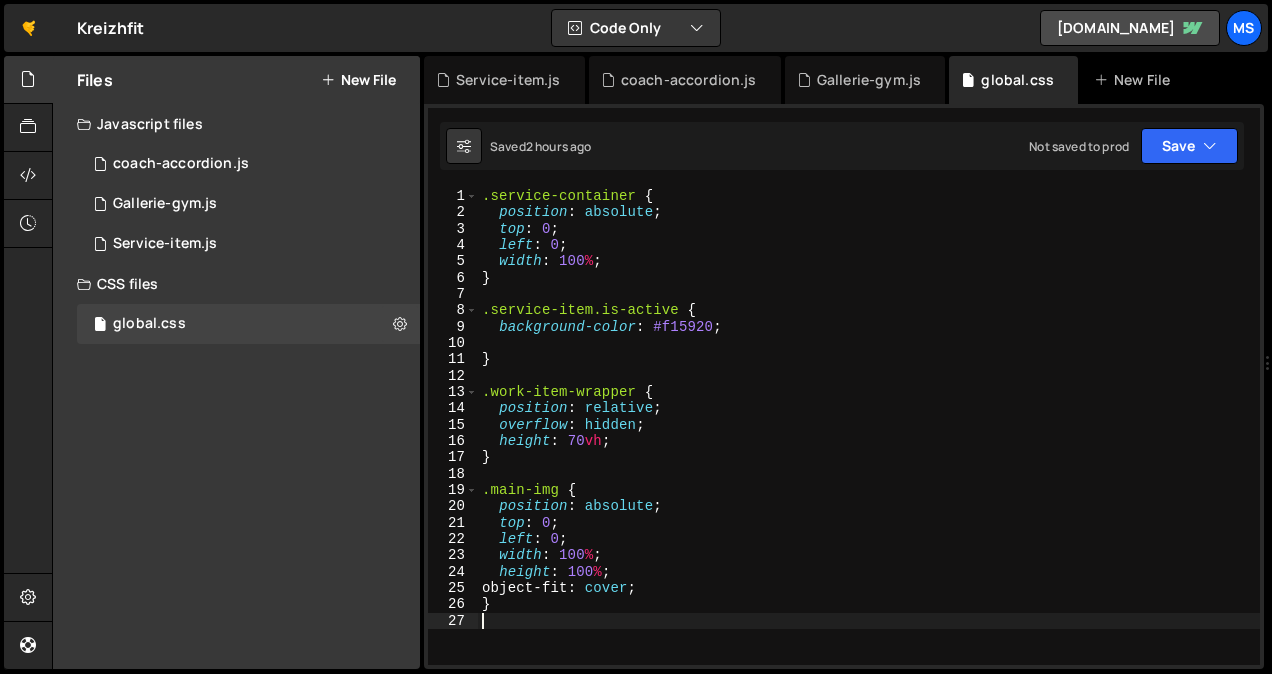 paste on "}" 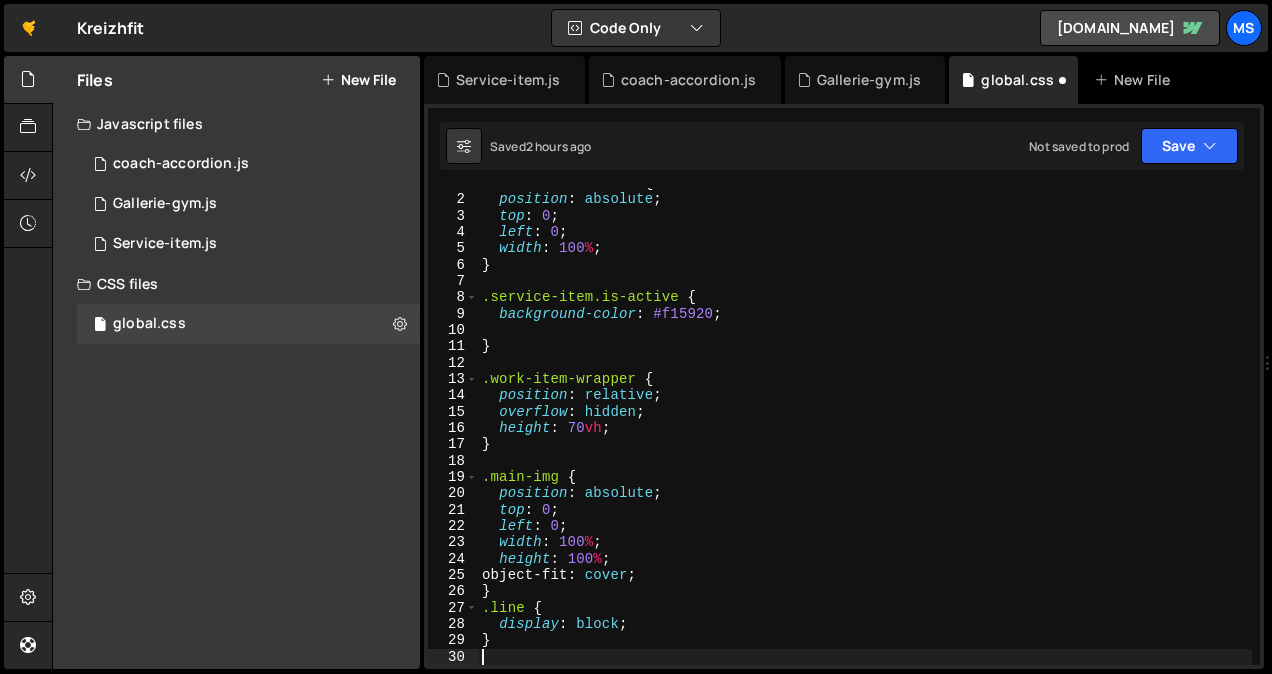 scroll, scrollTop: 13, scrollLeft: 0, axis: vertical 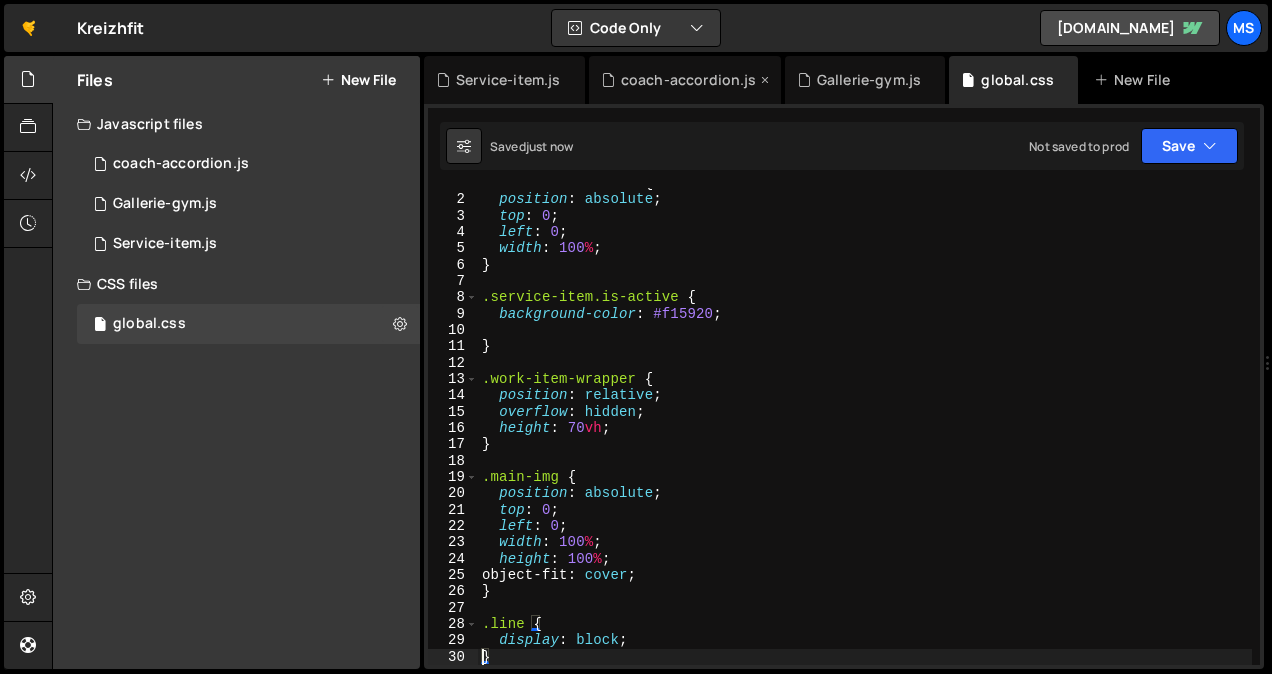 click at bounding box center (0, 0) 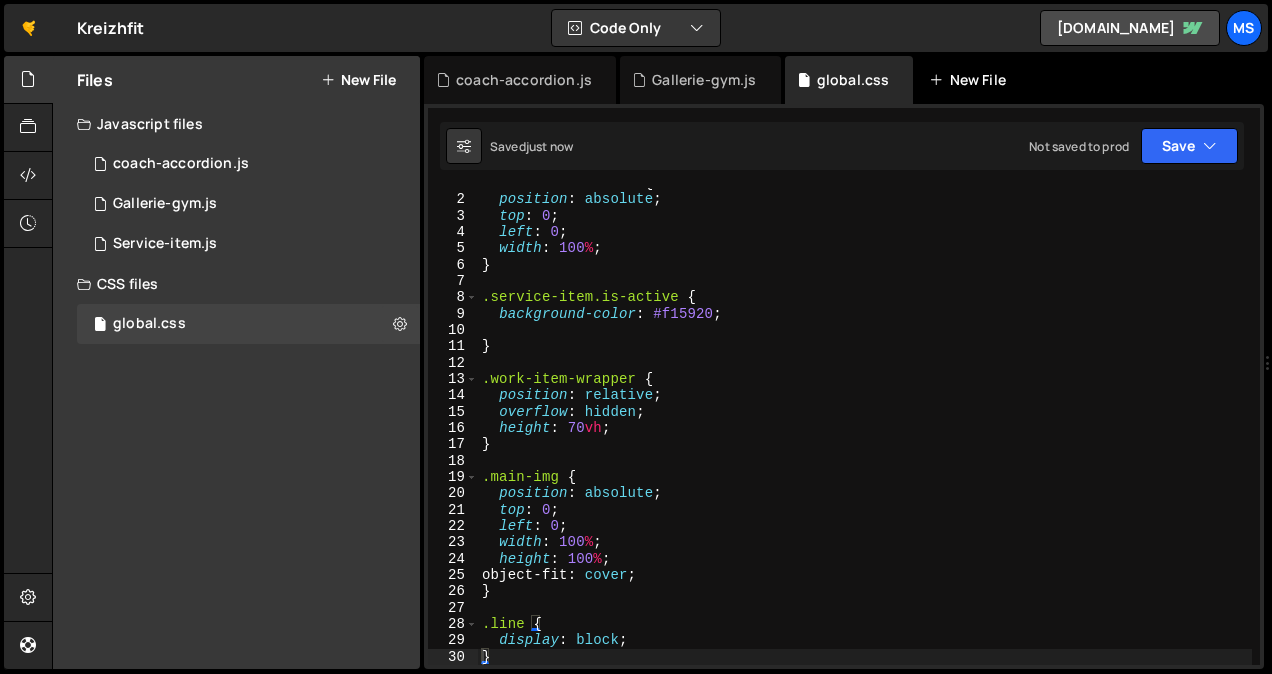 click at bounding box center [0, 0] 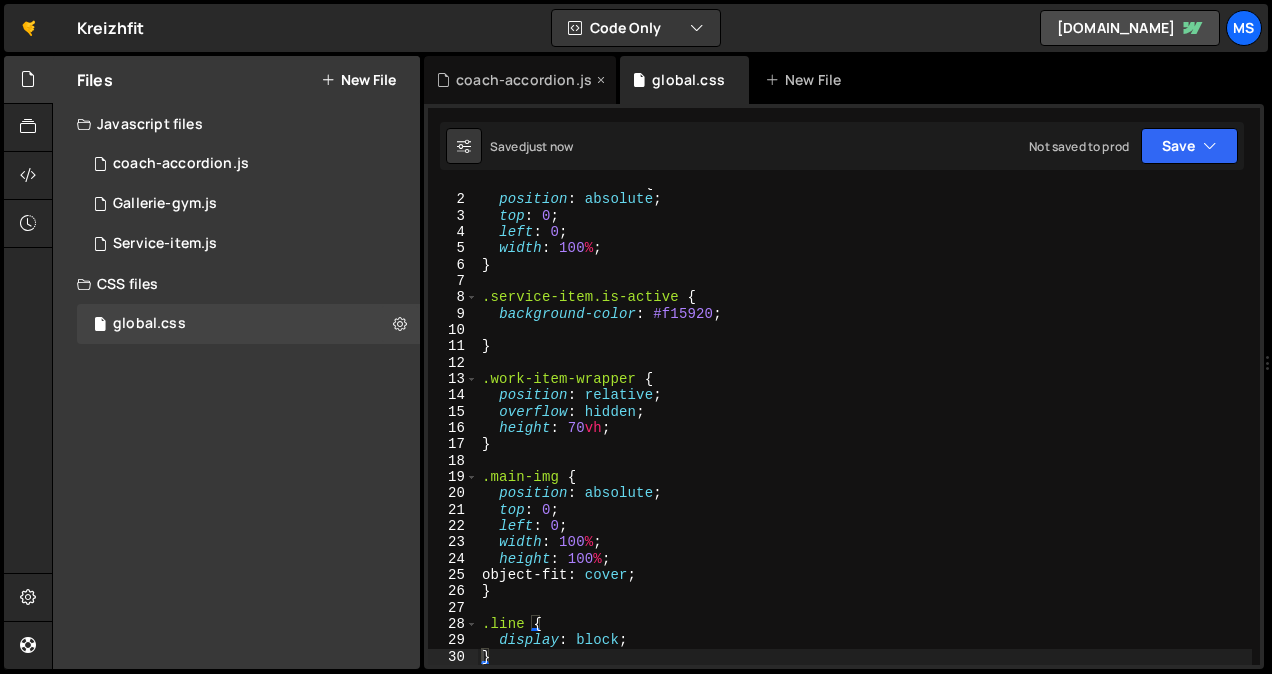 click on "coach-accordion.js" at bounding box center (524, 80) 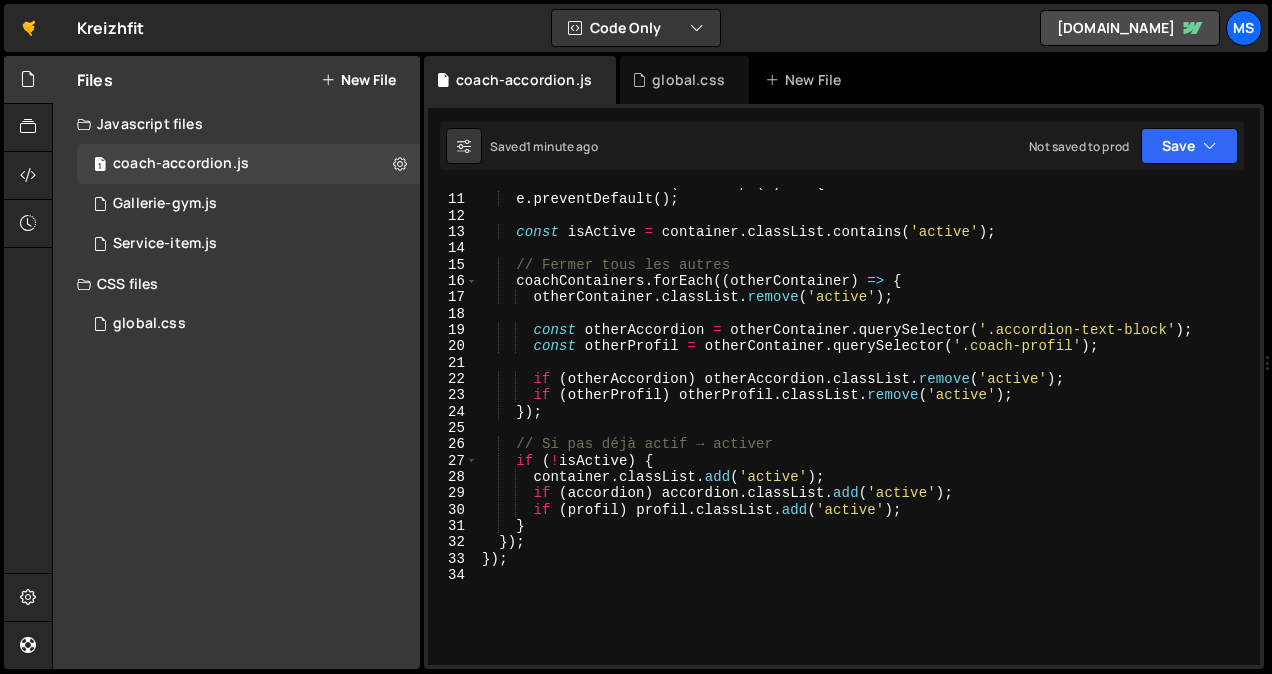 scroll, scrollTop: 140, scrollLeft: 0, axis: vertical 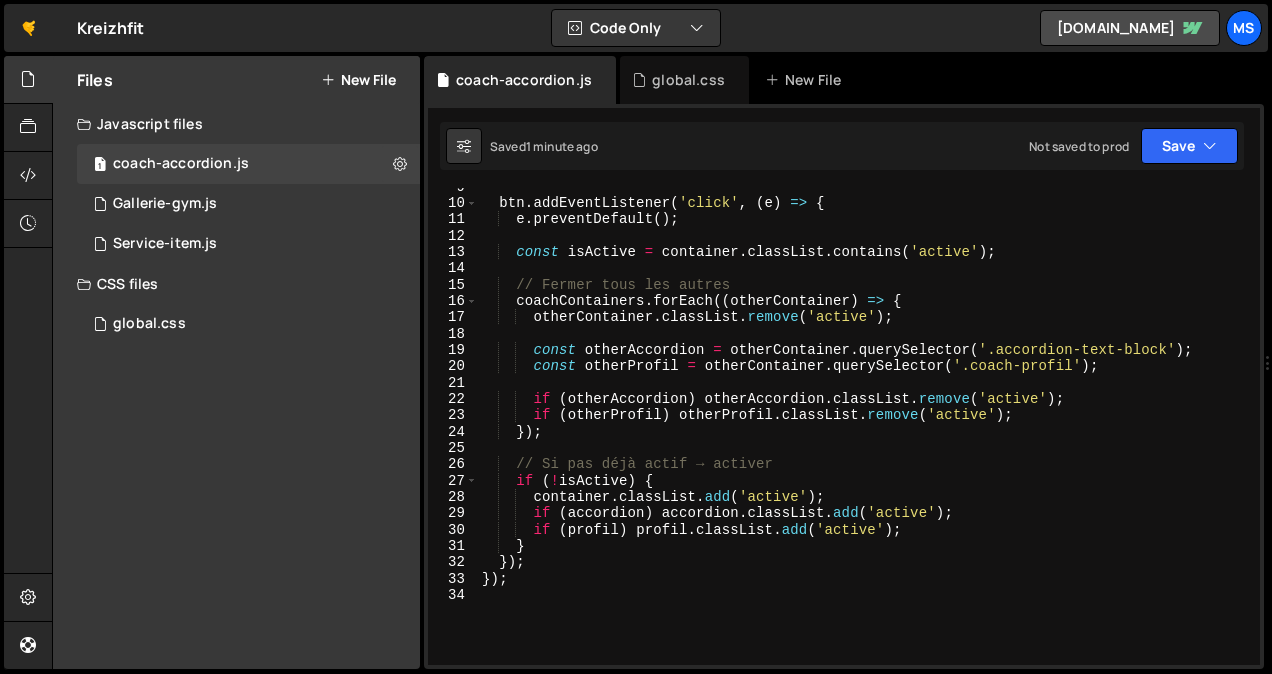 click on "btn . addEventListener ( 'click' ,   ( e )   =>   {       e . preventDefault ( ) ;       const   isActive   =   container . classList . contains ( 'active' ) ;       // Fermer tous les autres       coachContainers . forEach (( otherContainer )   =>   {          otherContainer . classList . remove ( 'active' ) ;          const   otherAccordion   =   otherContainer . querySelector ( '.accordion-text-block' ) ;          const   otherProfil   =   otherContainer . querySelector ( '.coach-profil' ) ;          if   ( otherAccordion )   otherAccordion . classList . remove ( 'active' ) ;          if   ( otherProfil )   otherProfil . classList . remove ( 'active' ) ;       }) ;       // Si pas déjà actif → activer       if   ( ! isActive )   {          container . classList . add ( 'active' ) ;          if   ( accordion )   accordion . classList . add ( 'active' ) ;          if   ( profil )   profil . classList . add ( 'active' ) ;       }    }) ; }) ;" at bounding box center (865, 434) 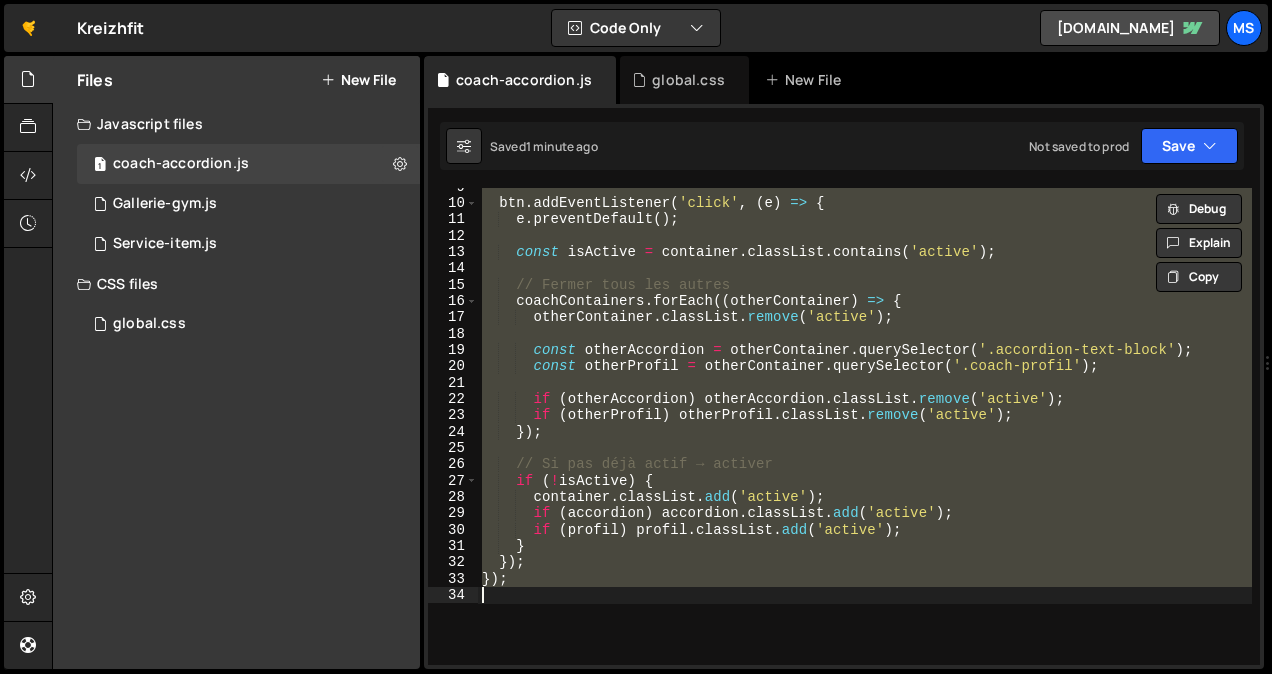 type on "// });" 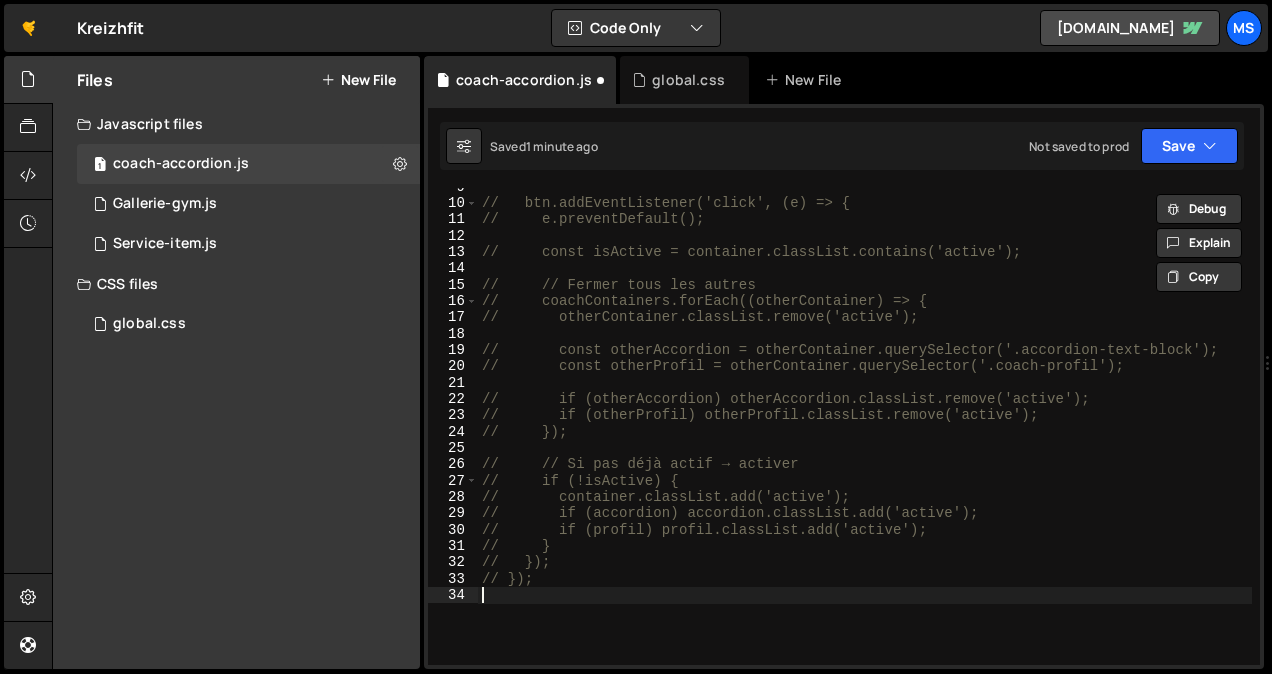 scroll, scrollTop: 1809, scrollLeft: 0, axis: vertical 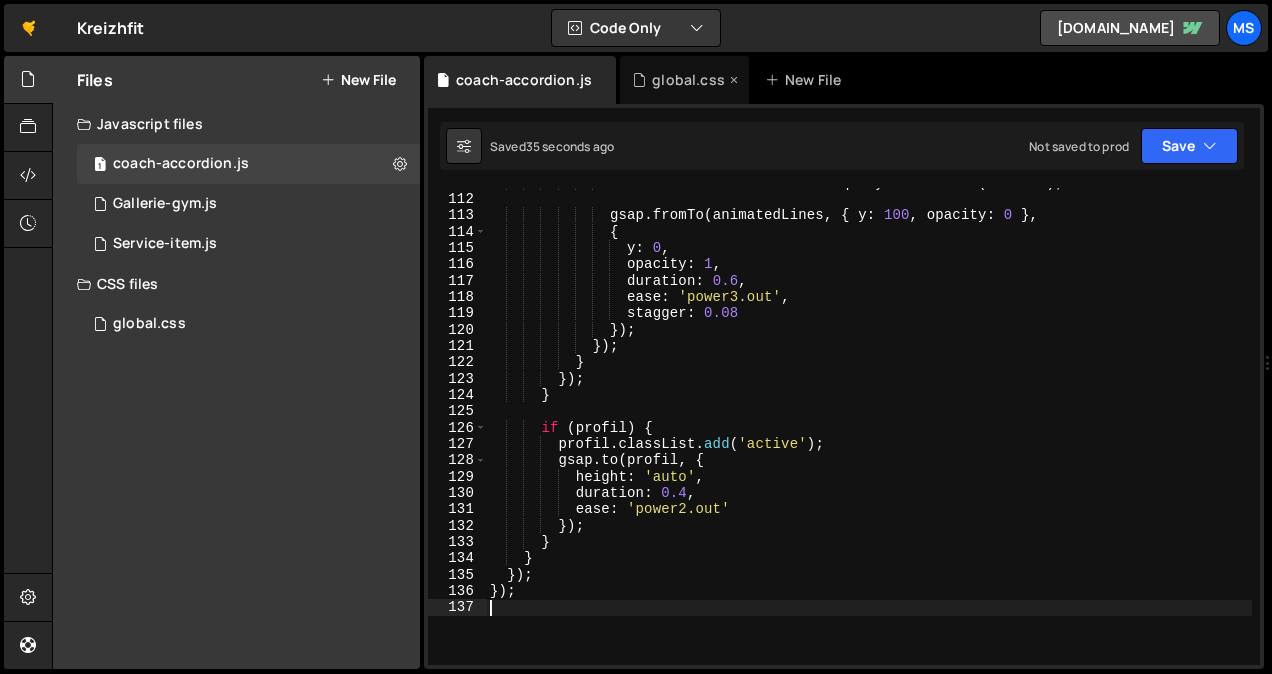 click on "global.css" at bounding box center (688, 80) 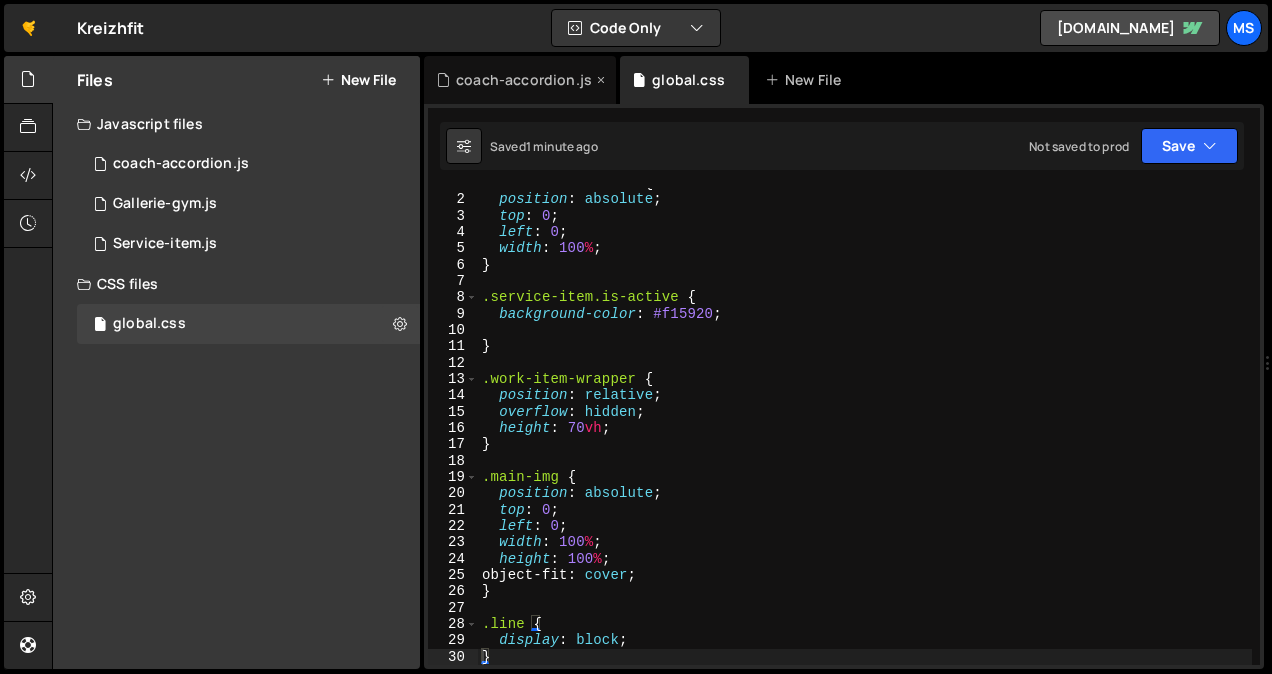 click on "coach-accordion.js" at bounding box center (524, 80) 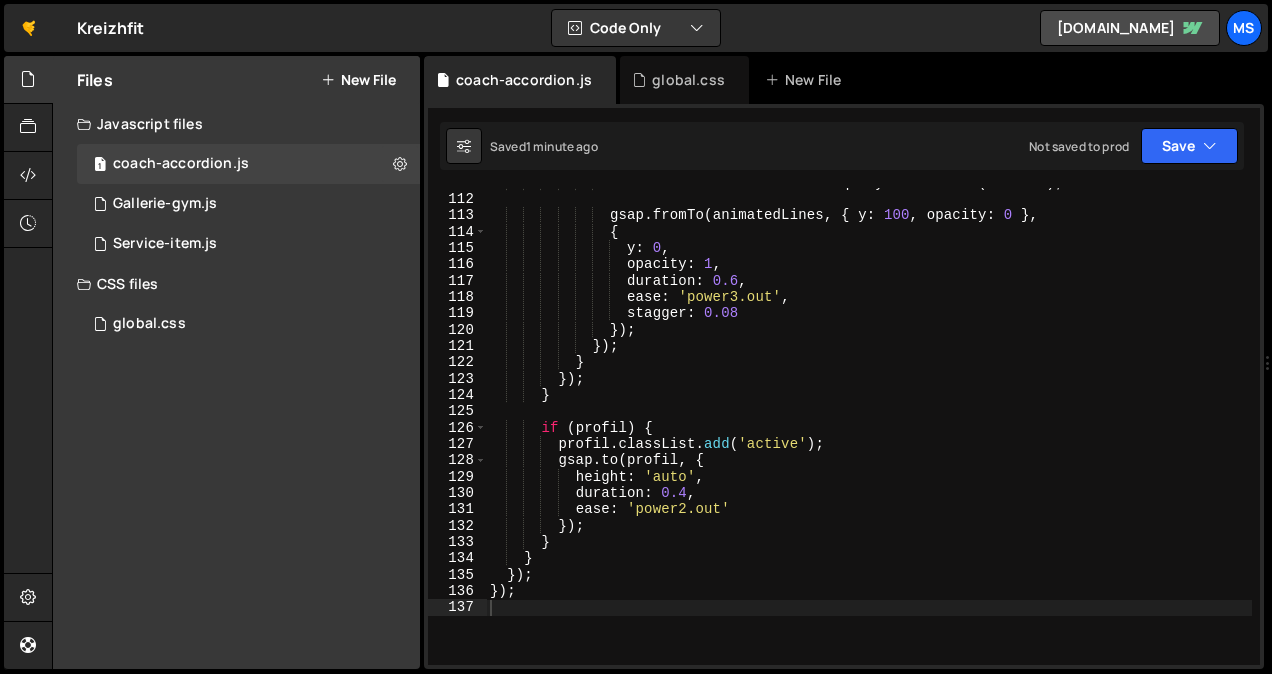 click on "const   animatedLines   =   text . querySelectorAll ( '.line' ) ;                      gsap . fromTo ( animatedLines ,   {   y :   100 ,   opacity :   0   } ,                      {                         y :   0 ,                         opacity :   1 ,                         duration :   0.6 ,                         ease :   'power3.out' ,                         stagger :   0.08                      }) ;                   }) ;                }             }) ;          }          if   ( profil )   {             profil . classList . add ( 'active' ) ;             gsap . to ( profil ,   {                height :   'auto' ,                duration :   0.4 ,                ease :   'power2.out'             }) ;          }       }    }) ; }) ;" at bounding box center (869, 430) 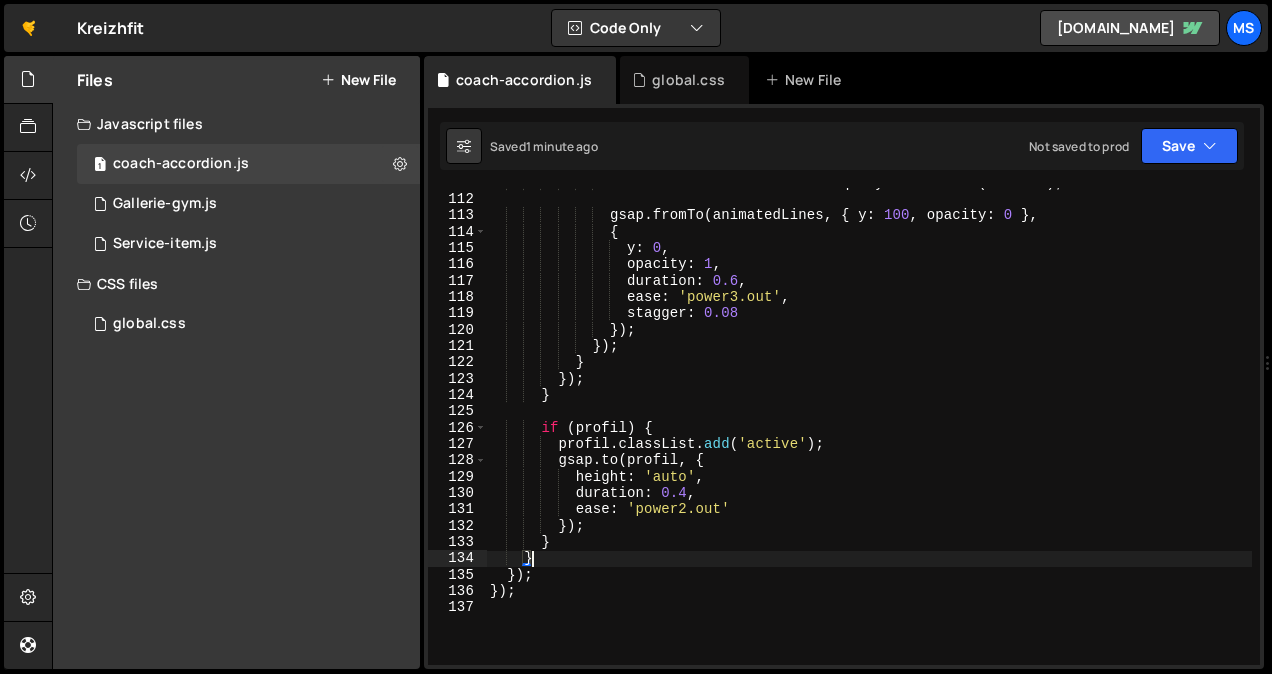 type on "});" 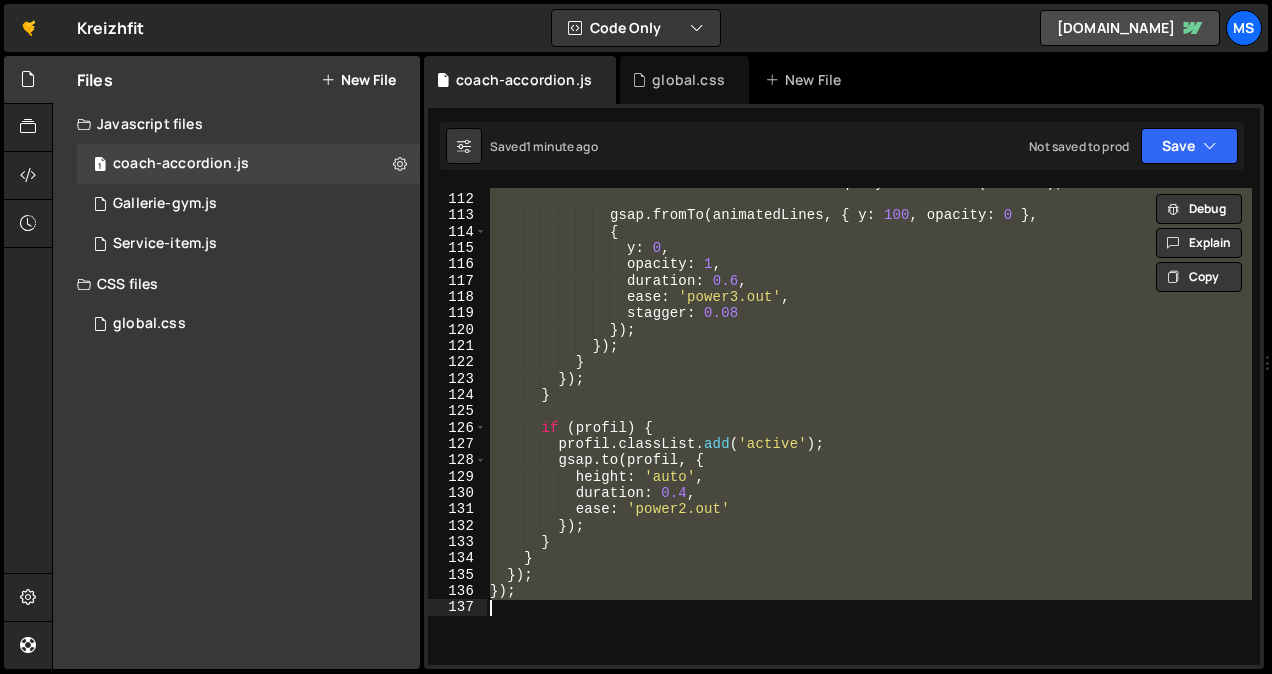 paste 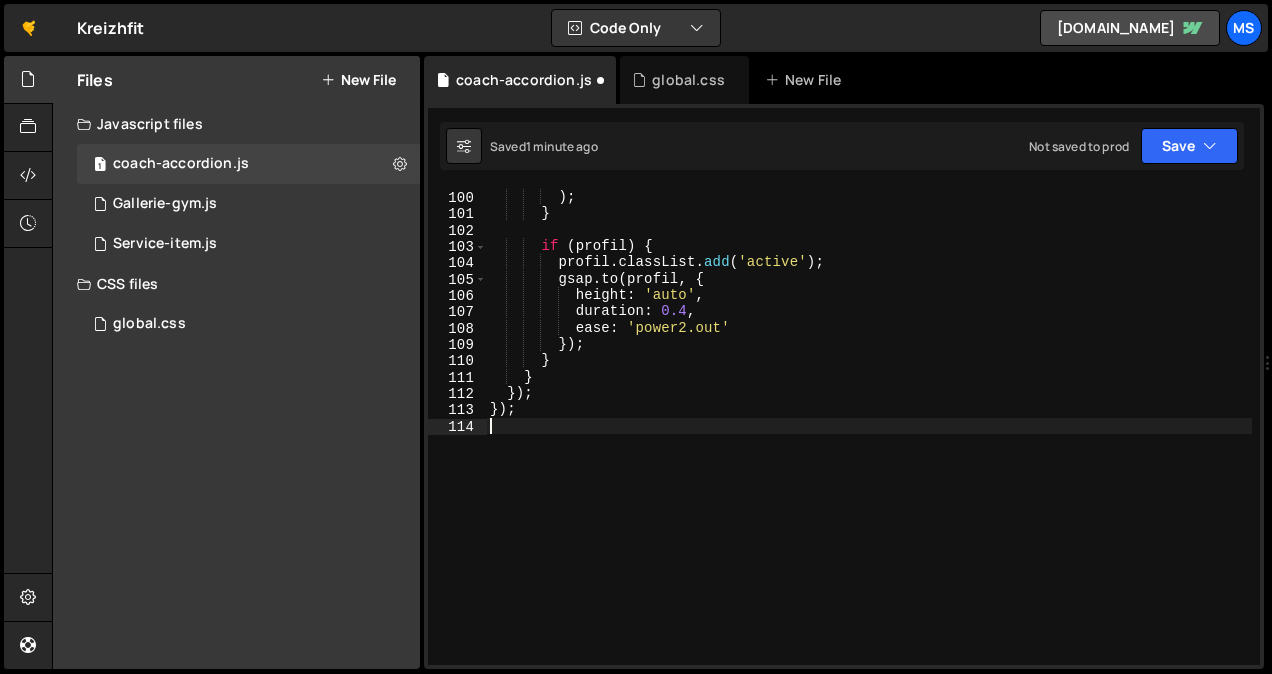 scroll, scrollTop: 1615, scrollLeft: 0, axis: vertical 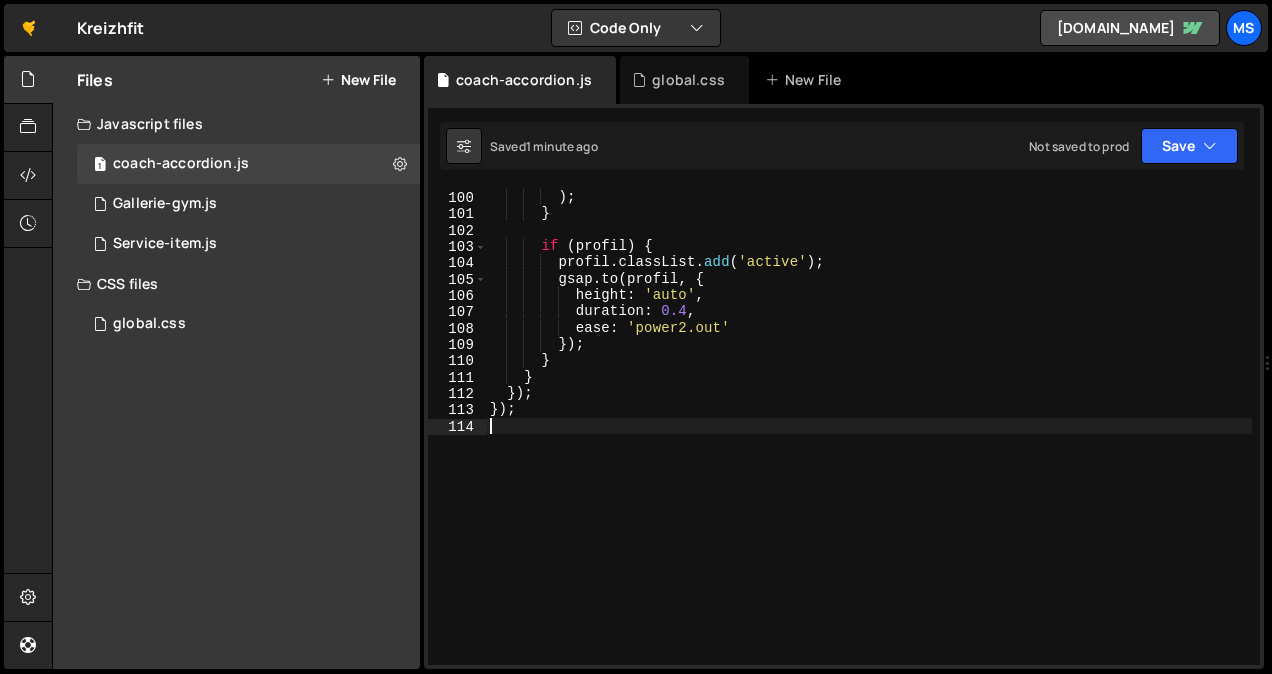type on "});" 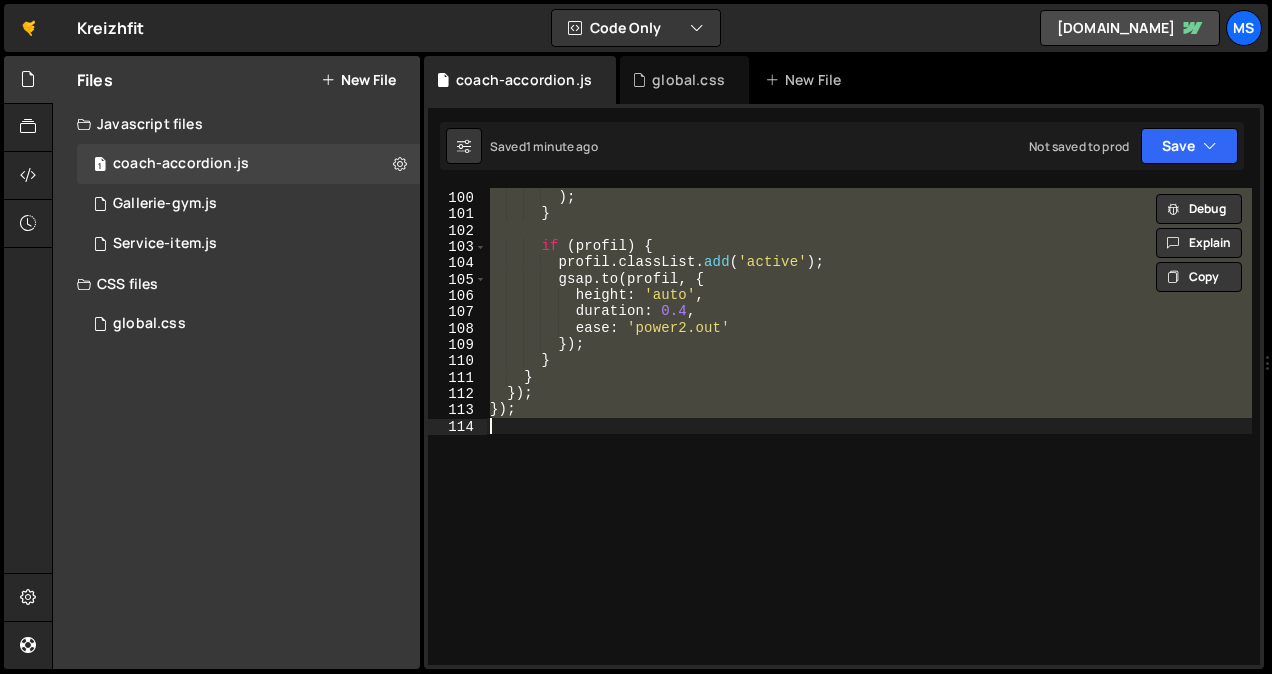 paste 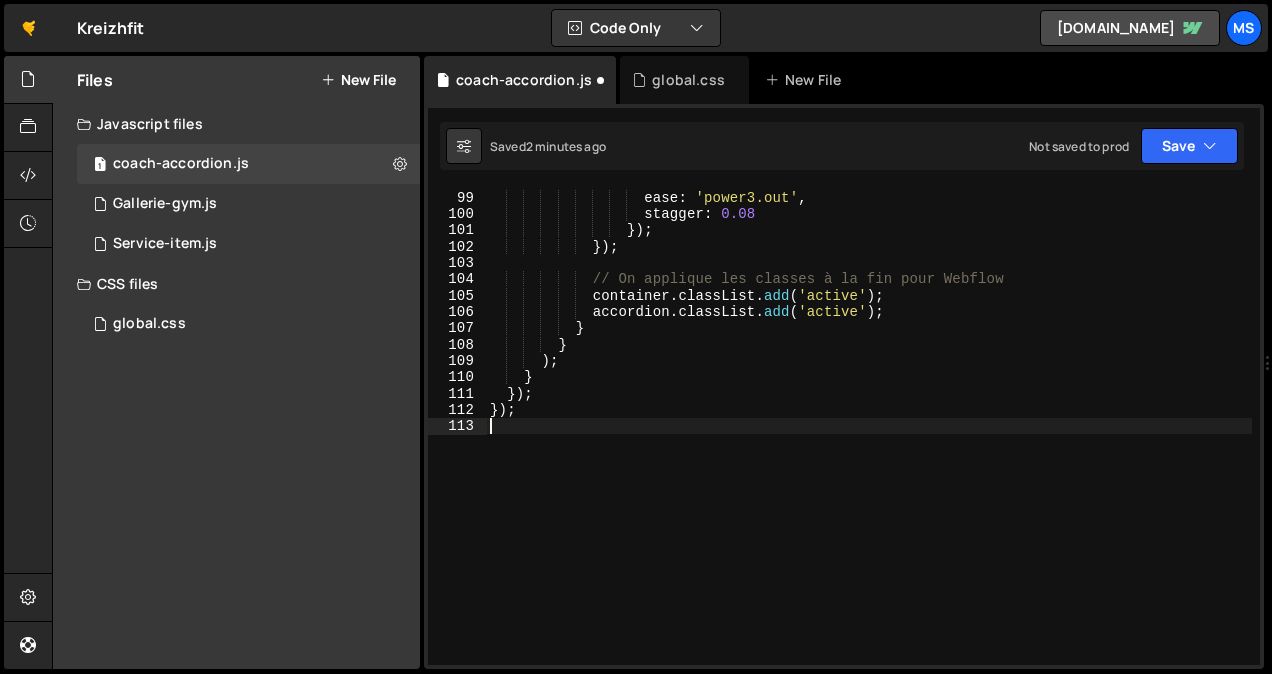 scroll, scrollTop: 1566, scrollLeft: 0, axis: vertical 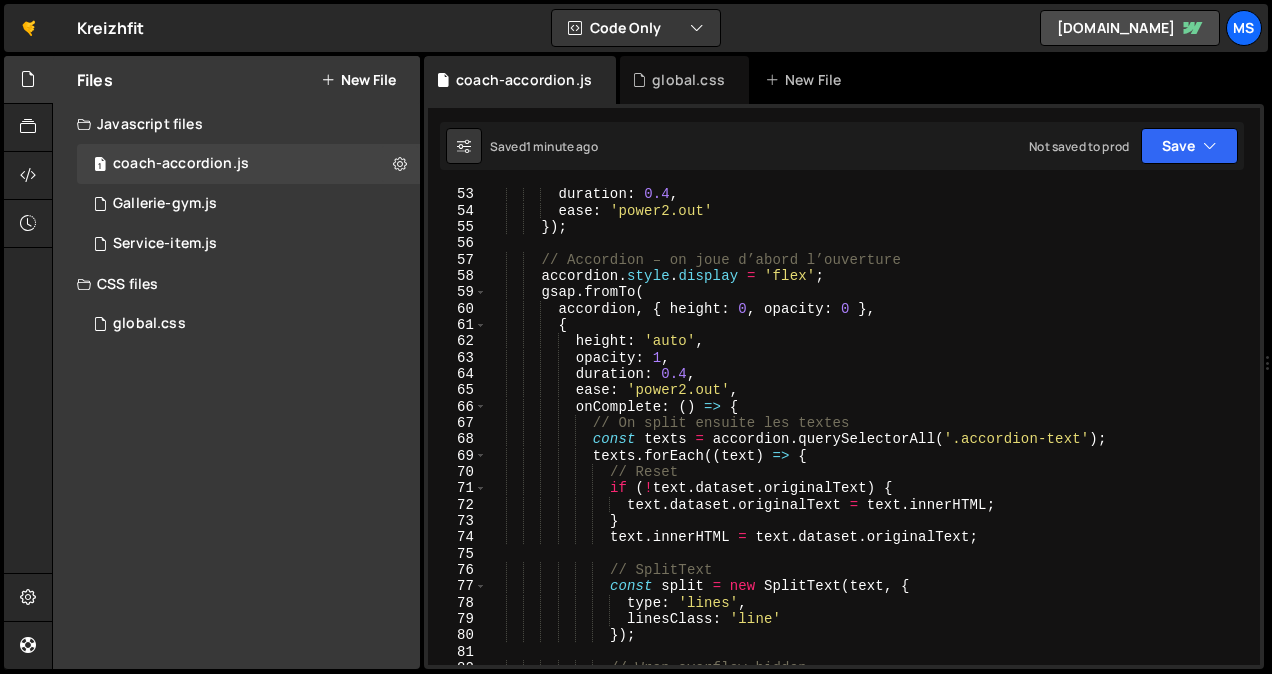 click on "duration :   0.4 ,             ease :   'power2.out'          }) ;          // Accordion – on joue d’abord l’ouverture          accordion . style . display   =   'flex' ;          gsap . fromTo (             accordion ,   {   height :   0 ,   opacity :   0   } ,             {                height :   'auto' ,                opacity :   1 ,                duration :   0.4 ,                ease :   'power2.out' ,                onComplete :   ( )   =>   {                   // On split ensuite les textes                   const   texts   =   accordion . querySelectorAll ( '.accordion-text' ) ;                   texts . forEach (( text )   =>   {                      // Reset                      if   ( ! text . dataset . originalText )   {                         text . dataset . originalText   =   text . innerHTML ;                      }                      text . innerHTML   =   text . dataset . originalText ;                      // SplitText                      const   split   =   new" at bounding box center (869, 441) 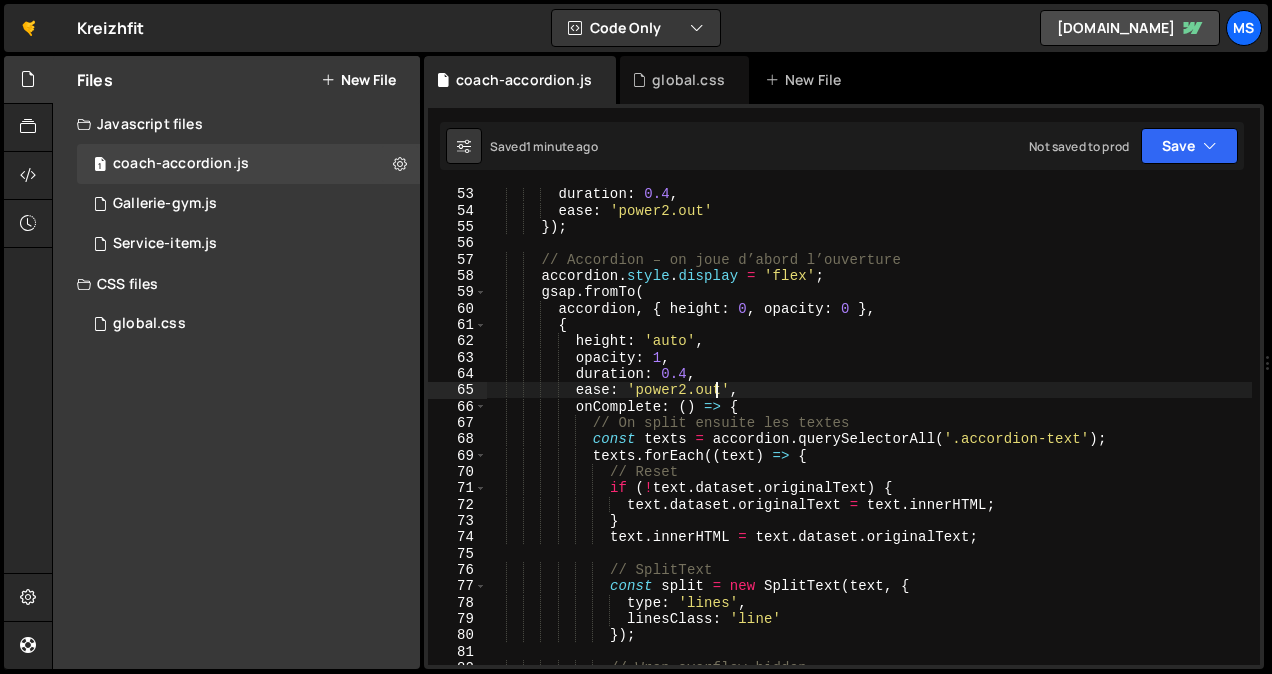 type on "});" 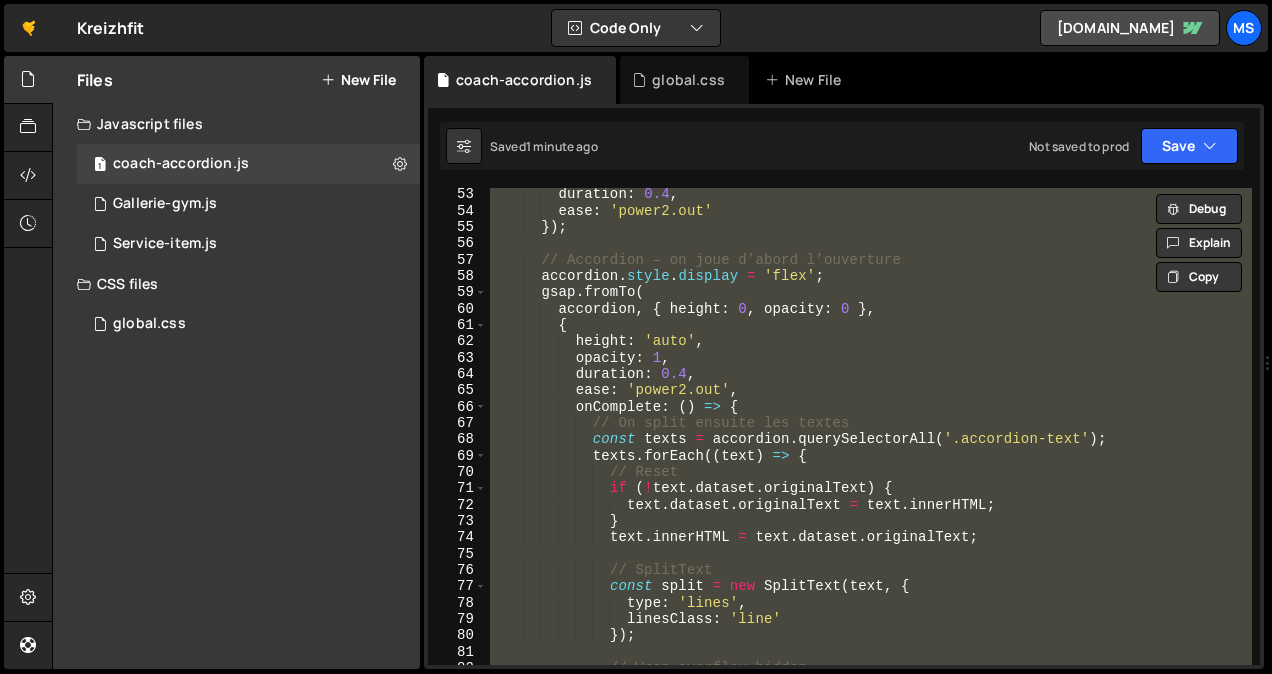 paste 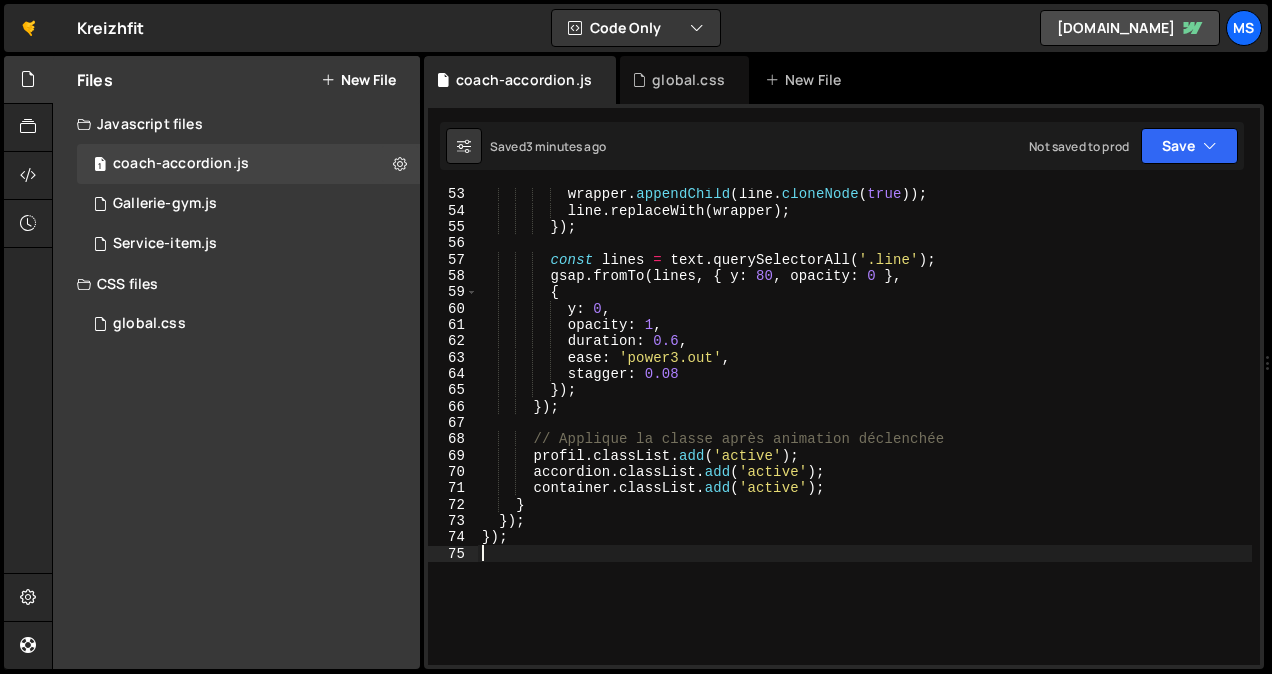 type on "});" 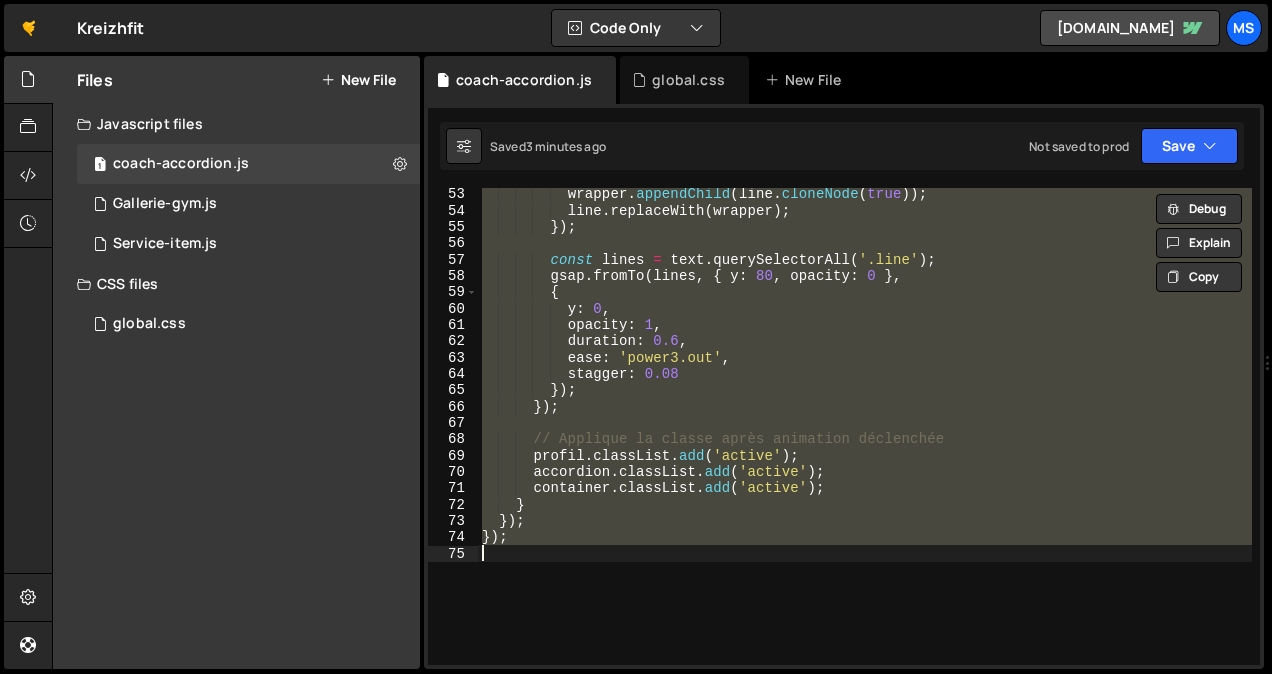 paste 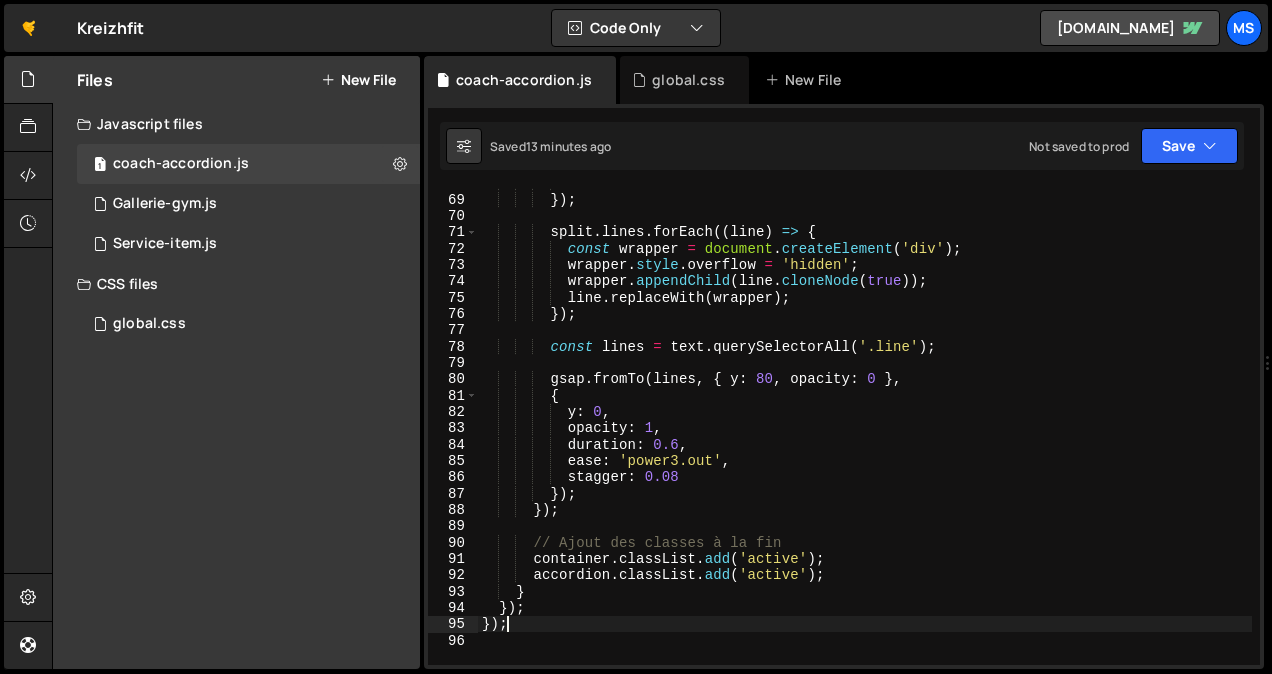 click on "linesClass :   'line'             }) ;             split . lines . forEach (( line )   =>   {                const   wrapper   =   document . createElement ( 'div' ) ;                wrapper . style . overflow   =   'hidden' ;                wrapper . appendChild ( line . cloneNode ( true )) ;                line . replaceWith ( wrapper ) ;             }) ;             const   lines   =   text . querySelectorAll ( '.line' ) ;             gsap . fromTo ( lines ,   {   y :   80 ,   opacity :   0   } ,             {                y :   0 ,                opacity :   1 ,                duration :   0.6 ,                ease :   'power3.out' ,                stagger :   0.08             }) ;          }) ;          // Ajout des classes à la fin          container . classList . add ( 'active' ) ;          accordion . classList . add ( 'active' ) ;       }    }) ; }) ;" at bounding box center [865, 430] 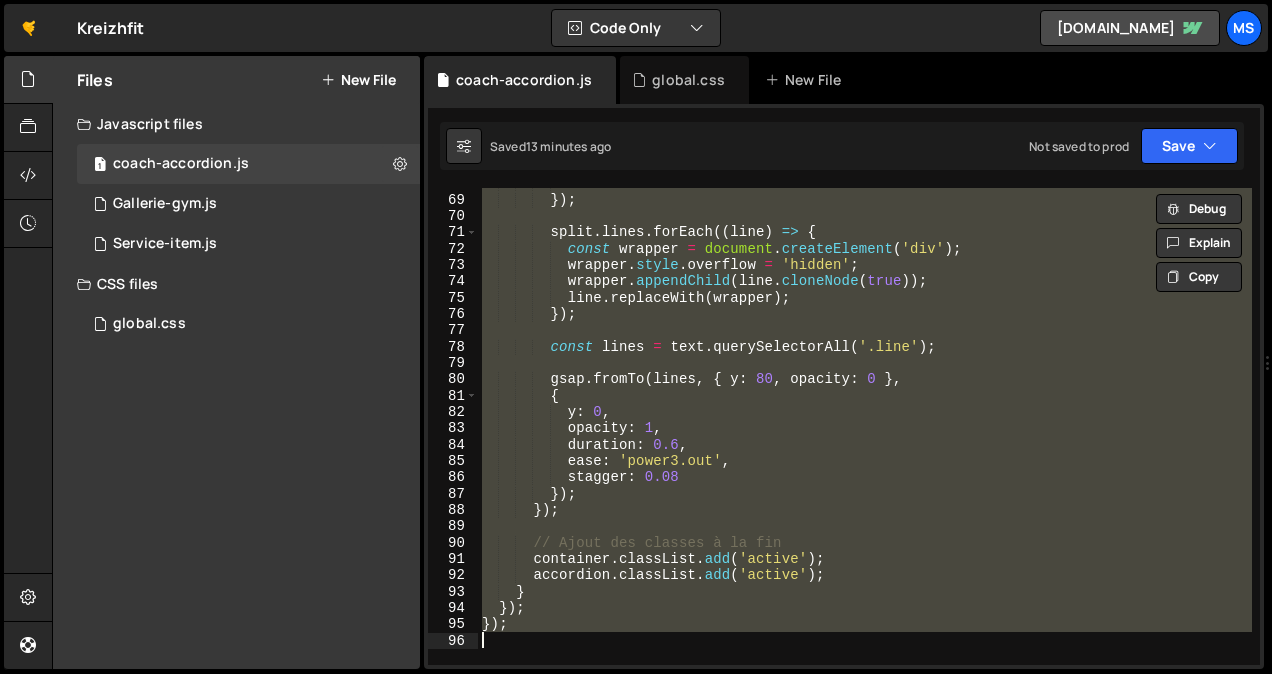paste 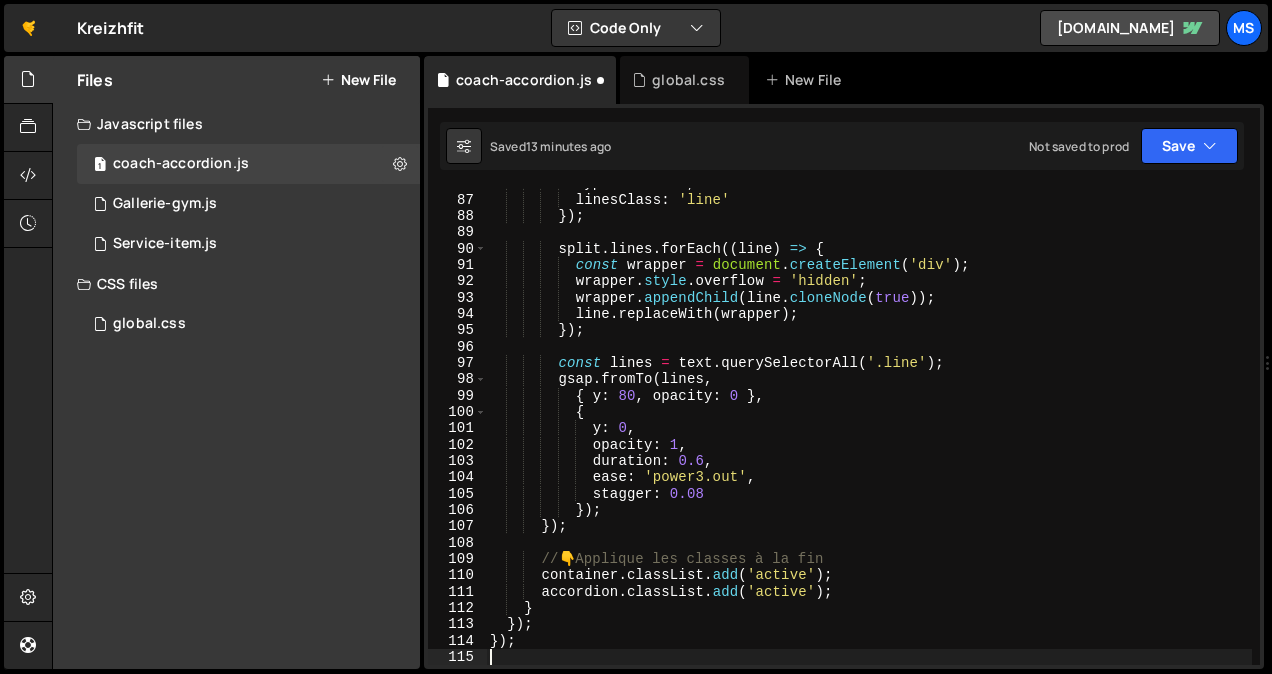 scroll, scrollTop: 1401, scrollLeft: 0, axis: vertical 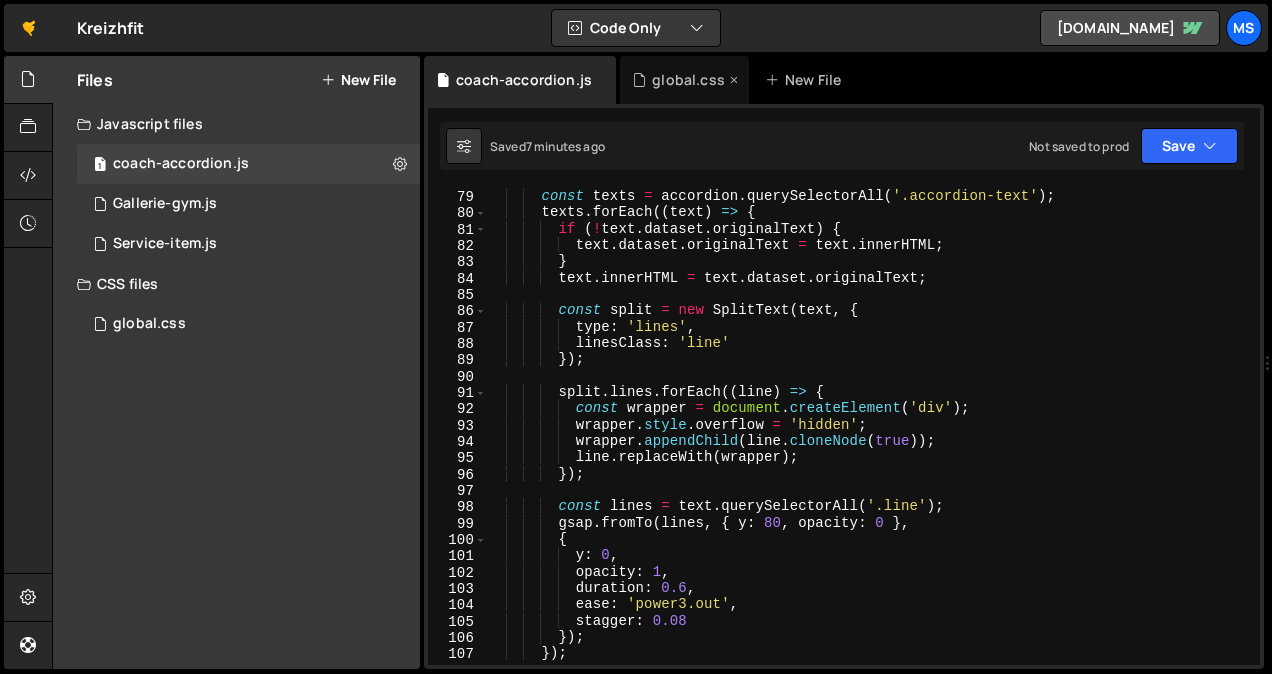 click on "global.css" at bounding box center [688, 80] 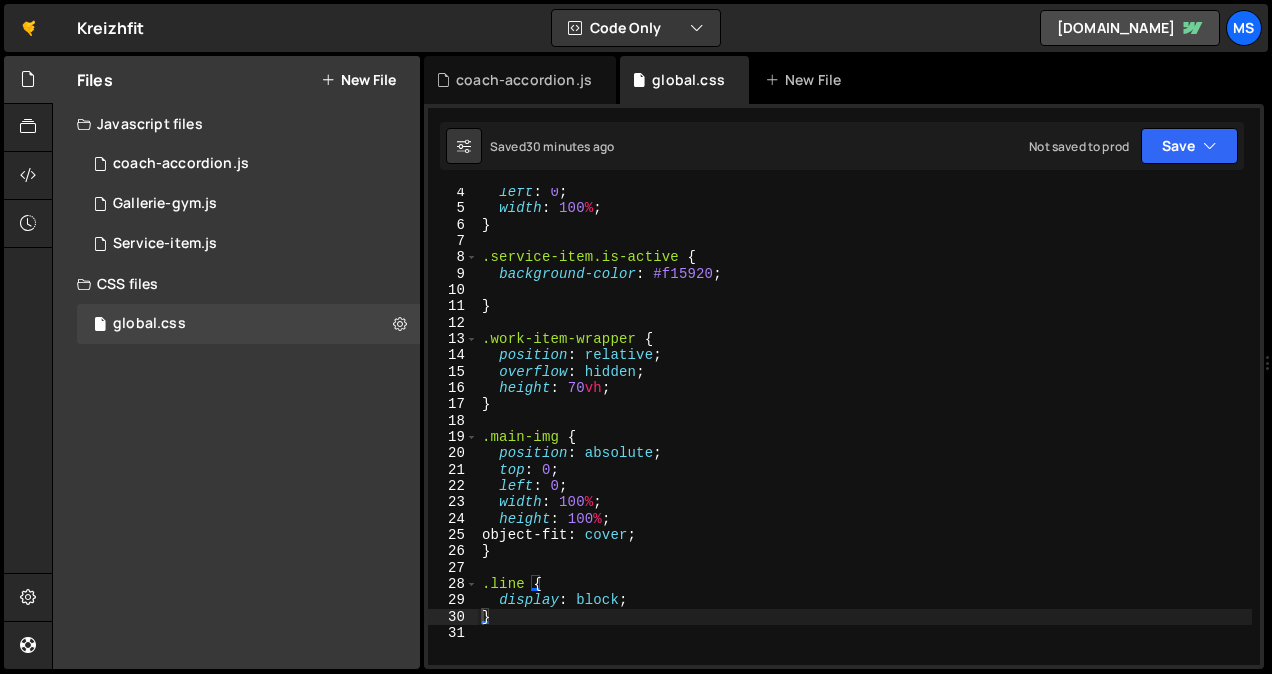 scroll, scrollTop: 0, scrollLeft: 0, axis: both 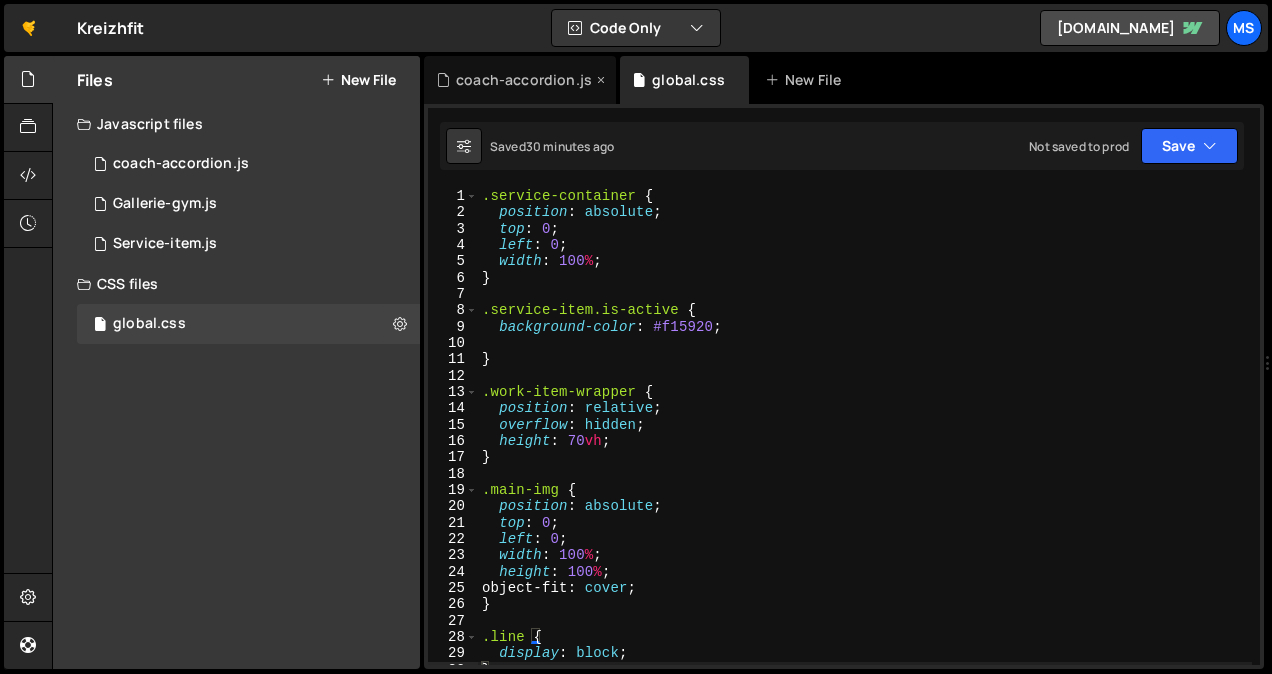 click on "coach-accordion.js" at bounding box center [520, 80] 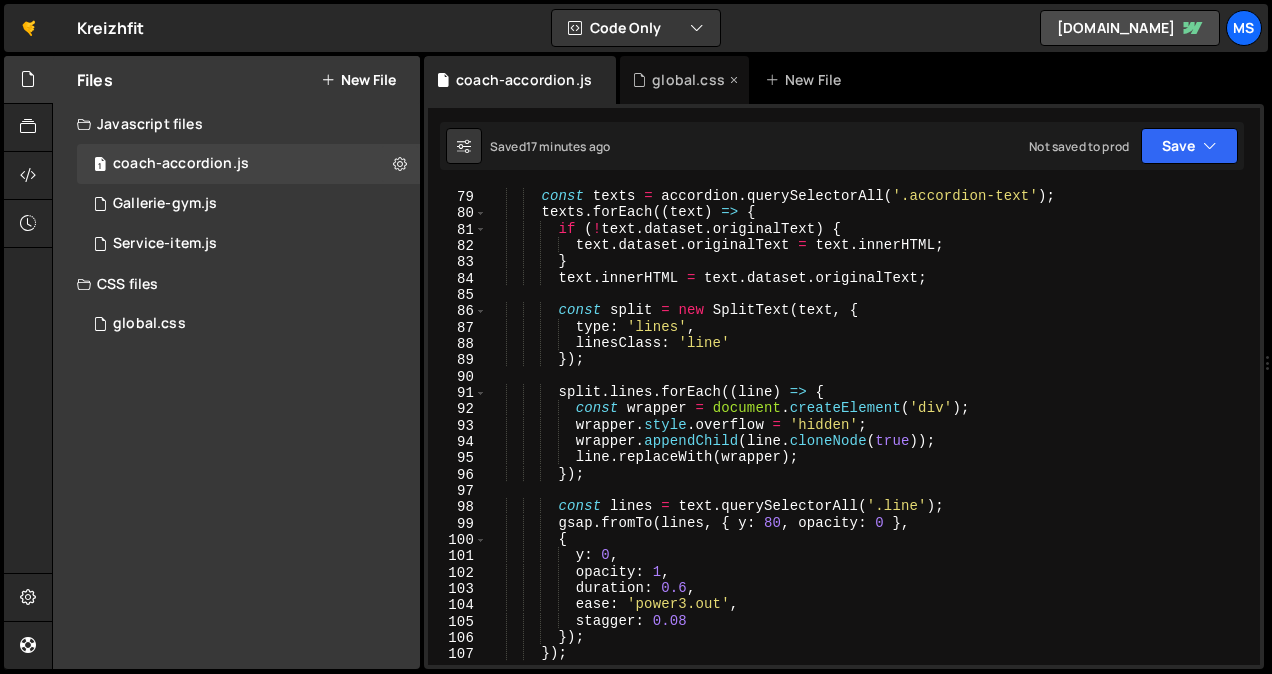 click on "global.css" at bounding box center [688, 80] 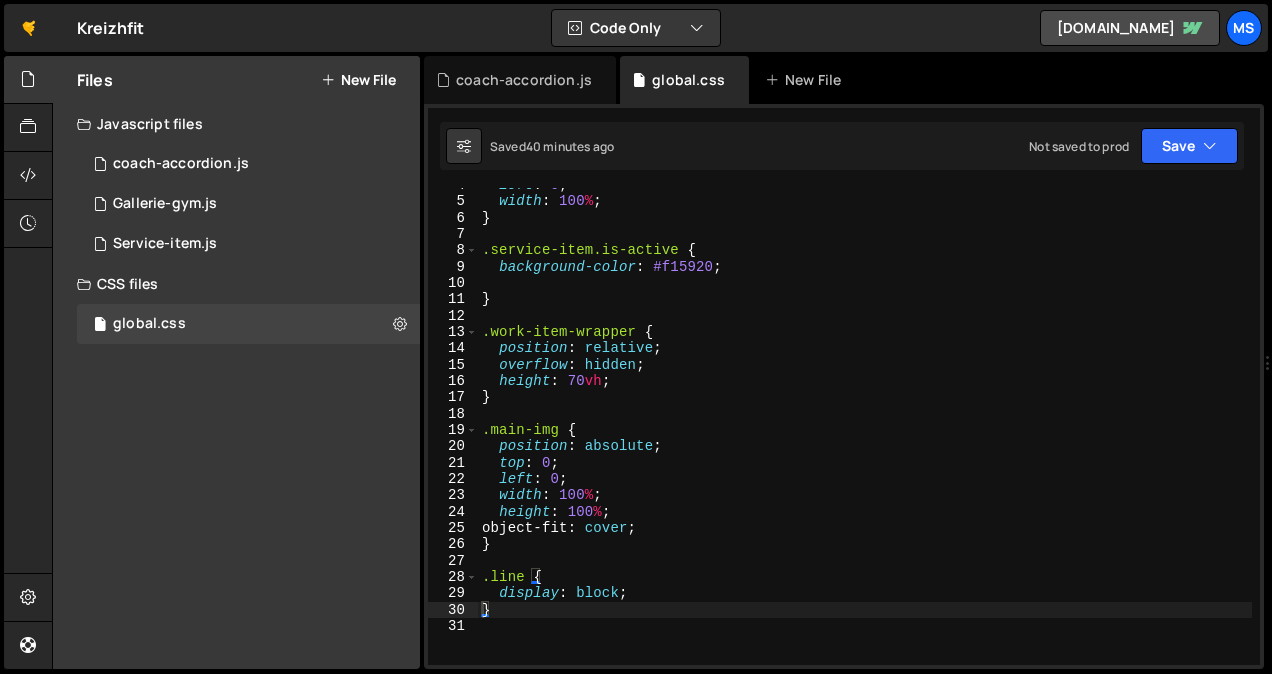 scroll, scrollTop: 200, scrollLeft: 0, axis: vertical 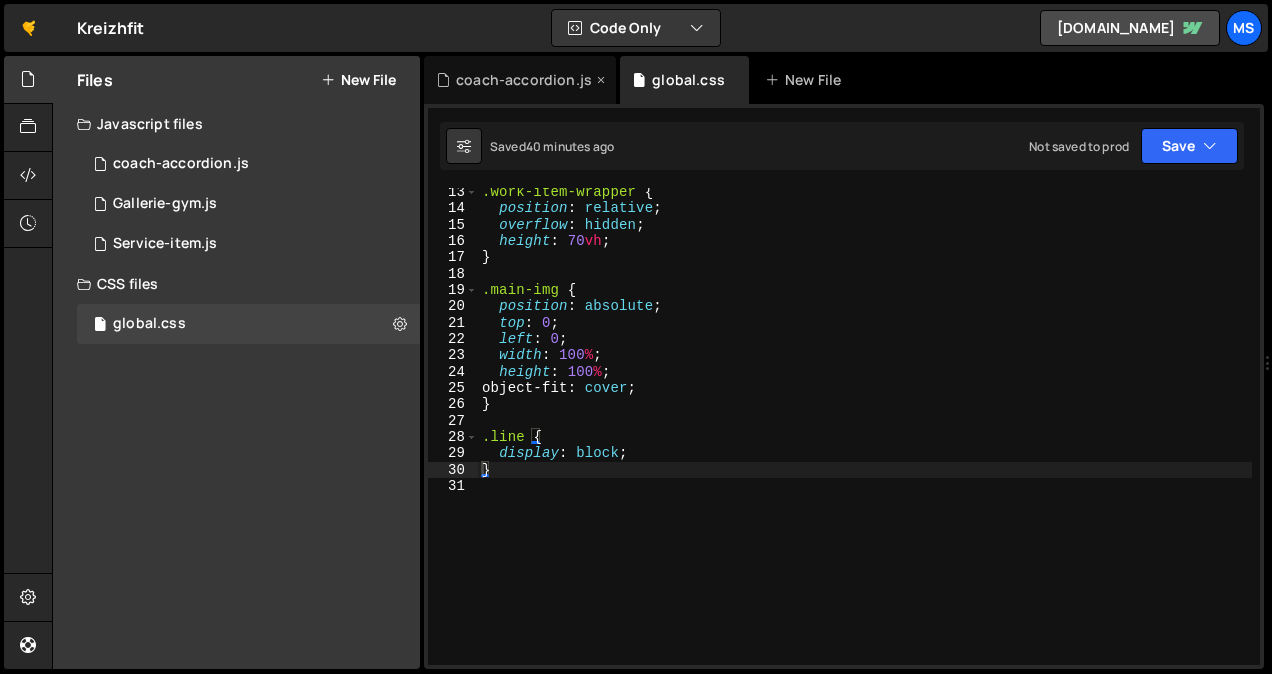 click on "coach-accordion.js" at bounding box center (524, 80) 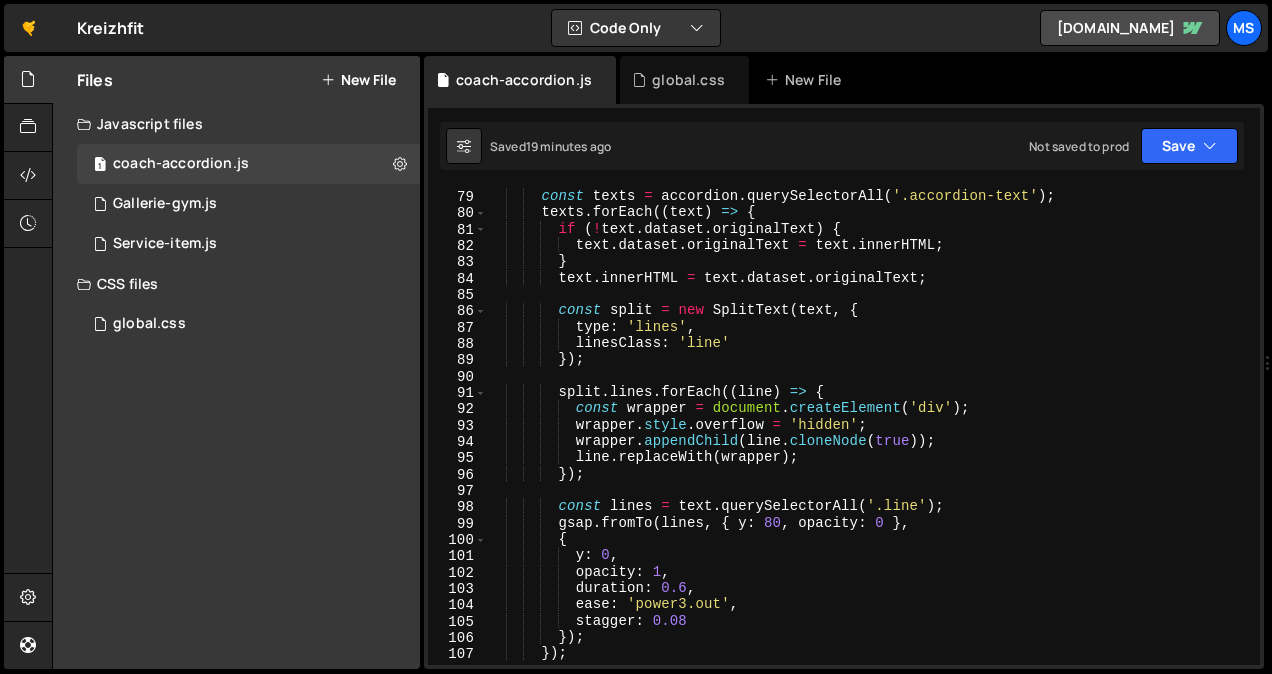 click on "//  👇  SplitText & animation lignes          const   texts   =   accordion . querySelectorAll ( '.accordion-text' ) ;          texts . forEach (( text )   =>   {             if   ( ! text . dataset . originalText )   {                text . dataset . originalText   =   text . innerHTML ;             }             text . innerHTML   =   text . dataset . originalText ;             const   split   =   new   SplitText ( text ,   {                type :   'lines' ,                linesClass :   'line'             }) ;             split . lines . forEach (( line )   =>   {                const   wrapper   =   document . createElement ( 'div' ) ;                wrapper . style . overflow   =   'hidden' ;                wrapper . appendChild ( line . cloneNode ( true )) ;                line . replaceWith ( wrapper ) ;             }) ;             const   lines   =   text . querySelectorAll ( '.line' ) ;             gsap . fromTo ( lines ,   {   y :   80 ,   opacity :   0   } ,             {             y" at bounding box center [869, 427] 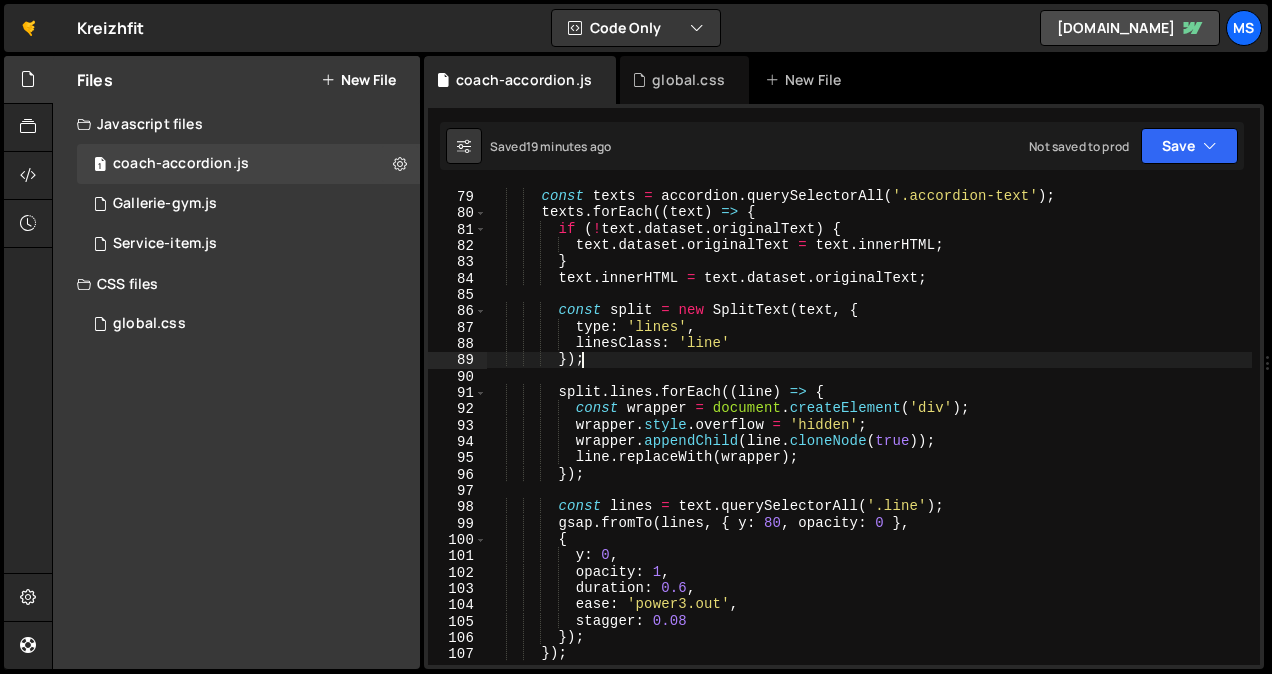 type on "});" 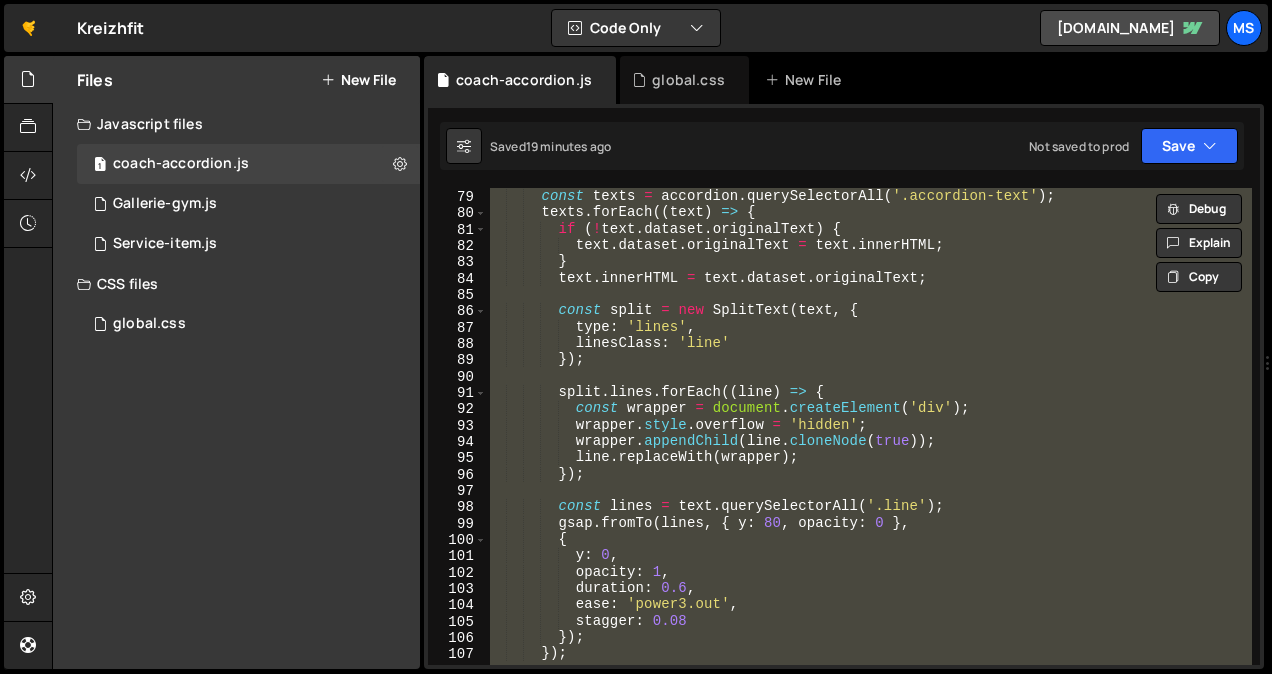 paste 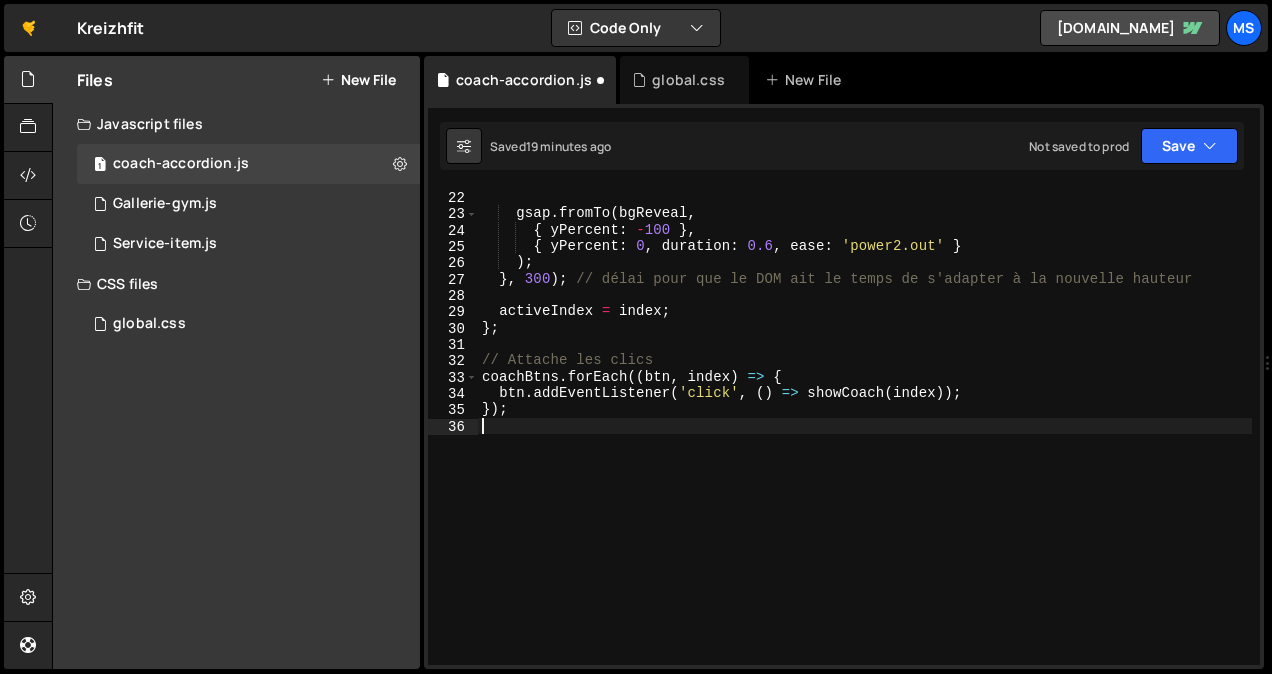 scroll, scrollTop: 341, scrollLeft: 0, axis: vertical 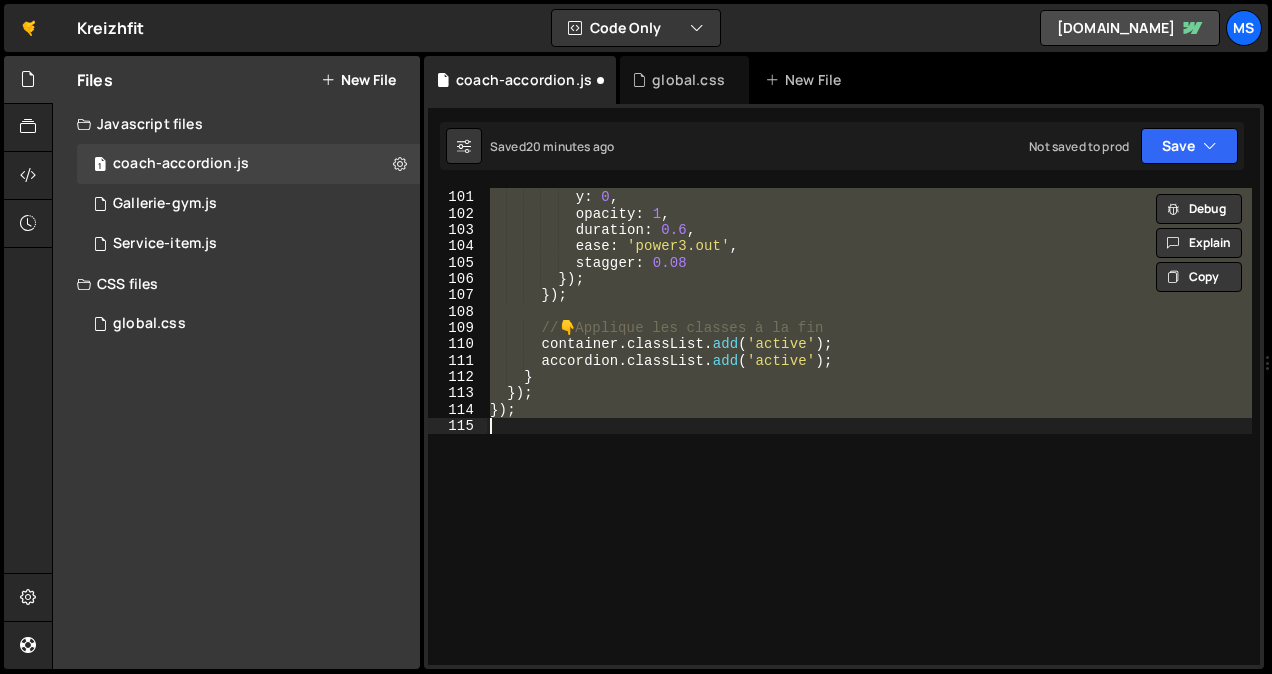 paste 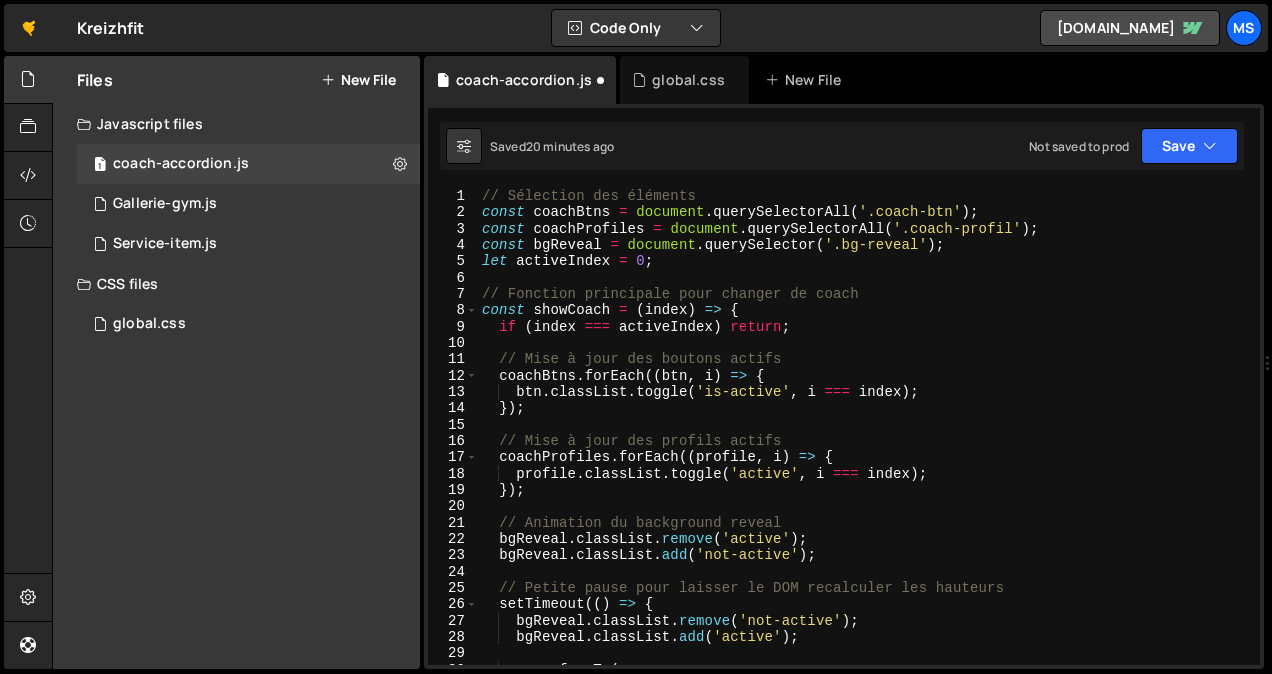 scroll, scrollTop: 0, scrollLeft: 0, axis: both 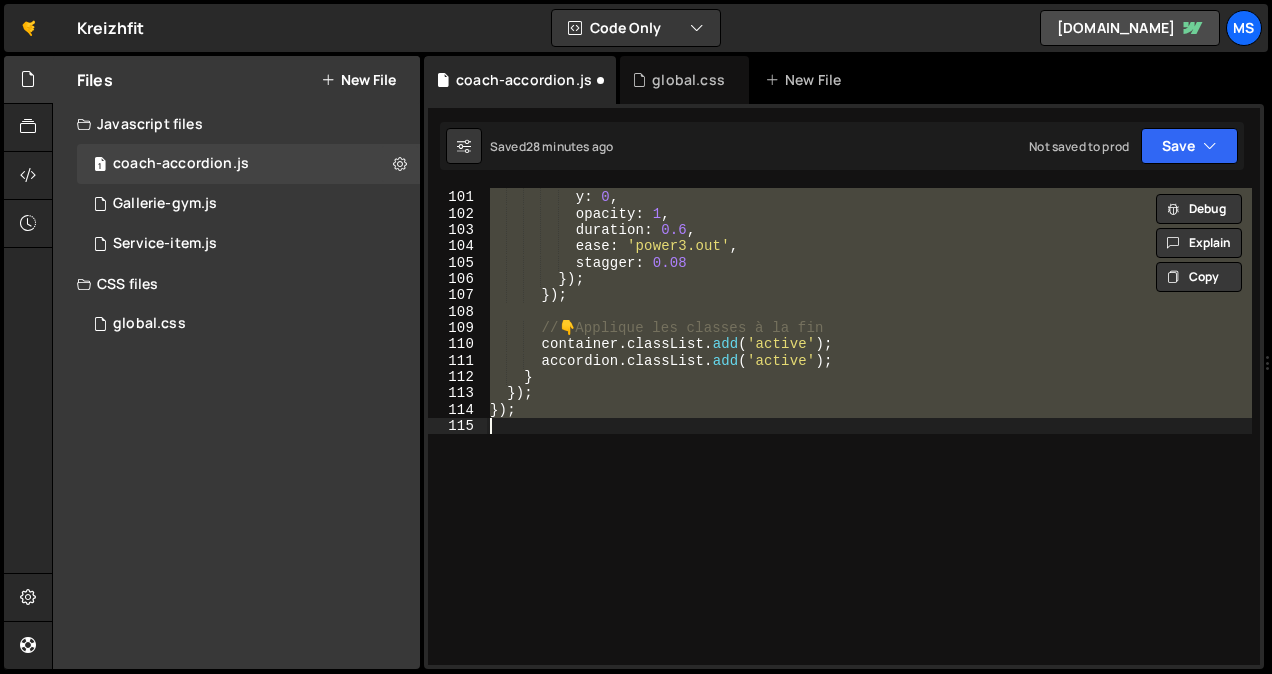 paste 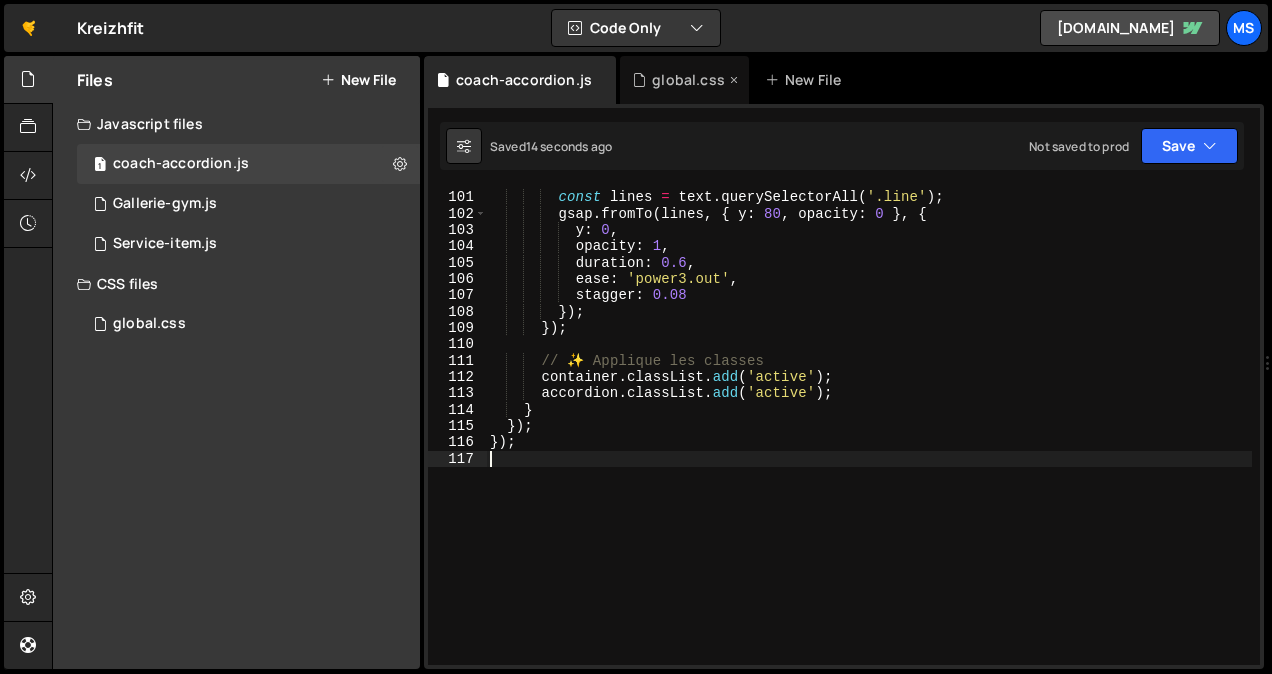 click on "global.css" at bounding box center [688, 80] 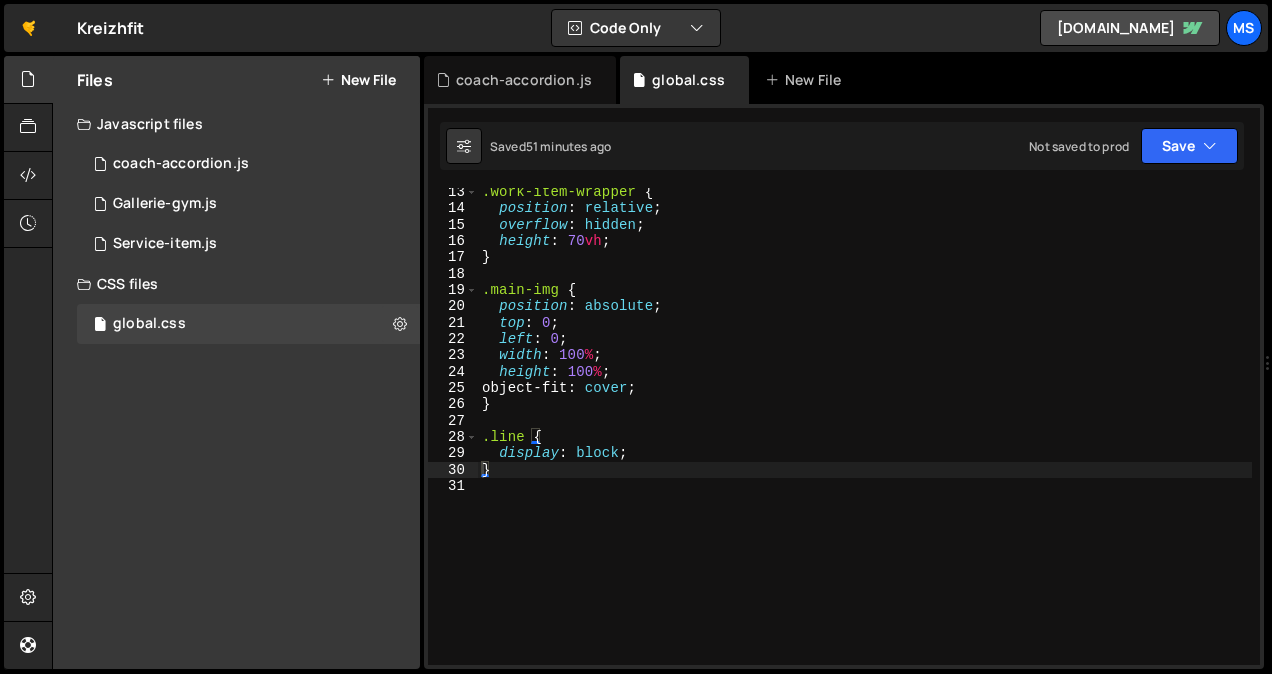 click on ".work-item-wrapper   {    position :   relative ;    overflow :   hidden ;    height :   70 vh ; } .main-img   {    position :   absolute ;    top :   0 ;    left :   0 ;    width :   100 % ;    height :   100 % ;   object-fit :   cover ; } .line   {    display :   block ; }" at bounding box center (865, 439) 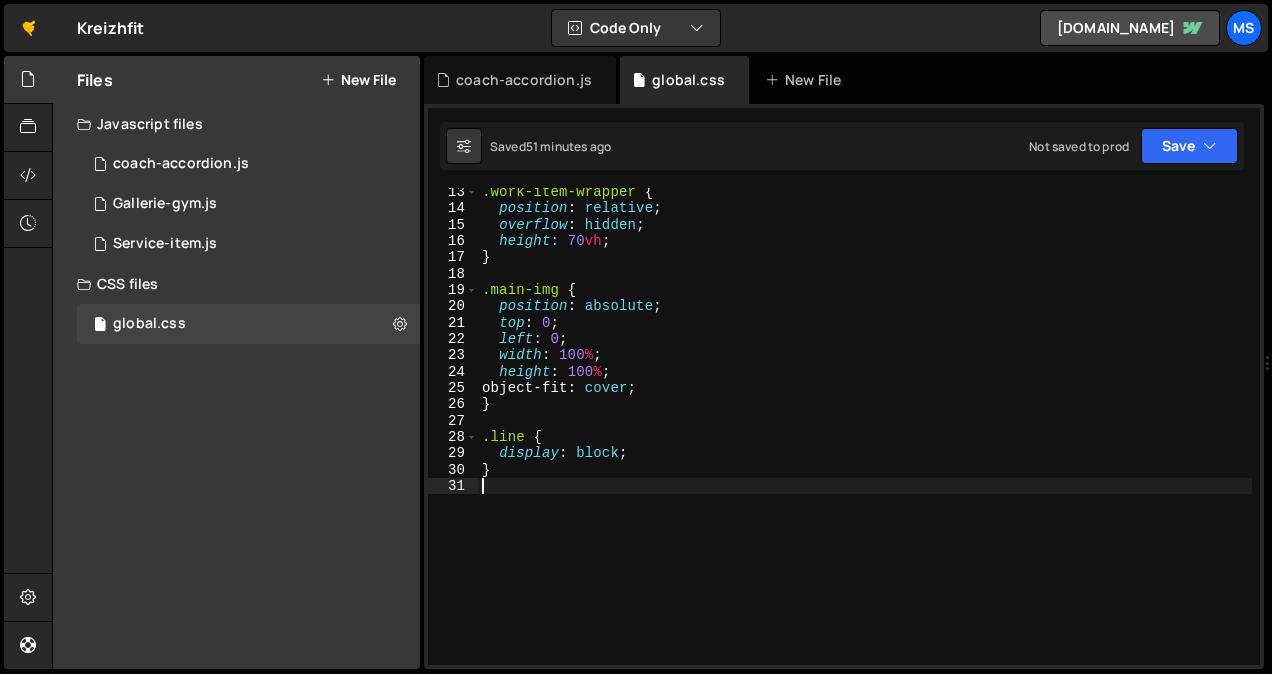 paste on "}" 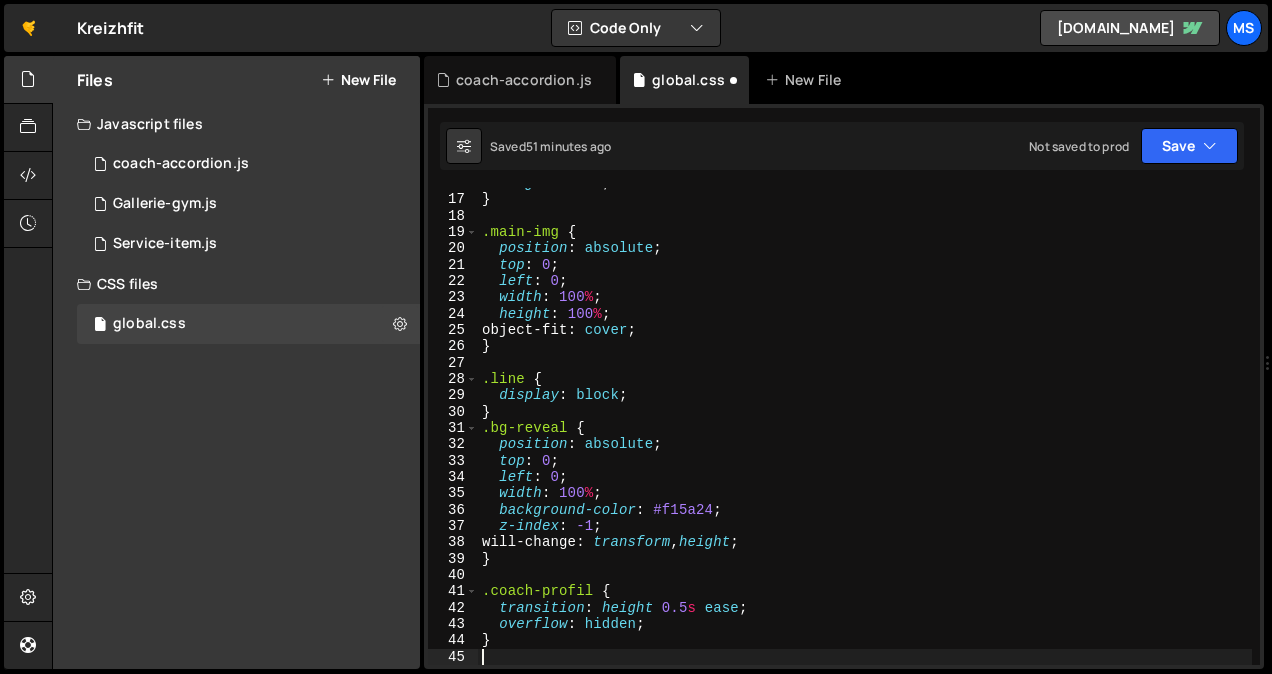 scroll, scrollTop: 258, scrollLeft: 0, axis: vertical 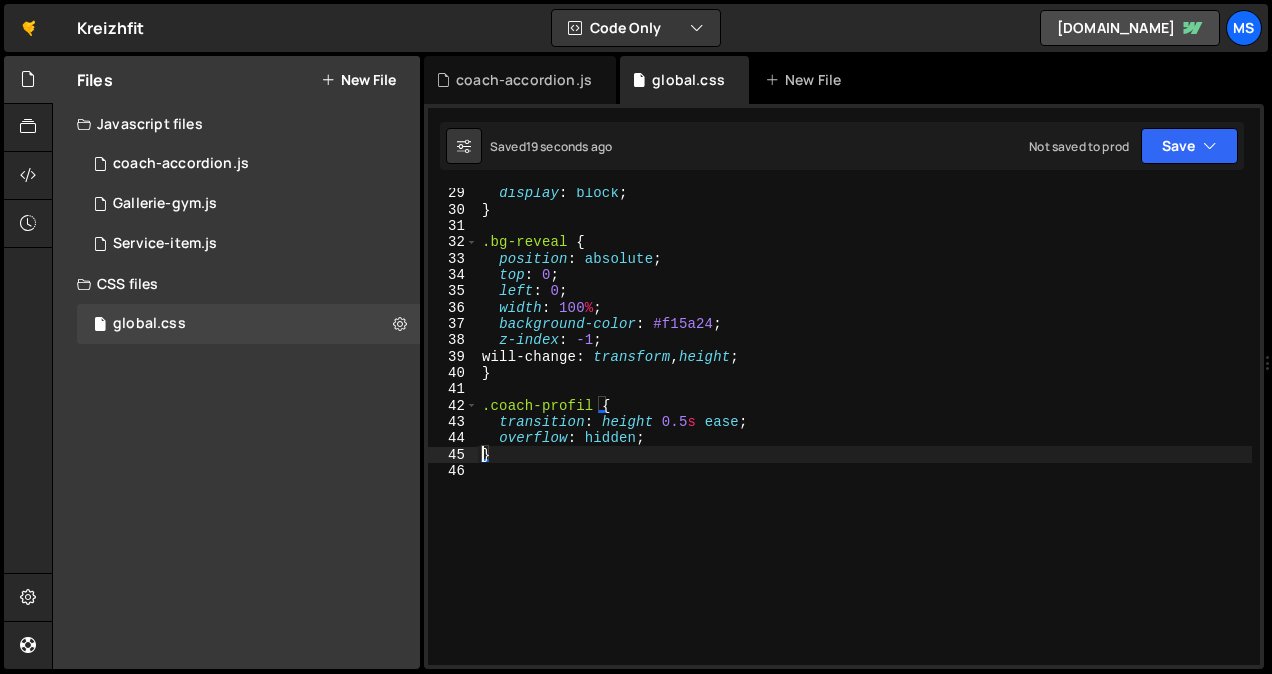type on "}" 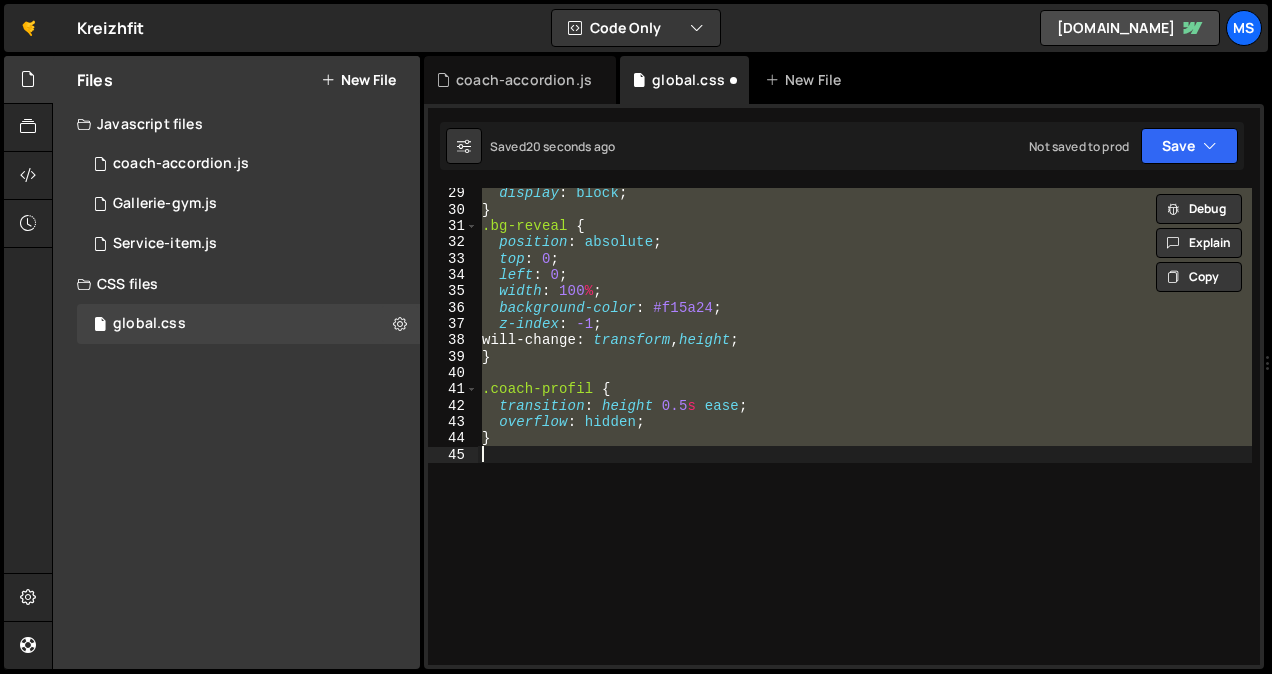 type 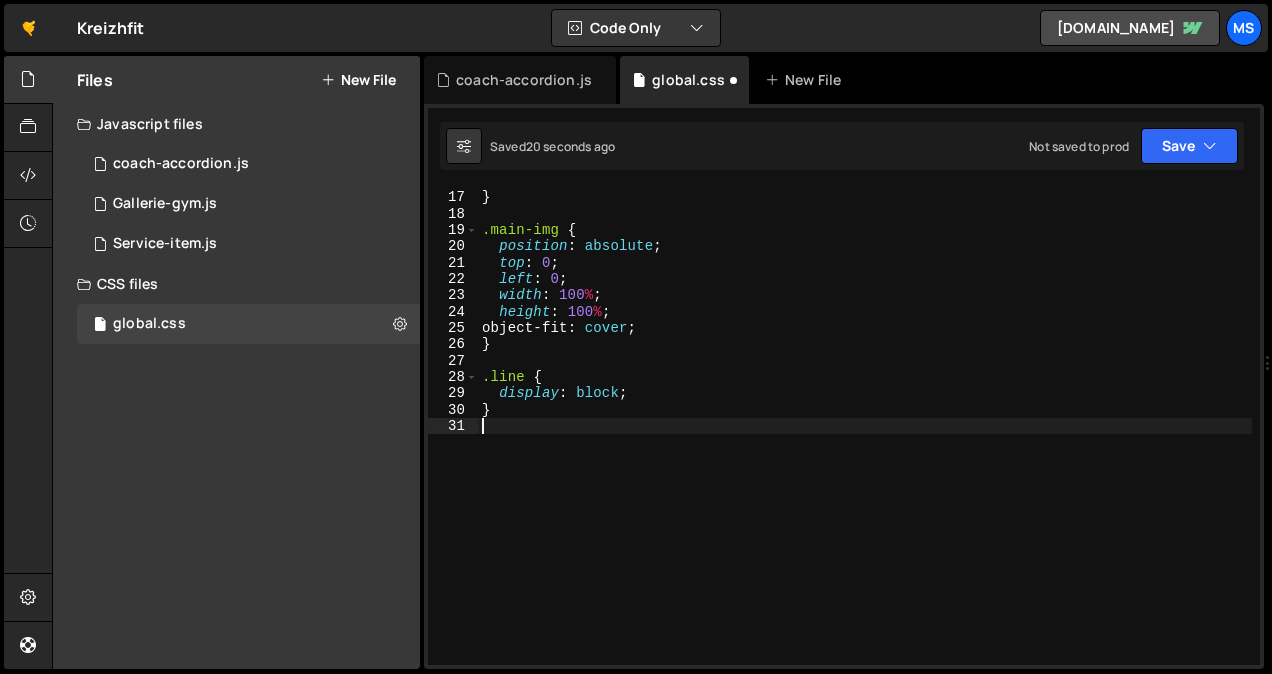 scroll, scrollTop: 259, scrollLeft: 0, axis: vertical 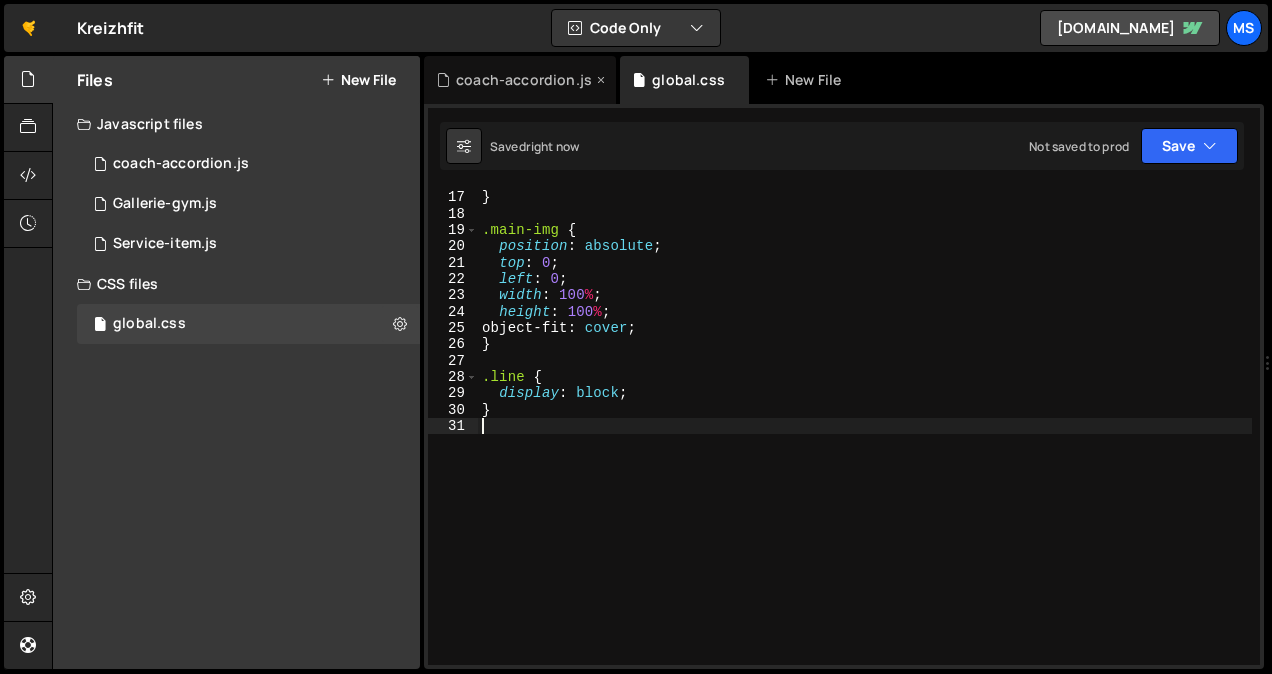 click on "coach-accordion.js" at bounding box center (520, 80) 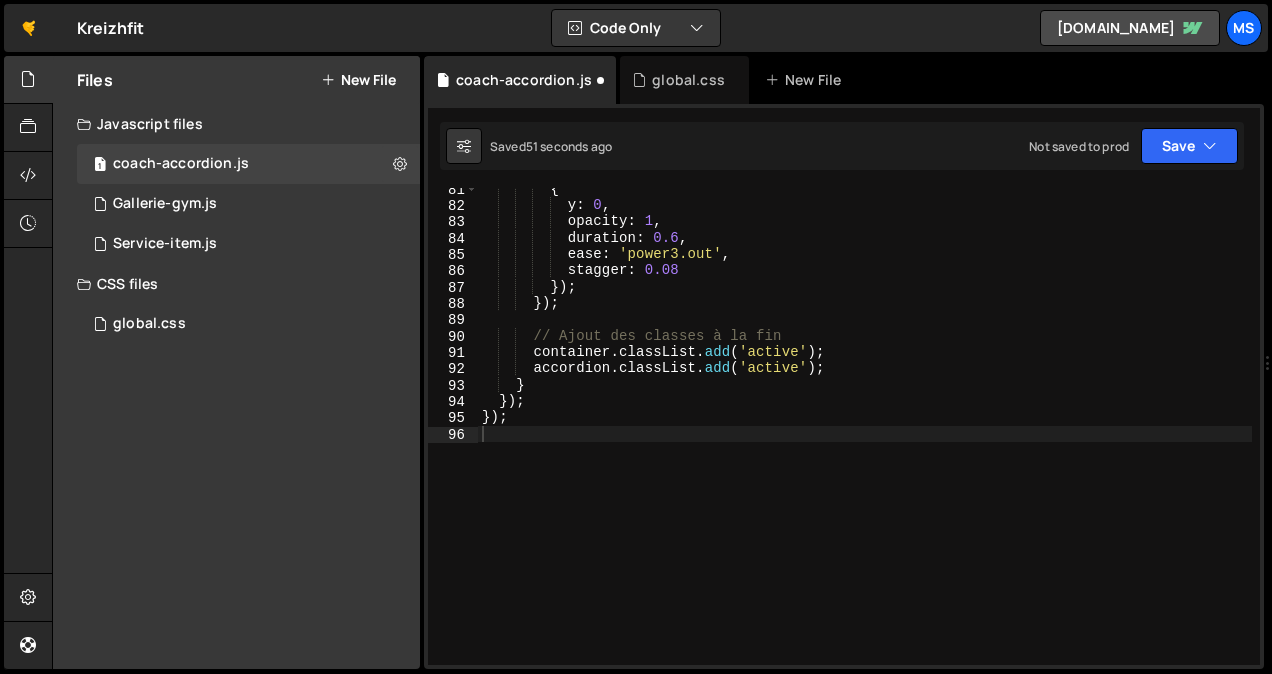 scroll, scrollTop: 1313, scrollLeft: 0, axis: vertical 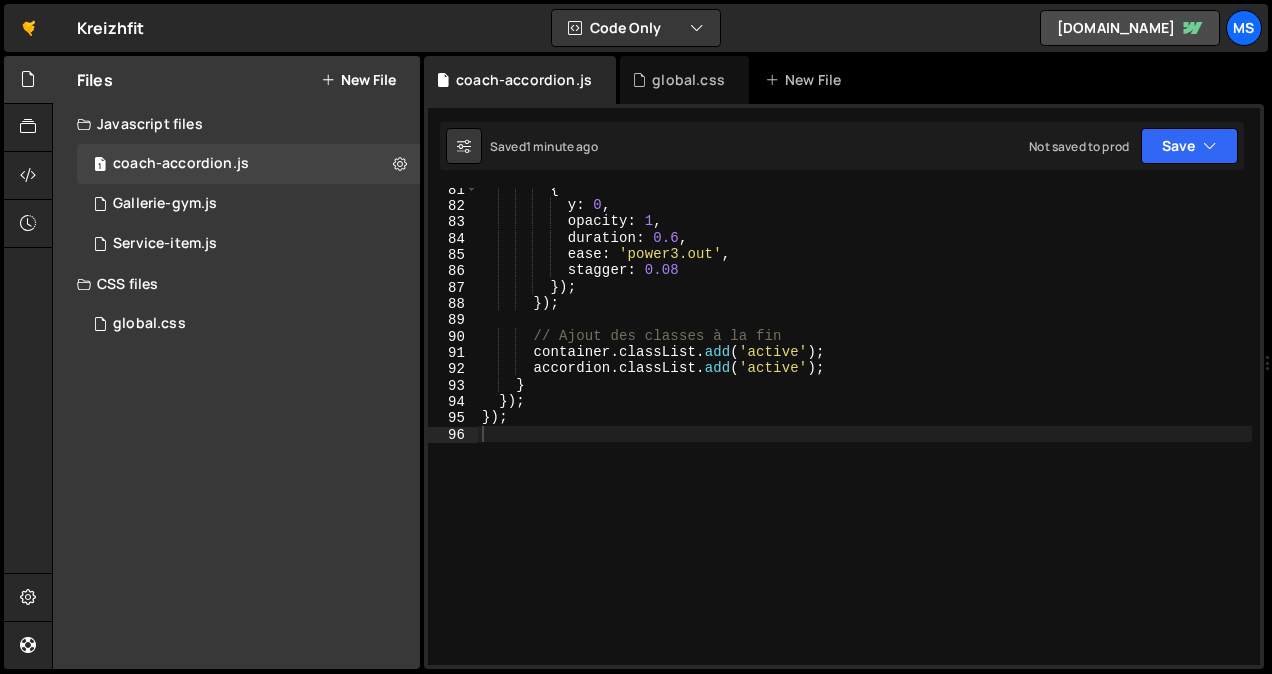 click on "{                y :   0 ,                opacity :   1 ,                duration :   0.6 ,                ease :   'power3.out' ,                stagger :   0.08             }) ;          }) ;          // Ajout des classes à la fin          container . classList . add ( 'active' ) ;          accordion . classList . add ( 'active' ) ;       }    }) ; }) ;" at bounding box center (865, 436) 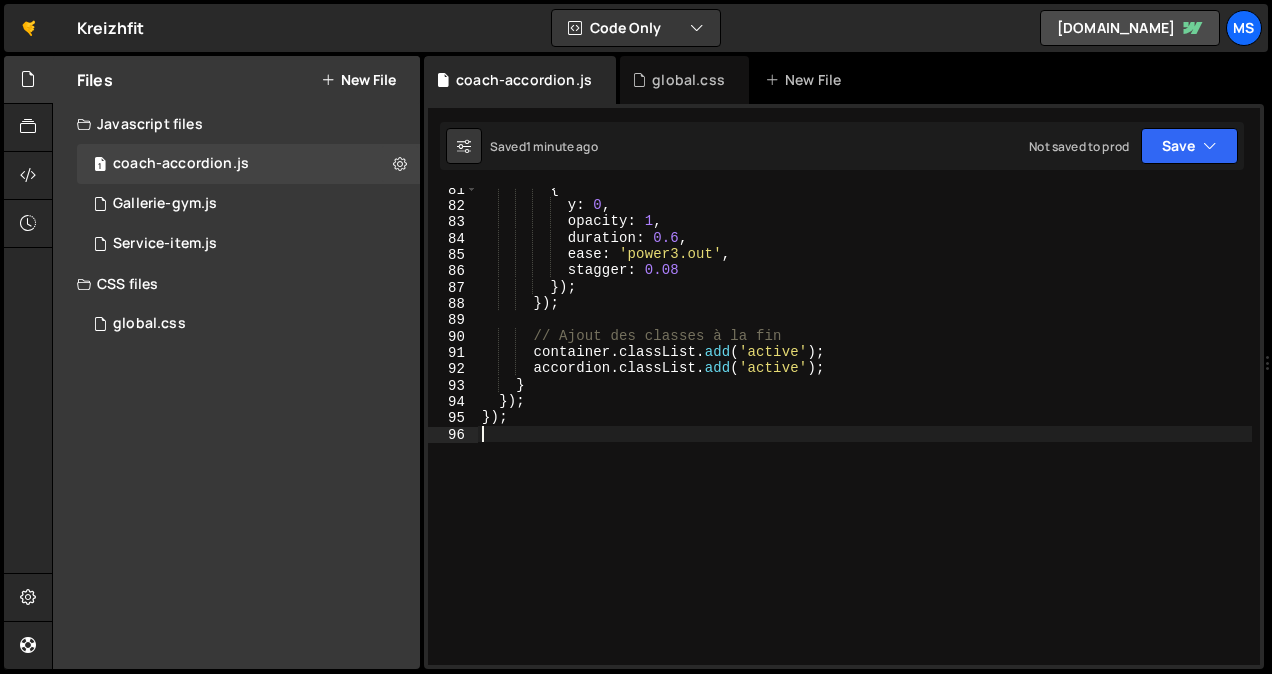 type on "});" 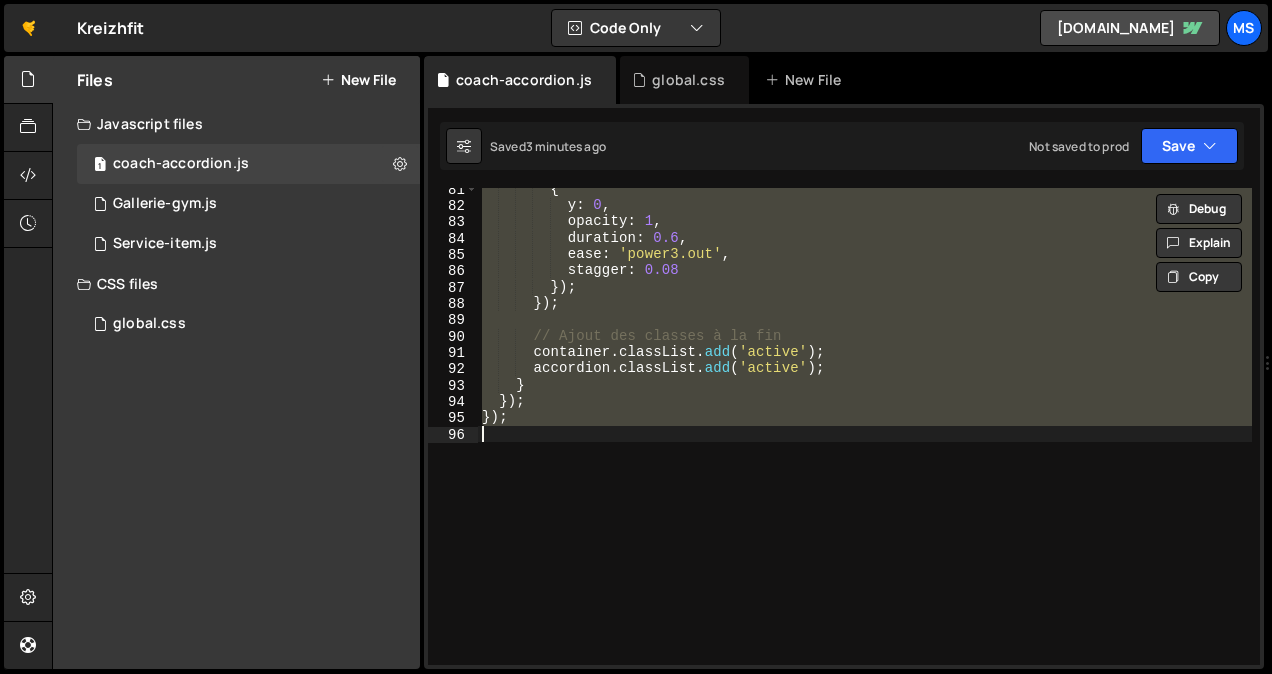 paste 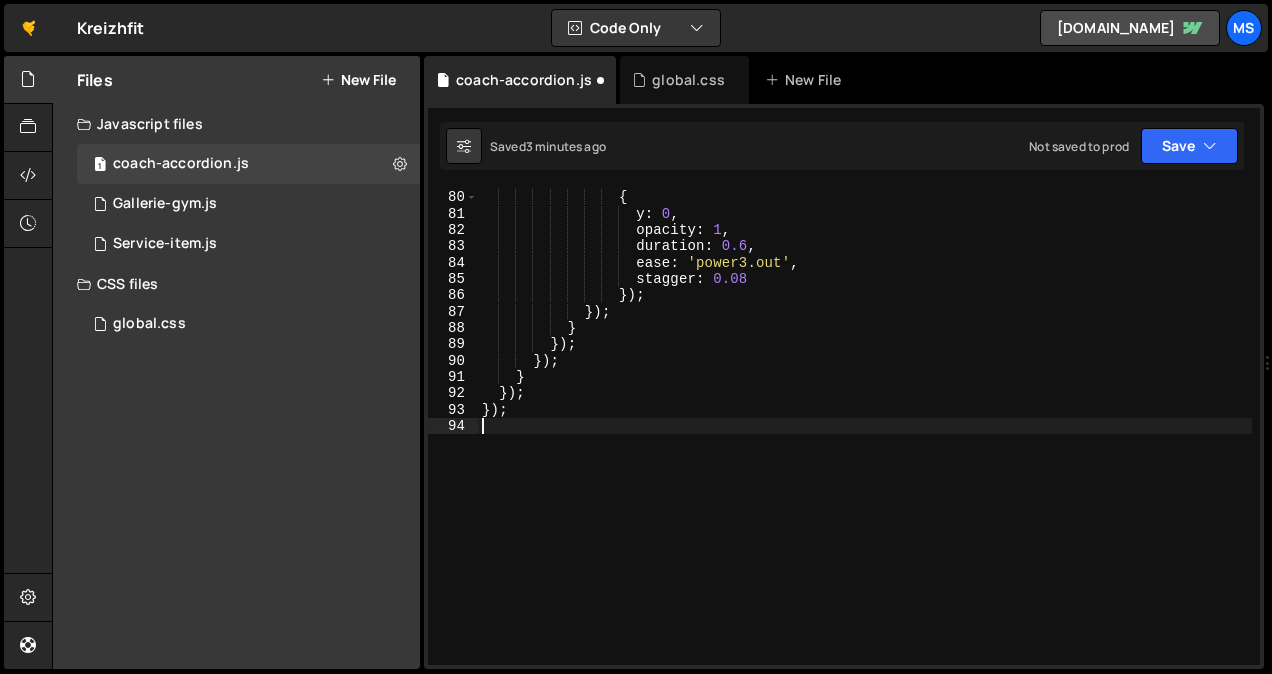 scroll, scrollTop: 1272, scrollLeft: 0, axis: vertical 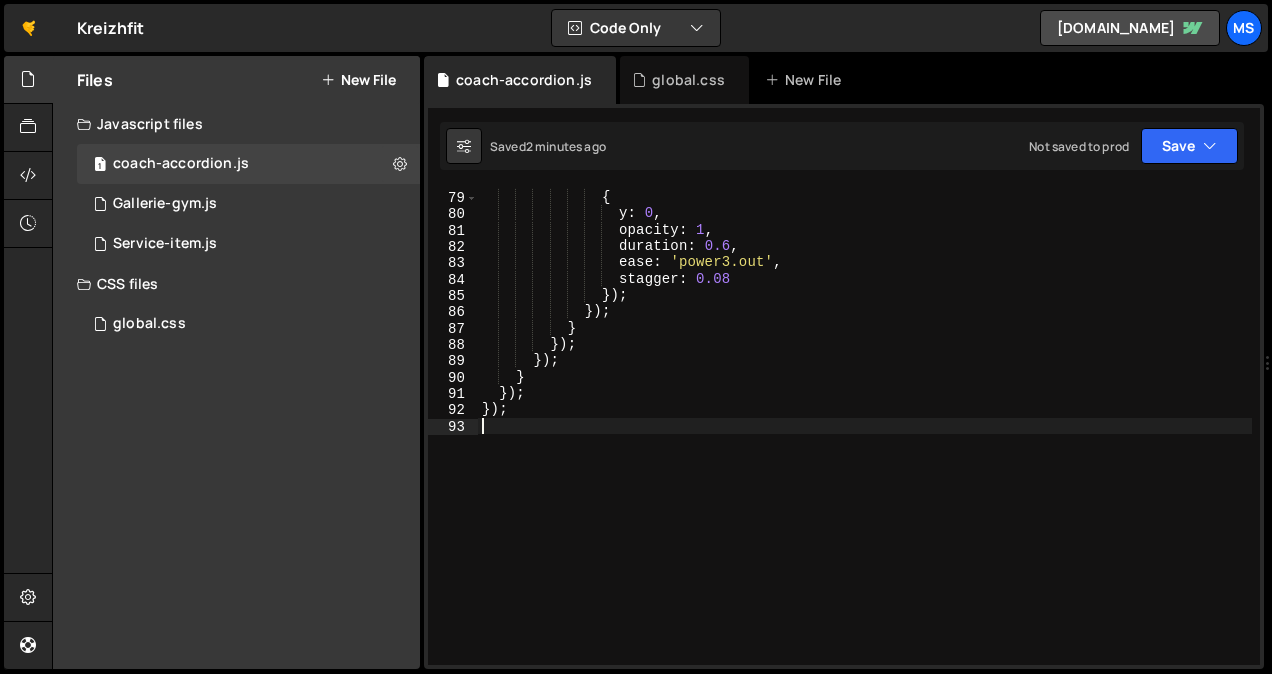 type on "});" 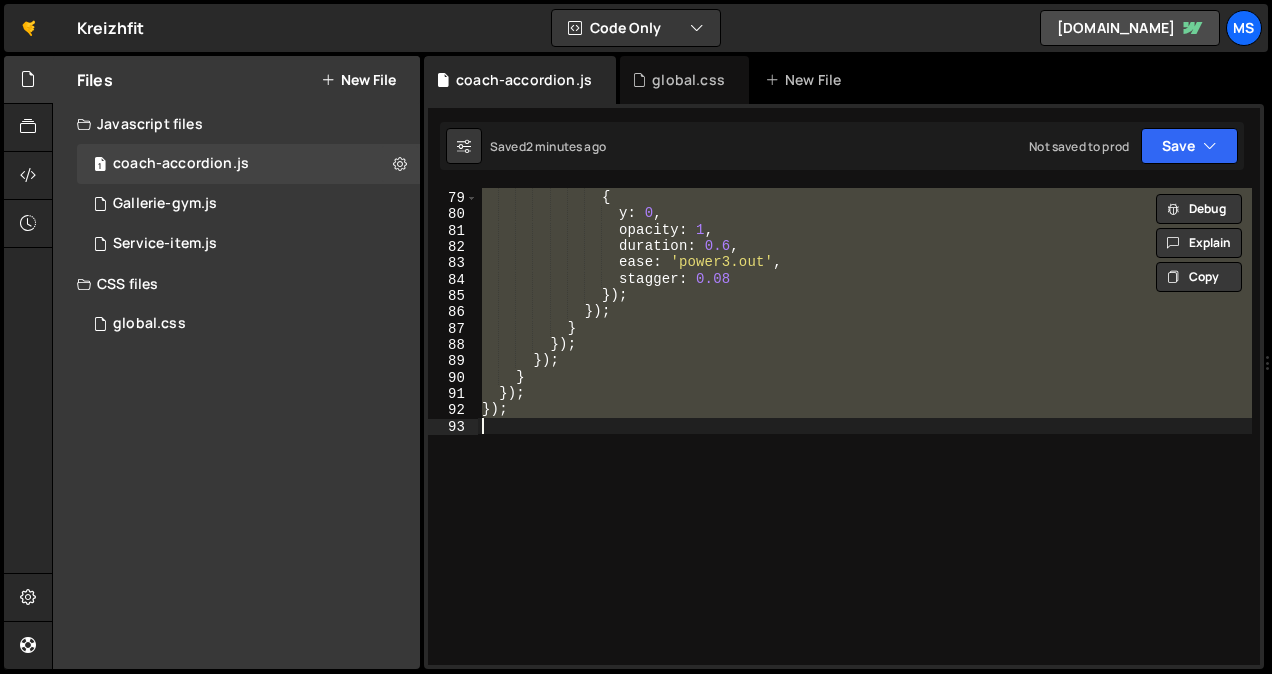paste 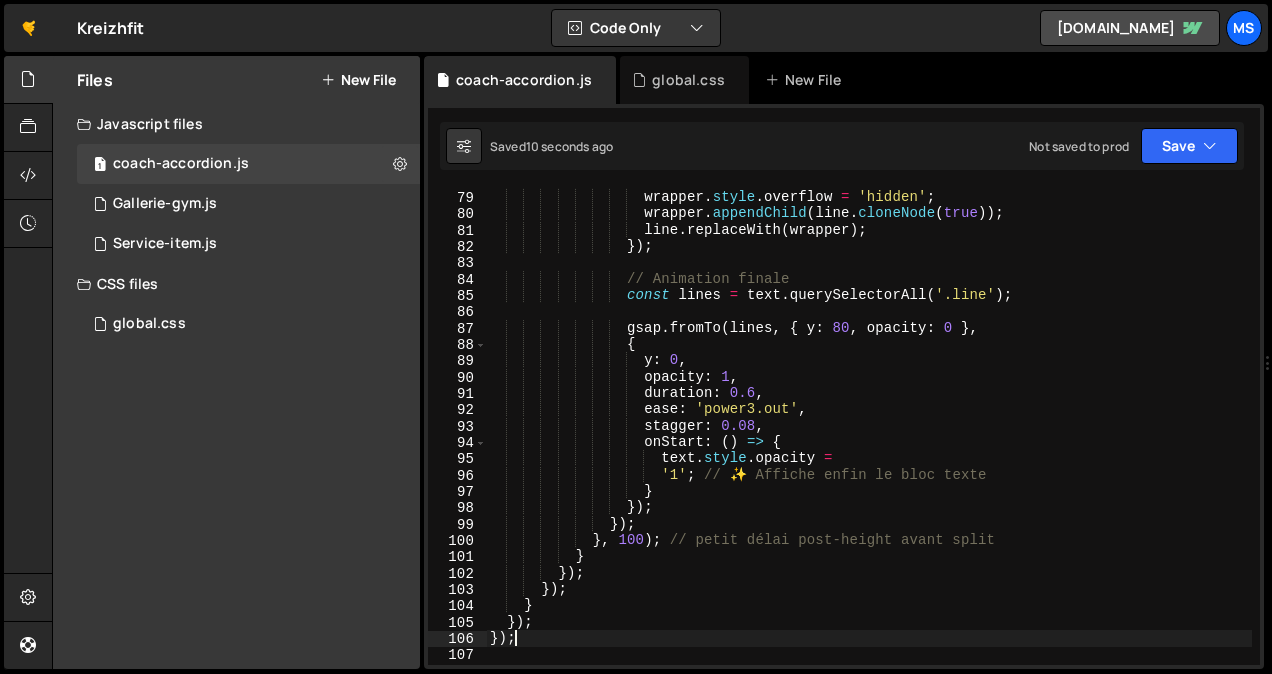 drag, startPoint x: 698, startPoint y: 614, endPoint x: 695, endPoint y: 626, distance: 12.369317 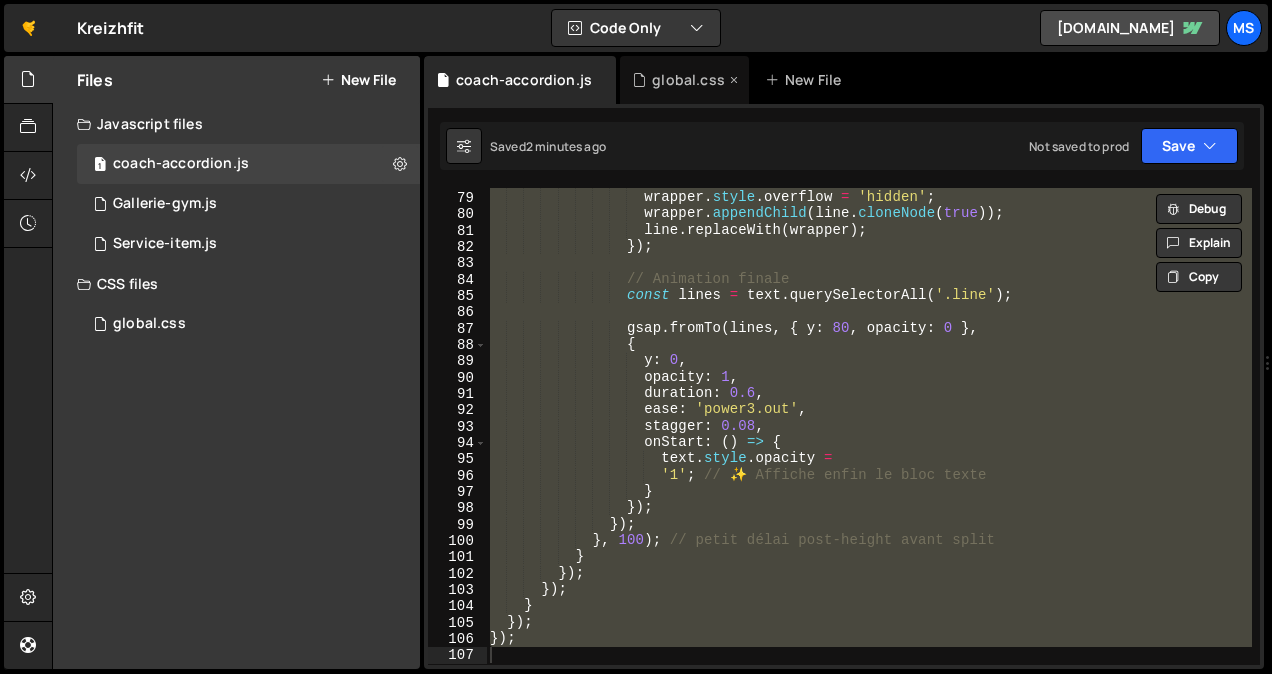 click on "global.css" at bounding box center [684, 80] 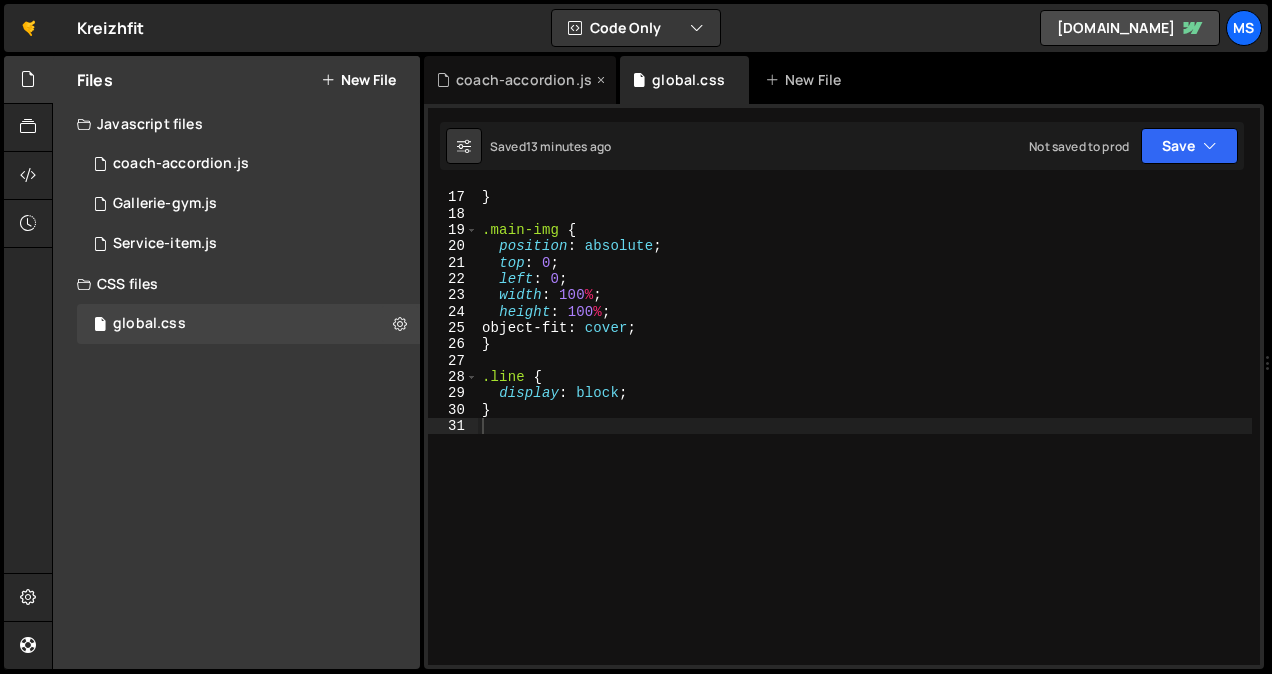 click on "coach-accordion.js" at bounding box center [524, 80] 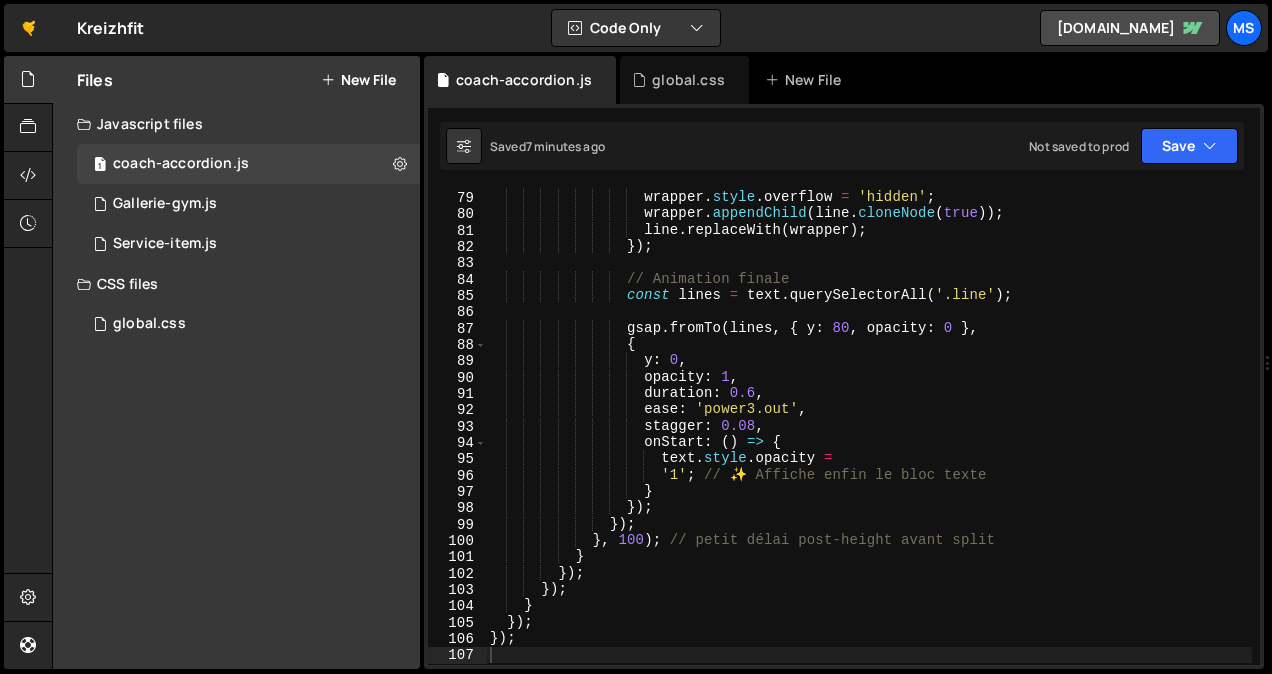 click on "const   wrapper   =   document . createElement ( 'div' ) ;                            wrapper . style . overflow   =   'hidden' ;                            wrapper . appendChild ( line . cloneNode ( true )) ;                            line . replaceWith ( wrapper ) ;                         }) ;                         // Animation finale                         const   lines   =   text . querySelectorAll ( '.line' ) ;                         gsap . fromTo ( lines ,   {   y :   80 ,   opacity :   0   } ,                         {                            y :   0 ,                            opacity :   1 ,                            duration :   0.6 ,                            ease :   'power3.out' ,                            stagger :   0.08 ,                            onStart :   ( )   =>   {                               text . style . opacity   =                               '1' ;   // ✨ Affiche enfin le bloc texte                            }                         ;" at bounding box center [869, 428] 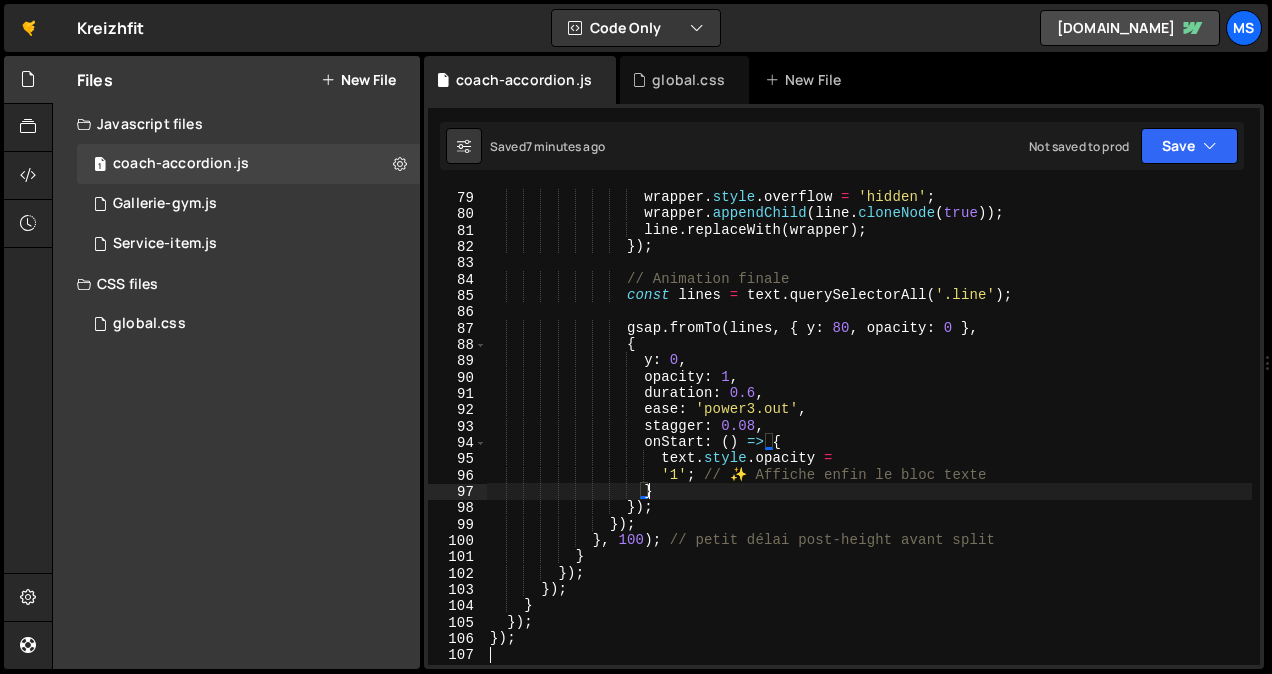 type on "});" 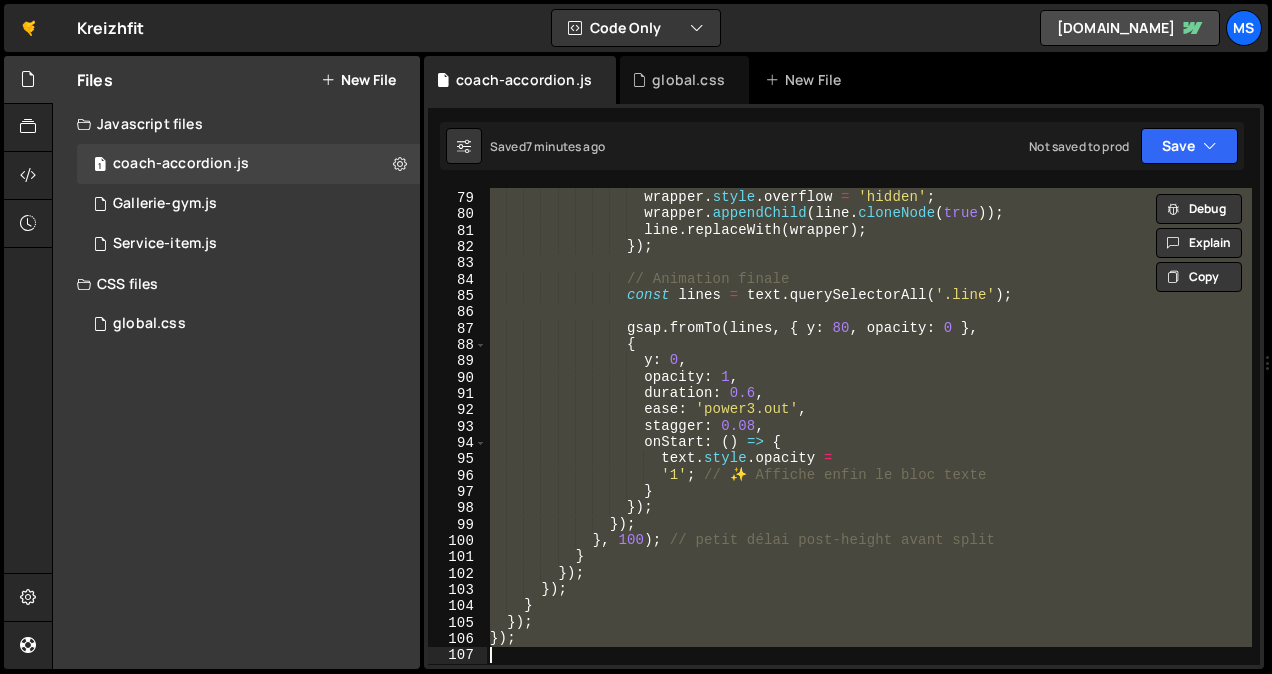 paste 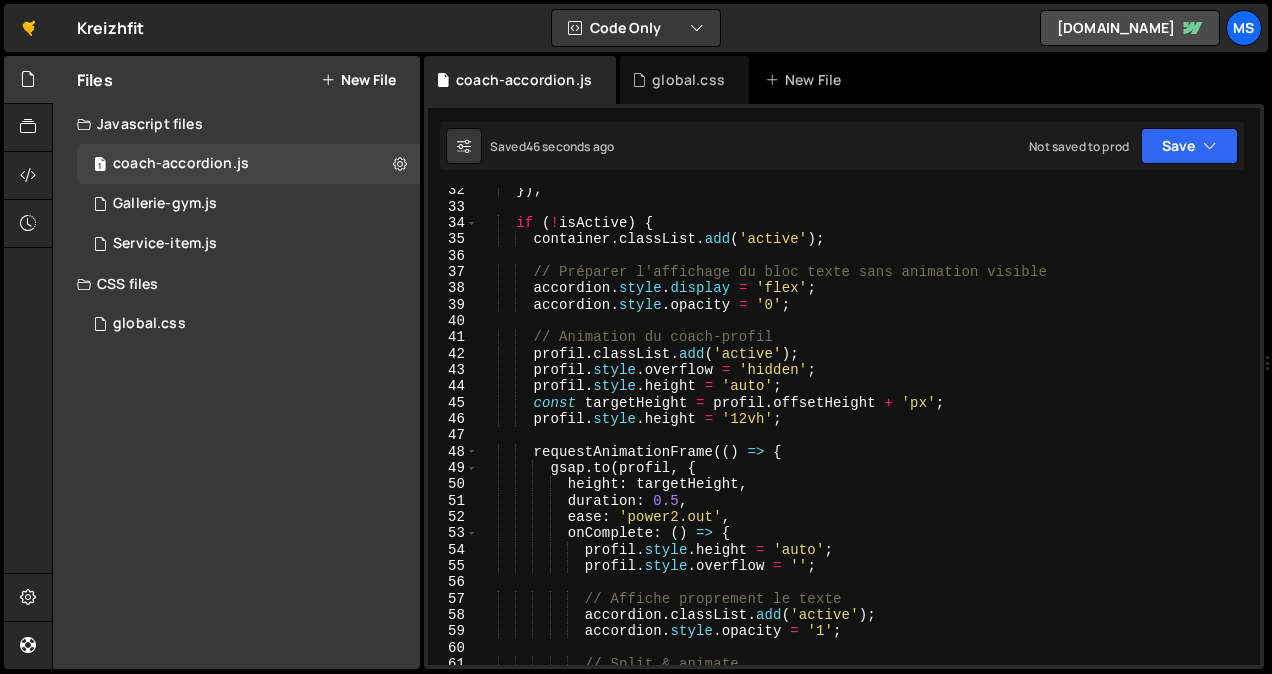 scroll, scrollTop: 532, scrollLeft: 0, axis: vertical 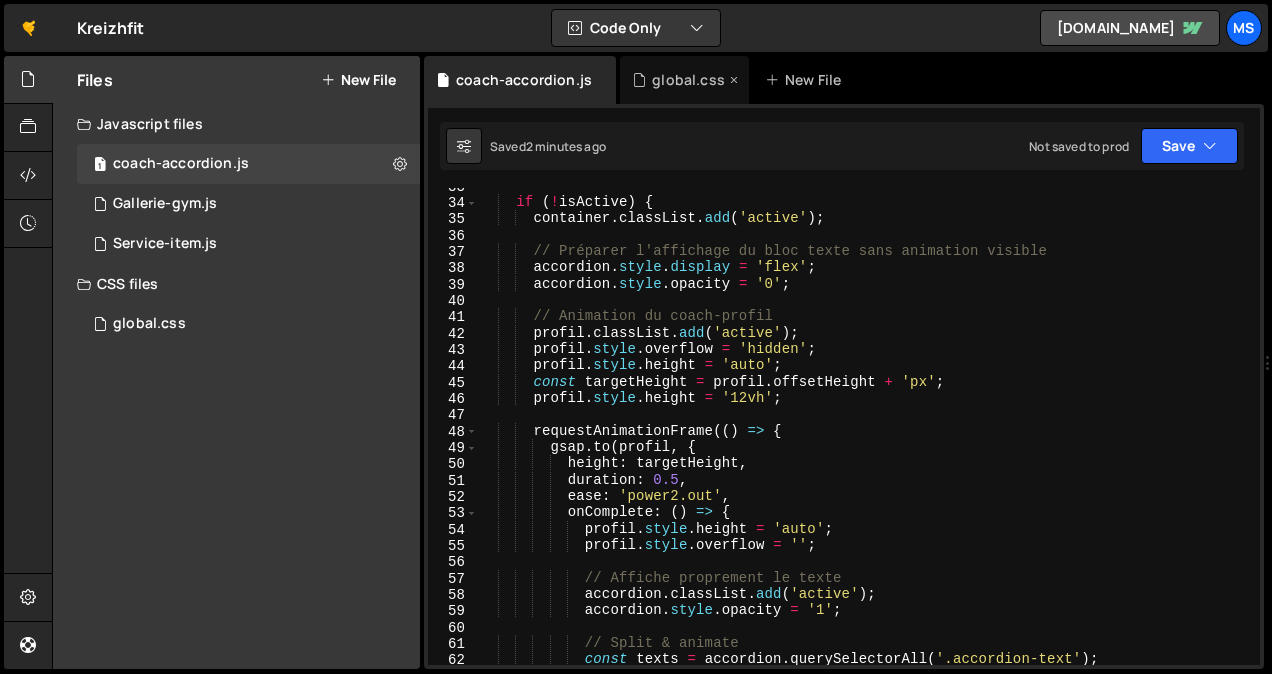 click on "16 17 18 19 20 21 22 23 24 25 26 27 28 29 30 31    height :   70 vh ; } .main-img   {    position :   absolute ;    top :   0 ;    left :   0 ;    width :   100 % ;    height :   100 % ;   object-fit :   cover ; } .line   {    display :   block ; }     הההההההההההההההההההההההההההההההההההההההההההההההההההההההההההההההההההההההההההההההההההההההההההההההההההההההההההההההההההההההההההההההההההההההההההההההההההההההההההההההההההההההההההההההההההההההההההההההההההההההההההההההההההההההההההההההההההההההההההההההההההההההההה
33 34 35 36 37 38 39 40 41 42 43 44 45 46 47 48 49 50 51 52 53 54 55 56 57 58 59 60 61 62 63 64       if   ( ! isActive )   {          container . classList . add ( 'active' ) ;                   accordion . ." at bounding box center (844, 386) 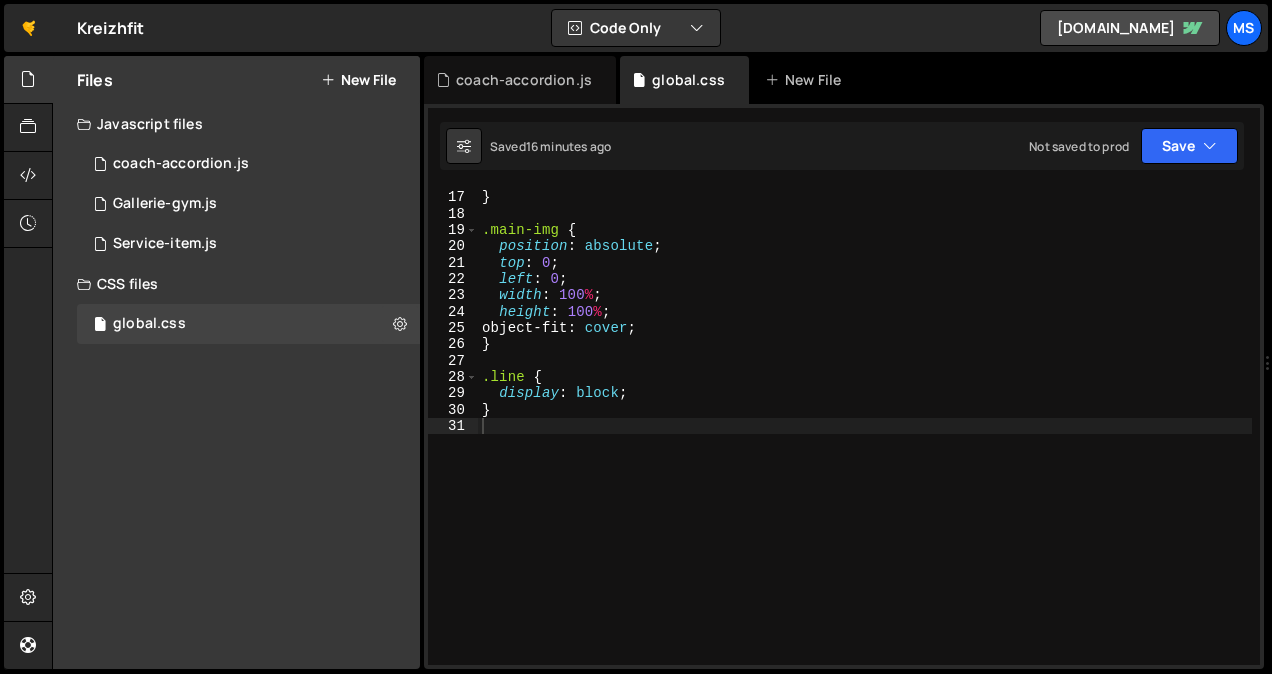 click on "height :   70 vh ; } .main-img   {    position :   absolute ;    top :   0 ;    left :   0 ;    width :   100 % ;    height :   100 % ;   object-fit :   cover ; } .line   {    display :   block ; }" at bounding box center [865, 428] 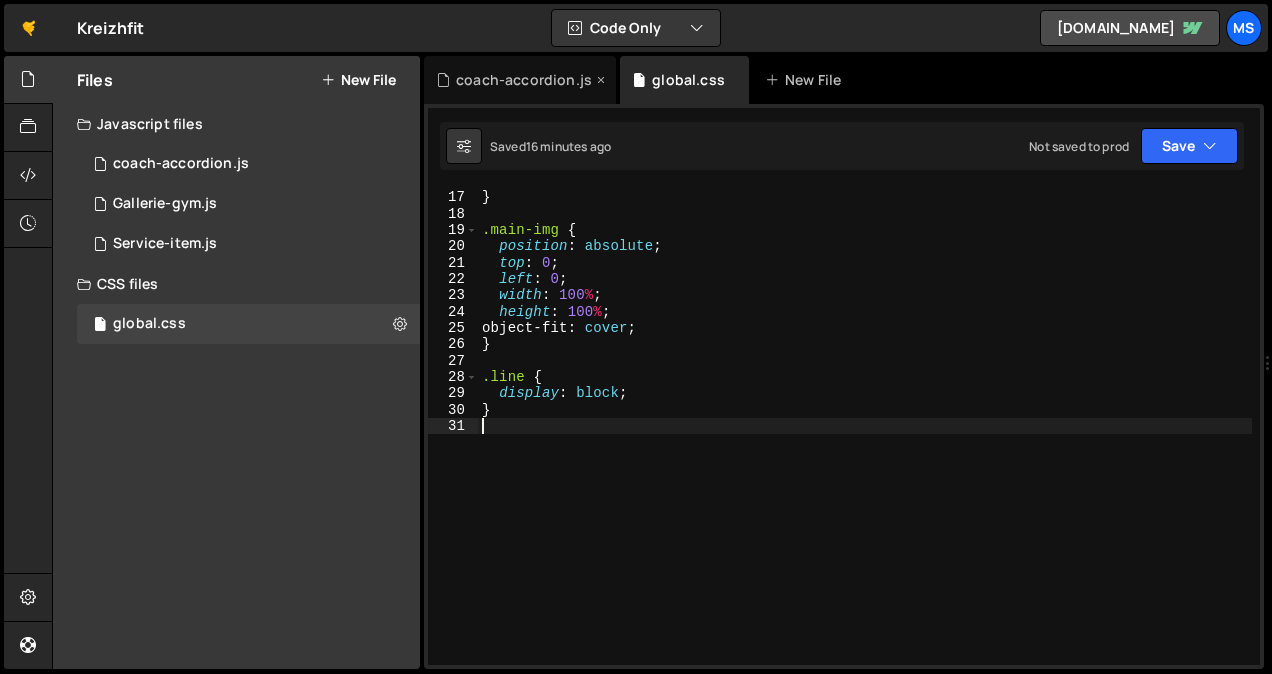 click on "coach-accordion.js" at bounding box center (524, 80) 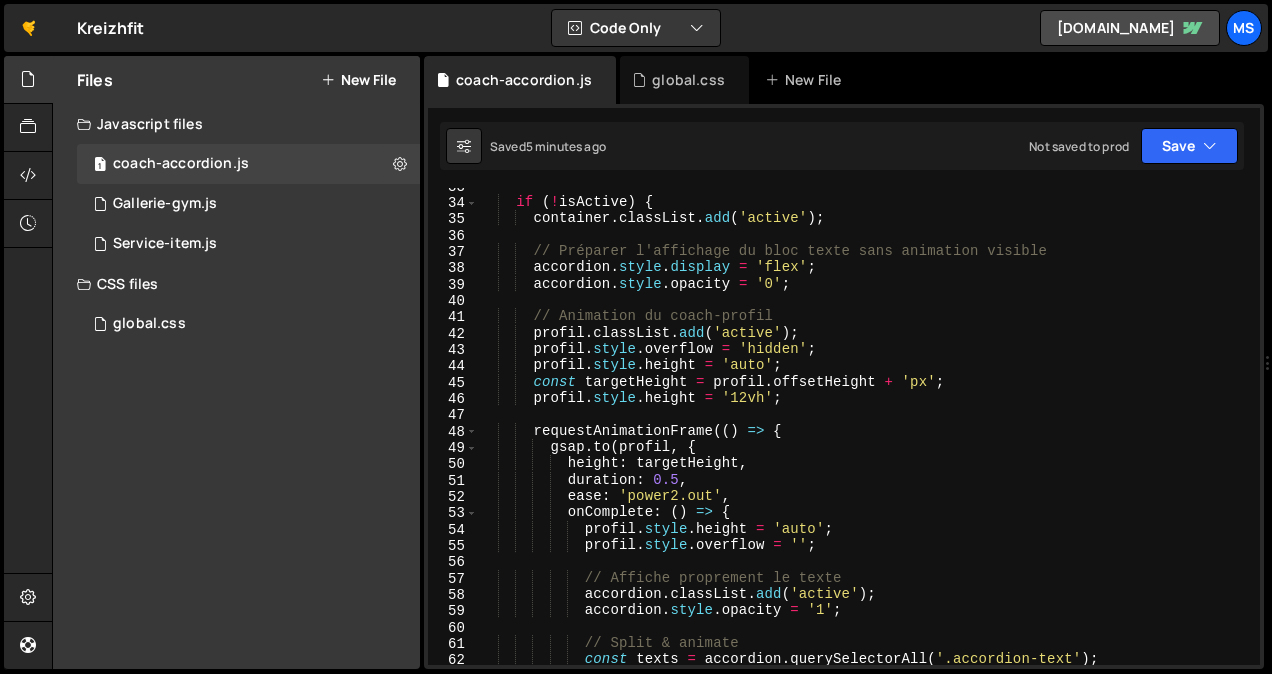 drag, startPoint x: 724, startPoint y: 463, endPoint x: 734, endPoint y: 453, distance: 14.142136 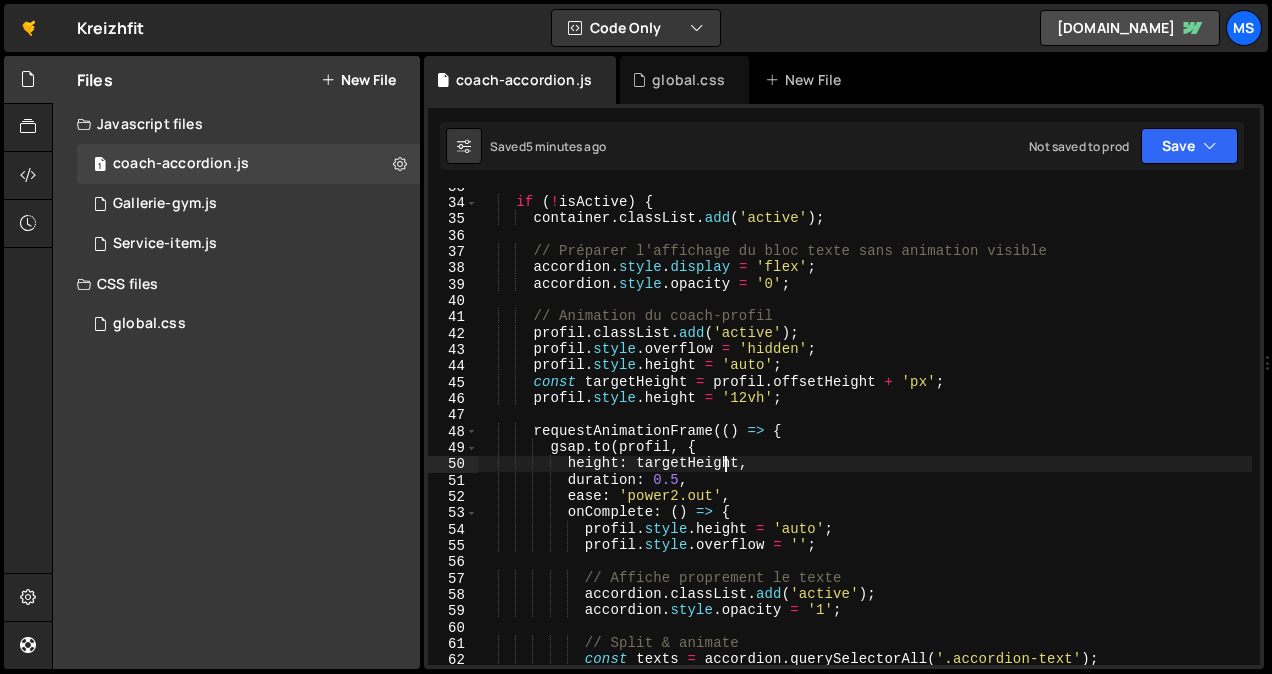 type on "});" 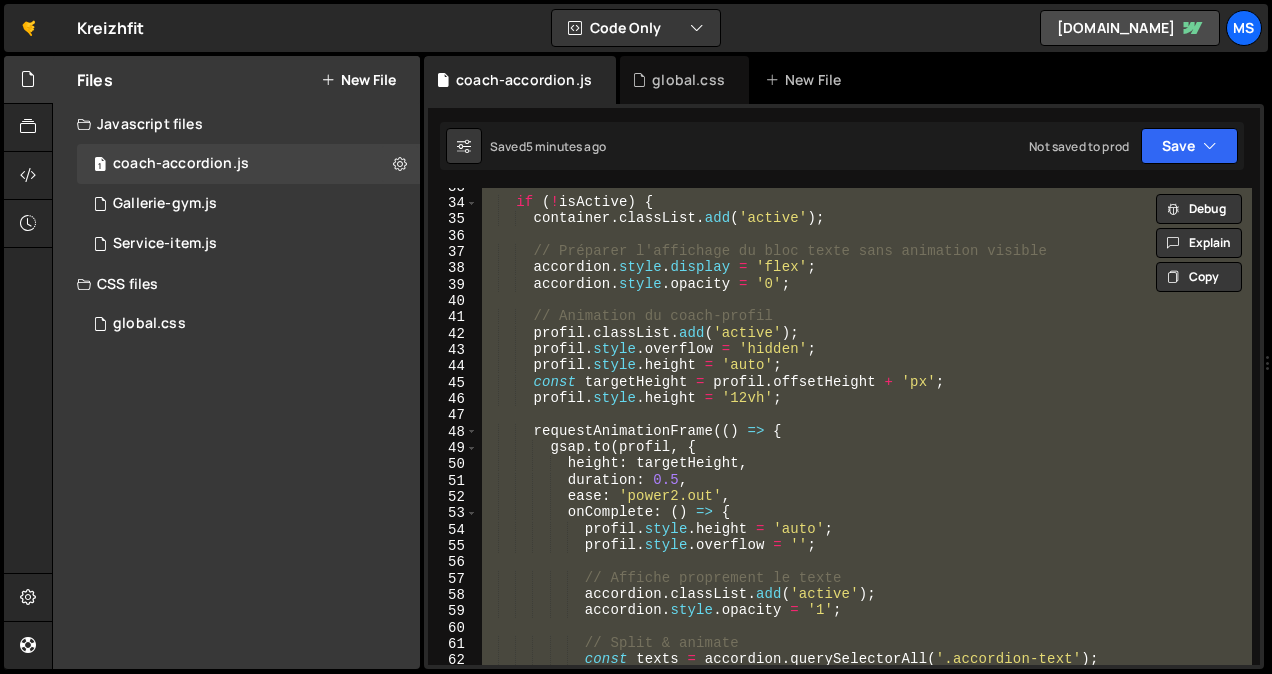 paste 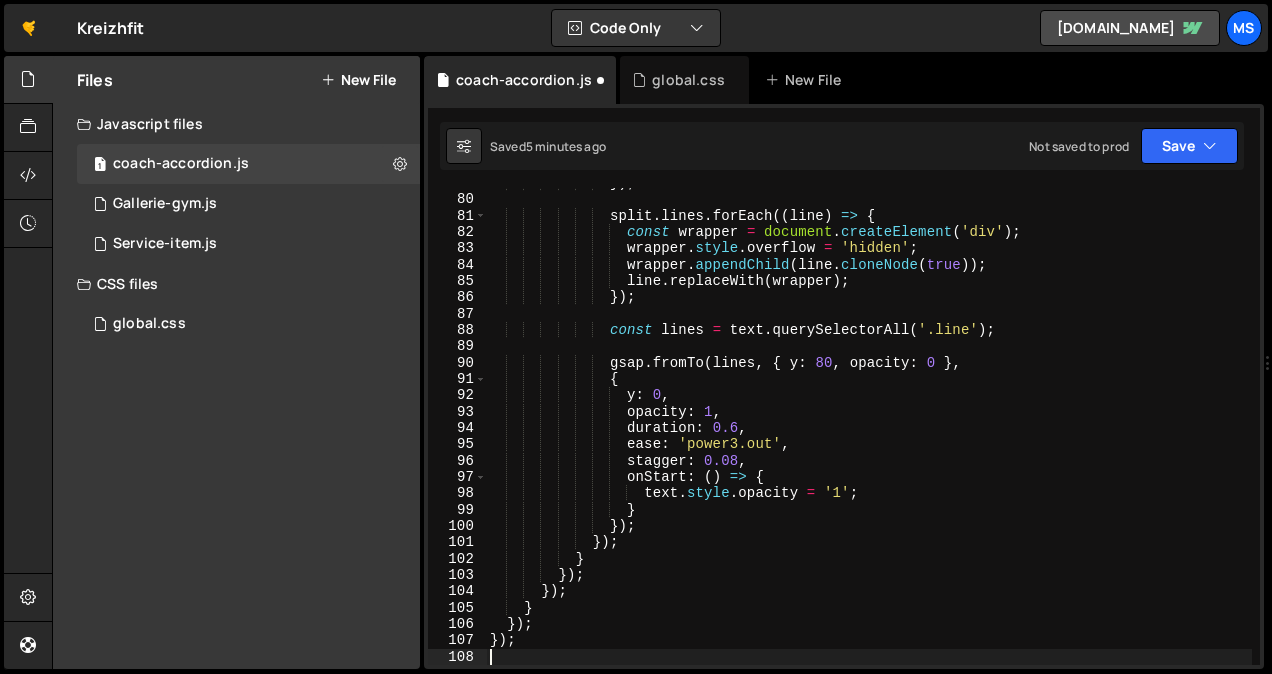 type 